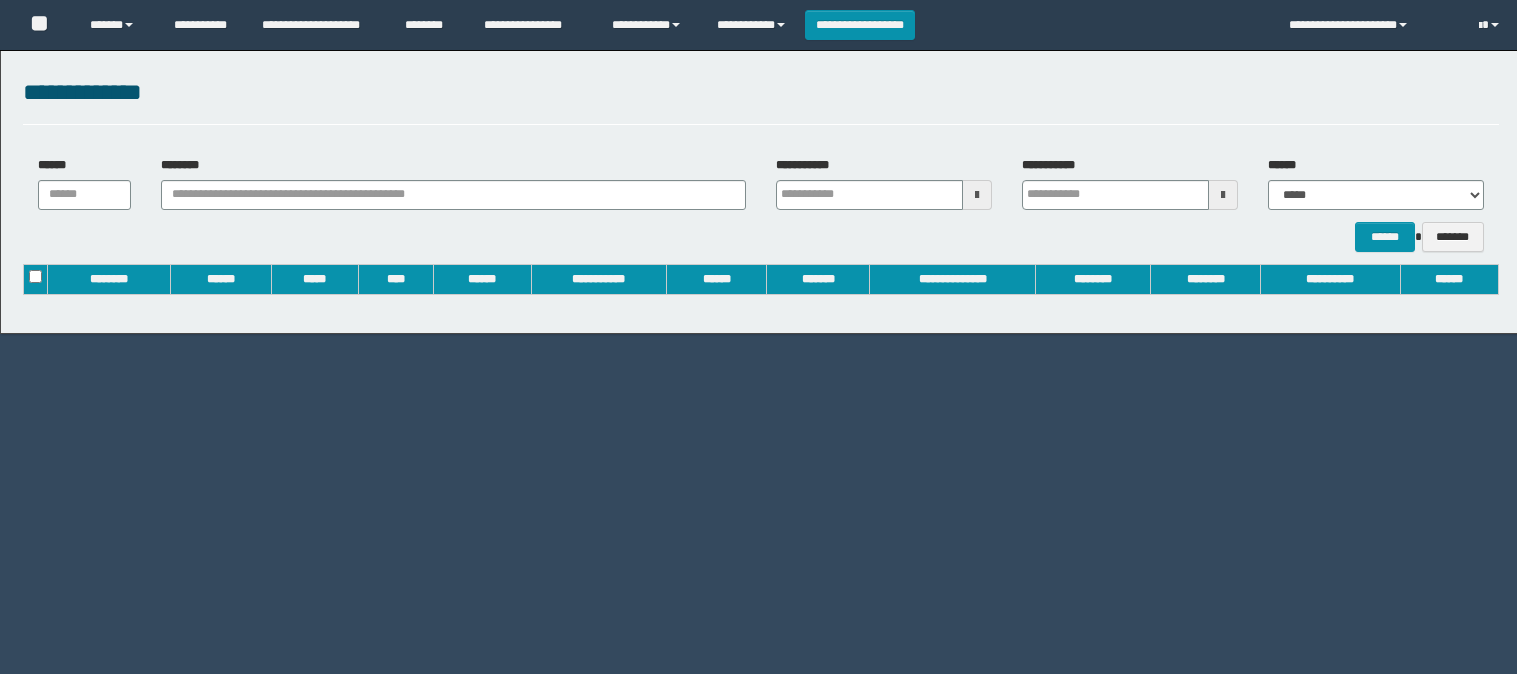 scroll, scrollTop: 0, scrollLeft: 0, axis: both 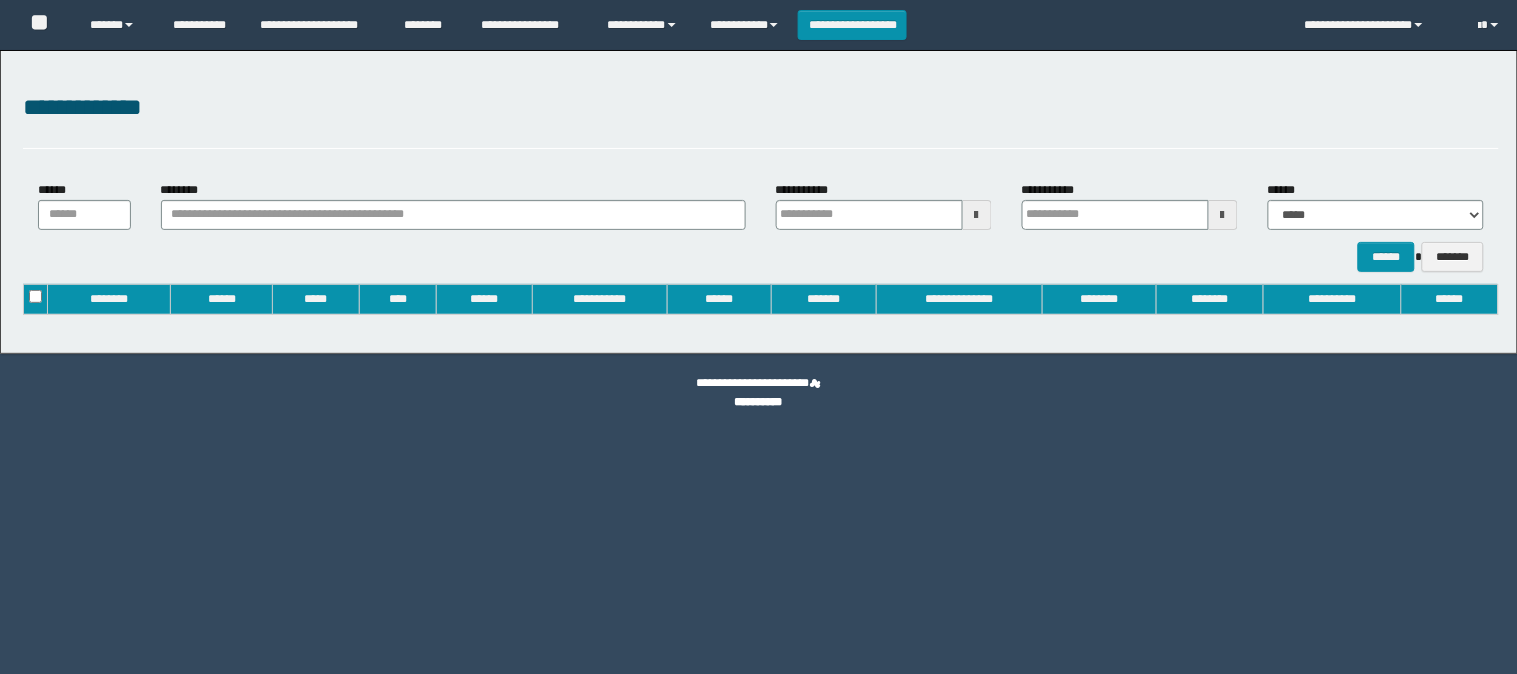 type on "**********" 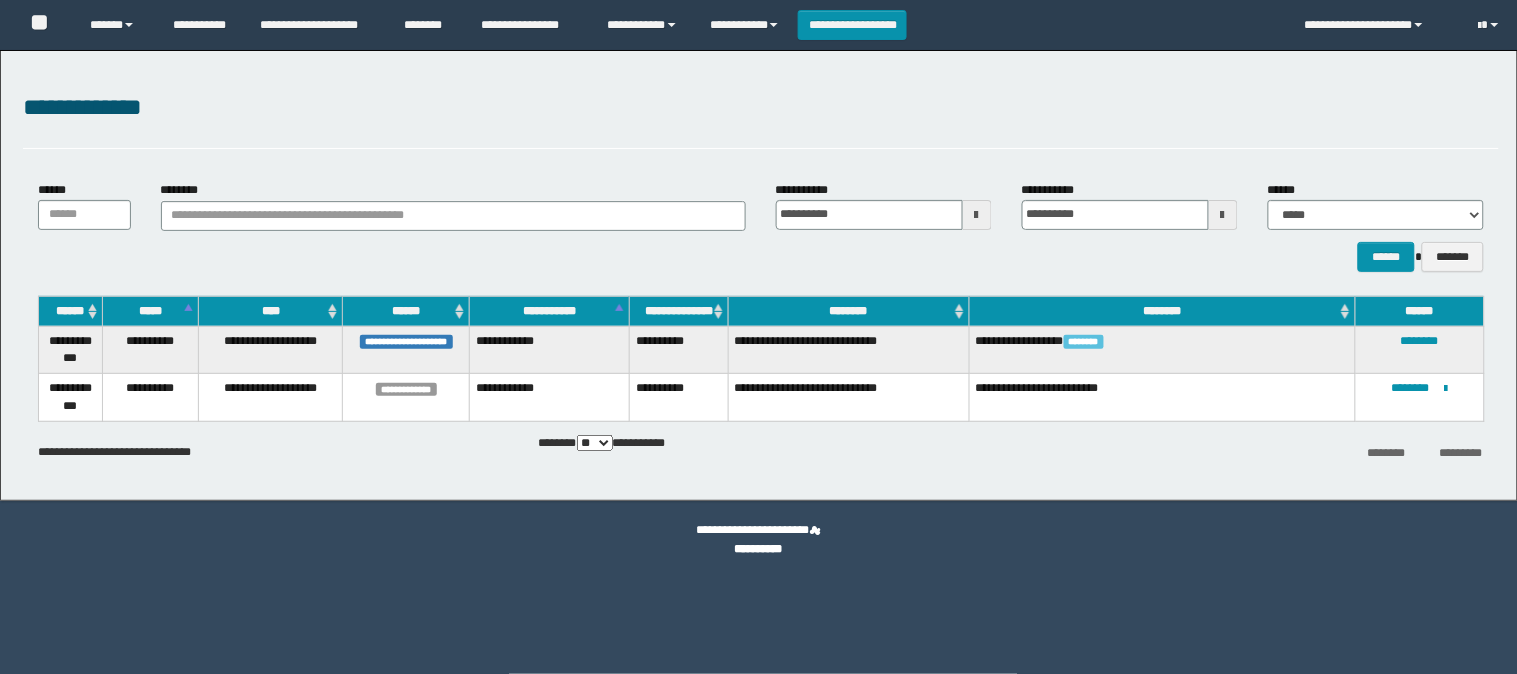 scroll, scrollTop: 0, scrollLeft: 0, axis: both 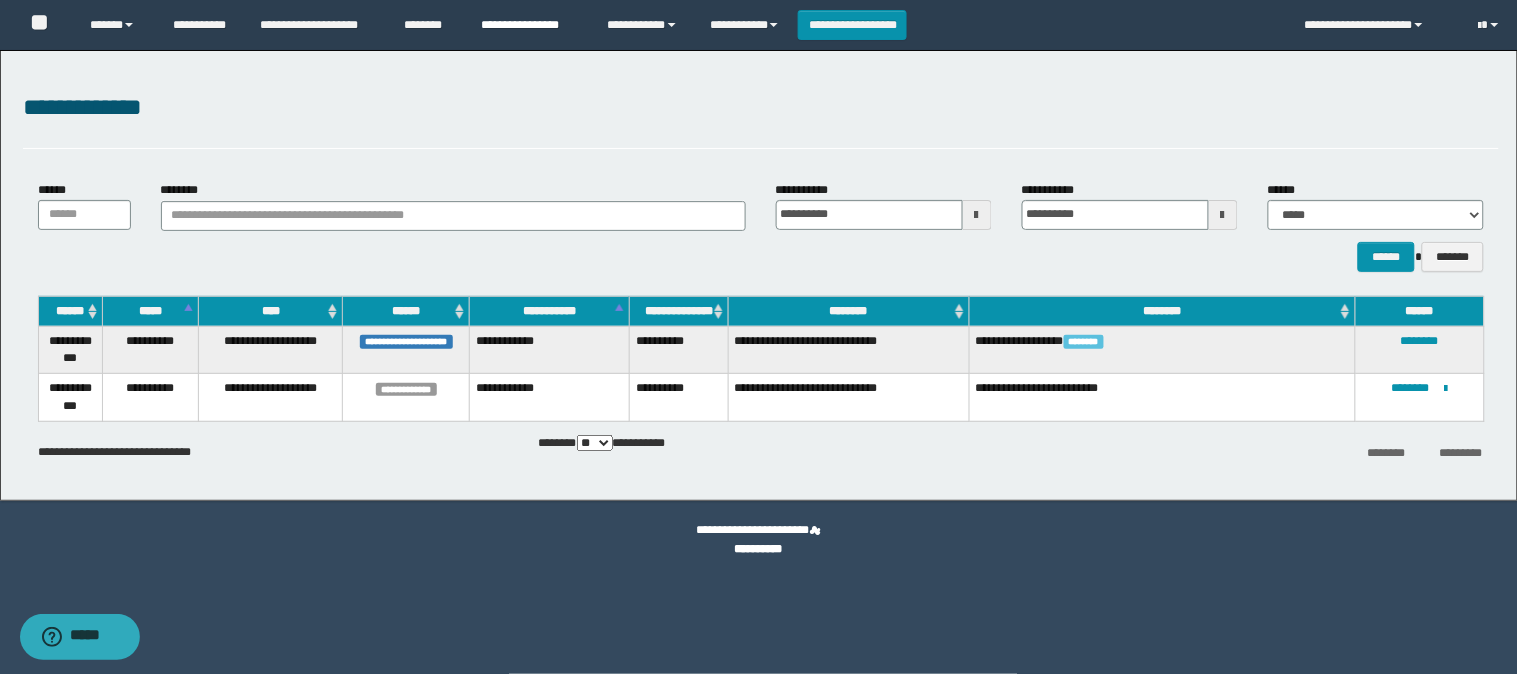 click on "**********" at bounding box center [529, 25] 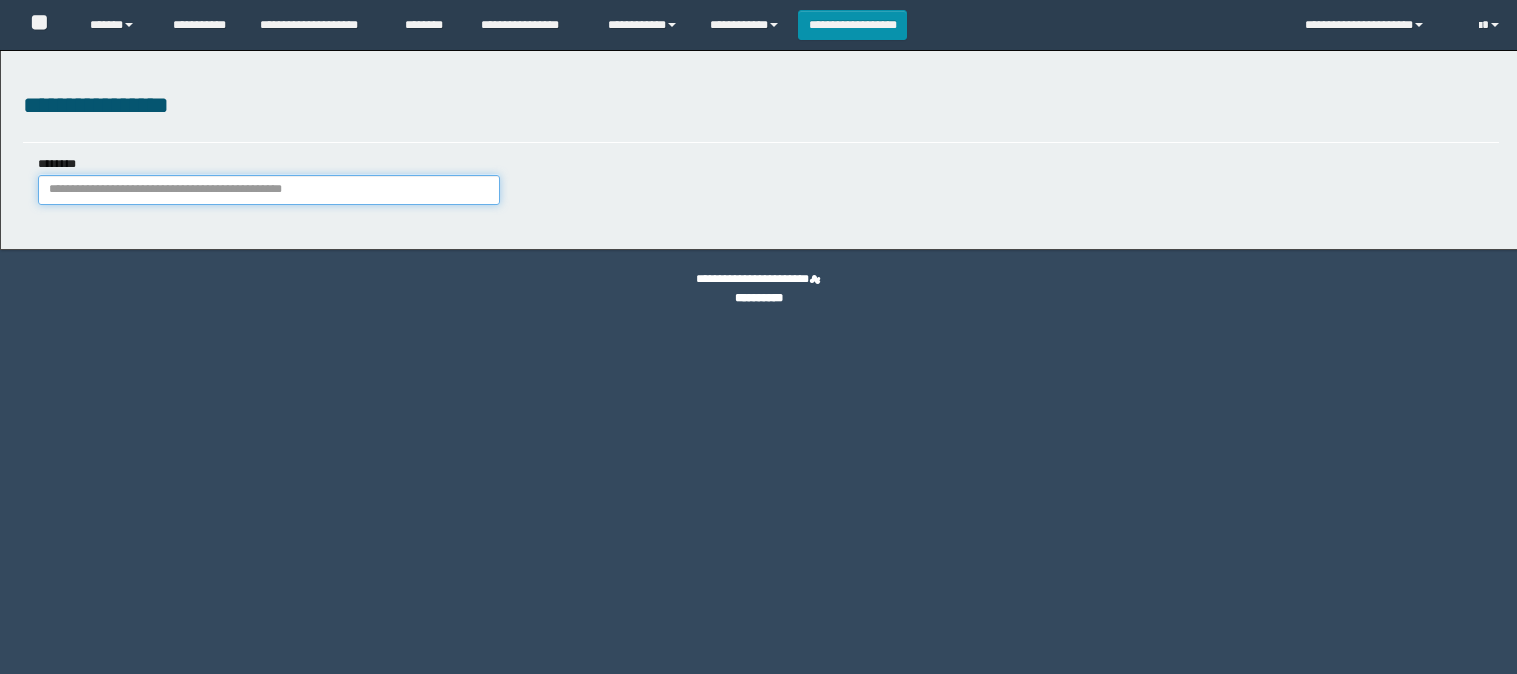 click on "********" at bounding box center [269, 190] 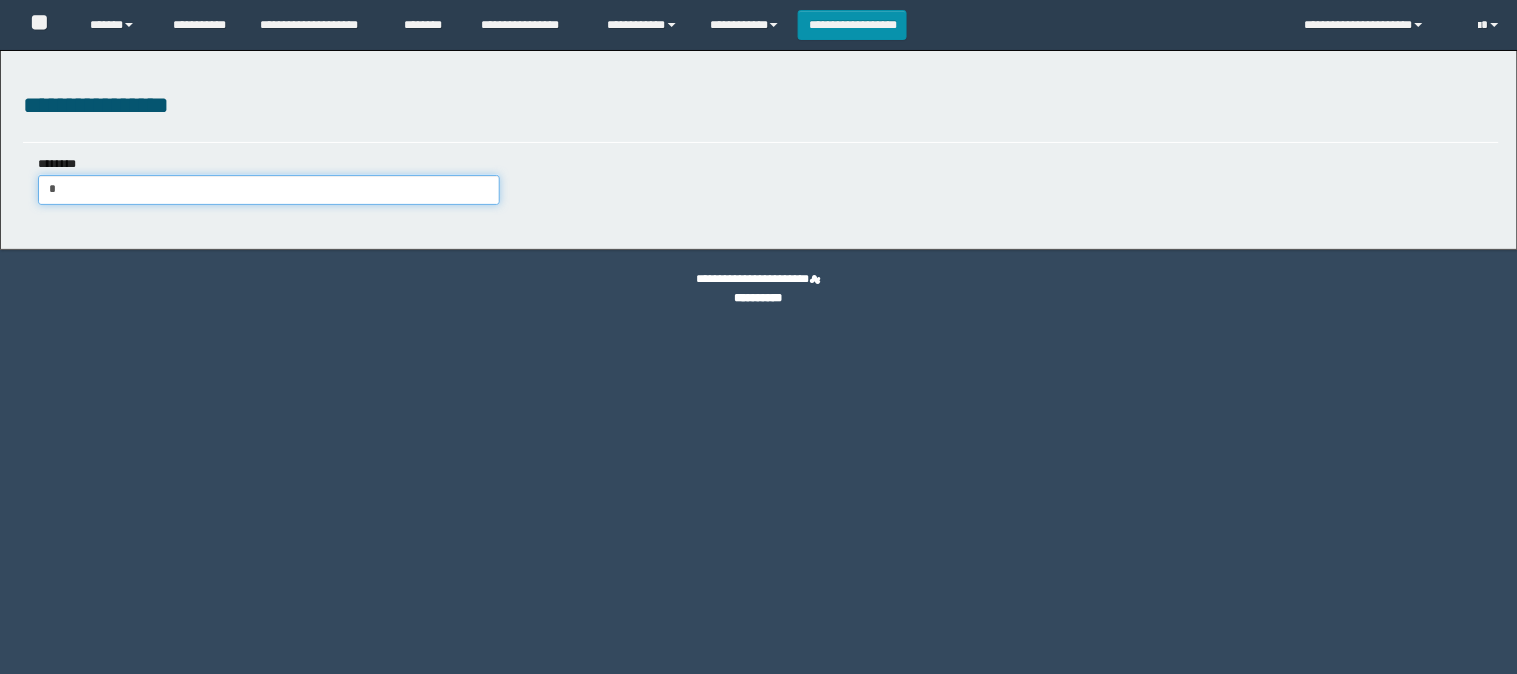 scroll, scrollTop: 0, scrollLeft: 0, axis: both 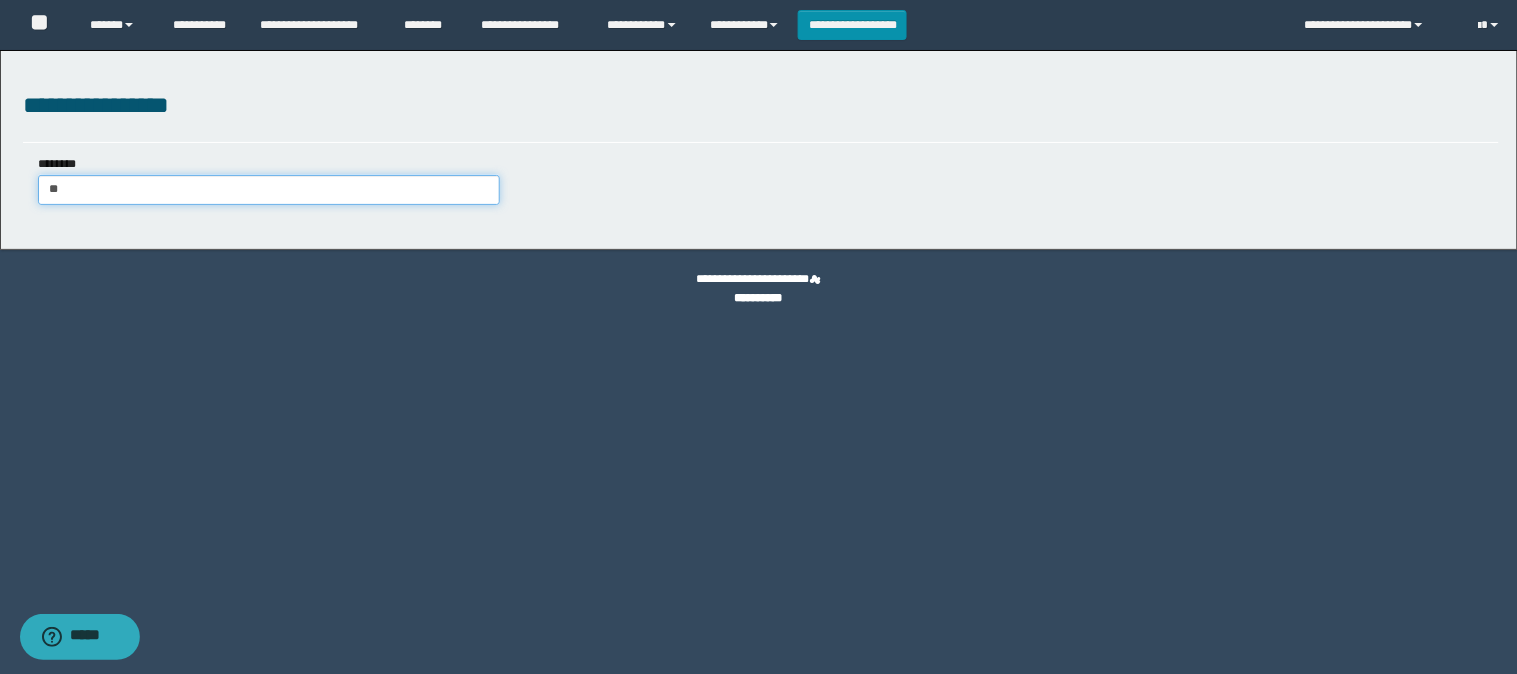 type on "***" 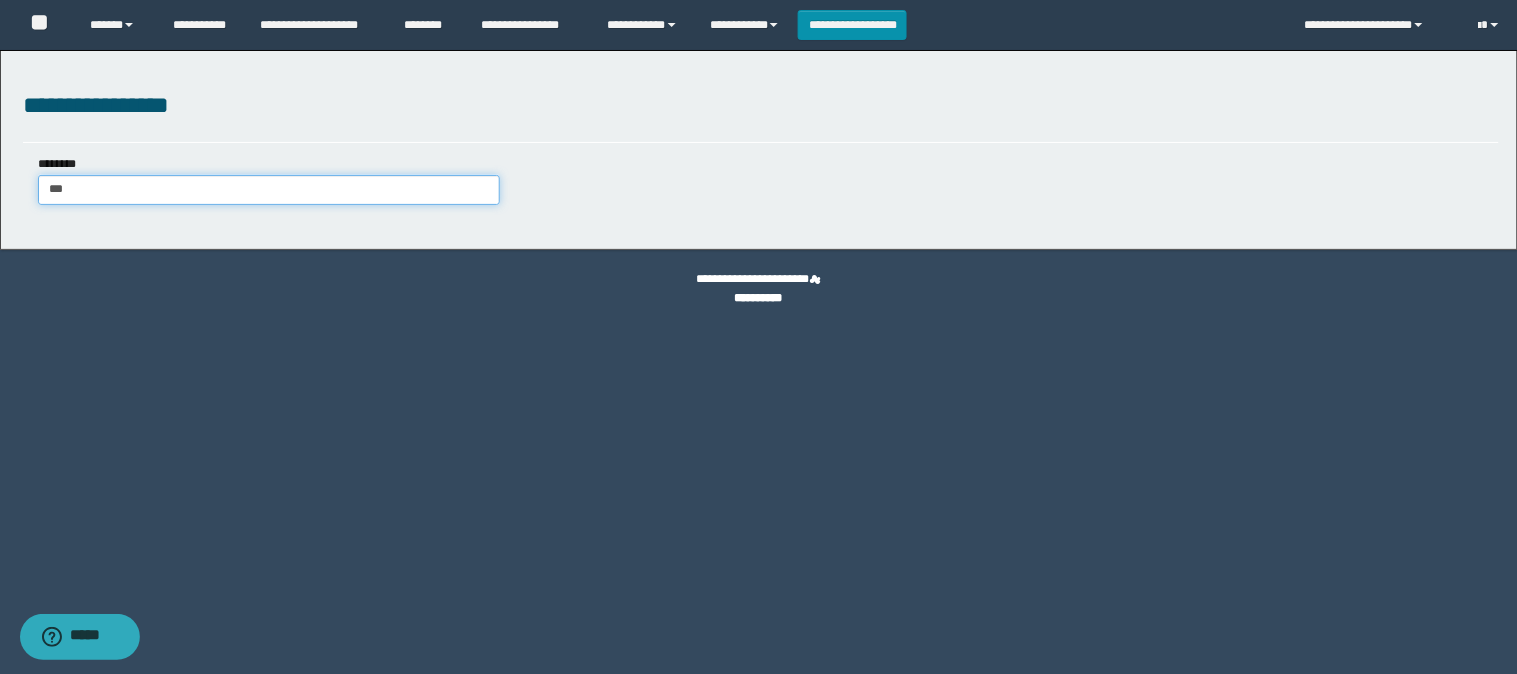 type on "***" 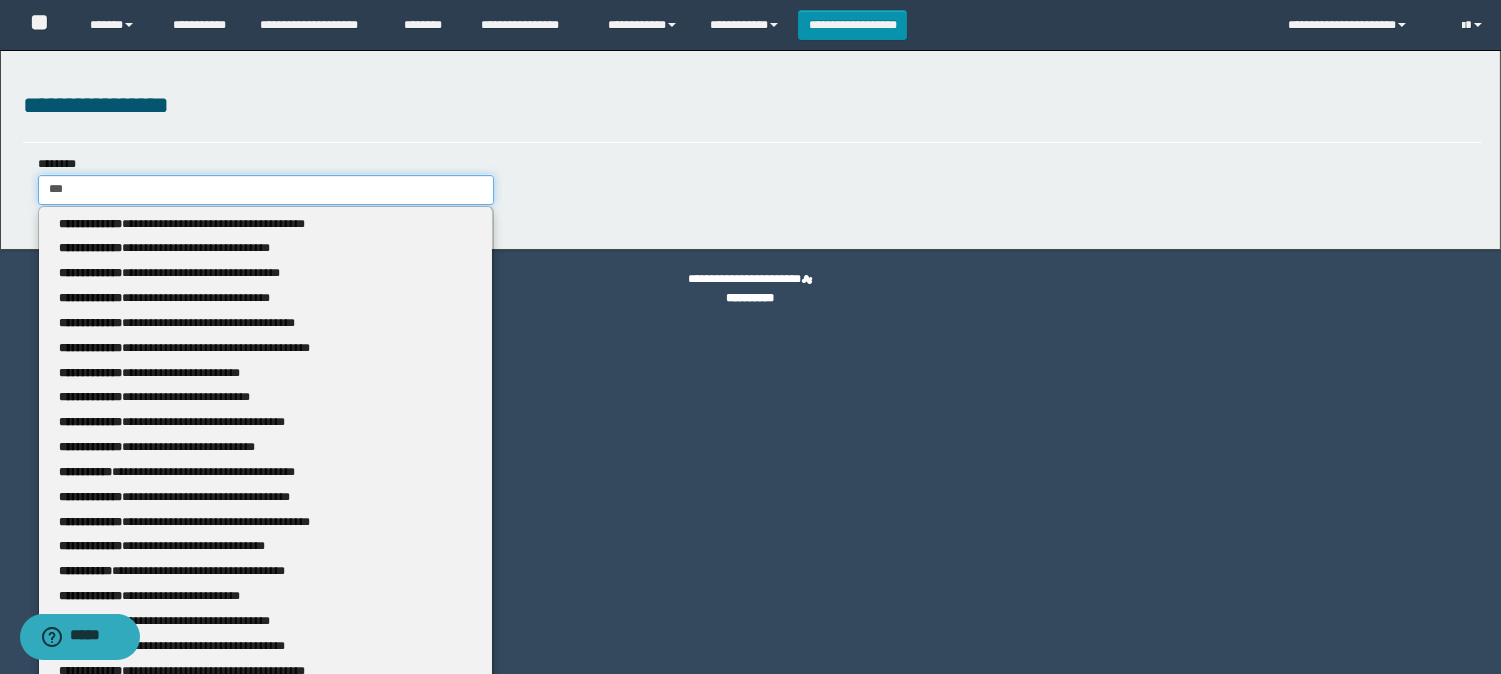 type 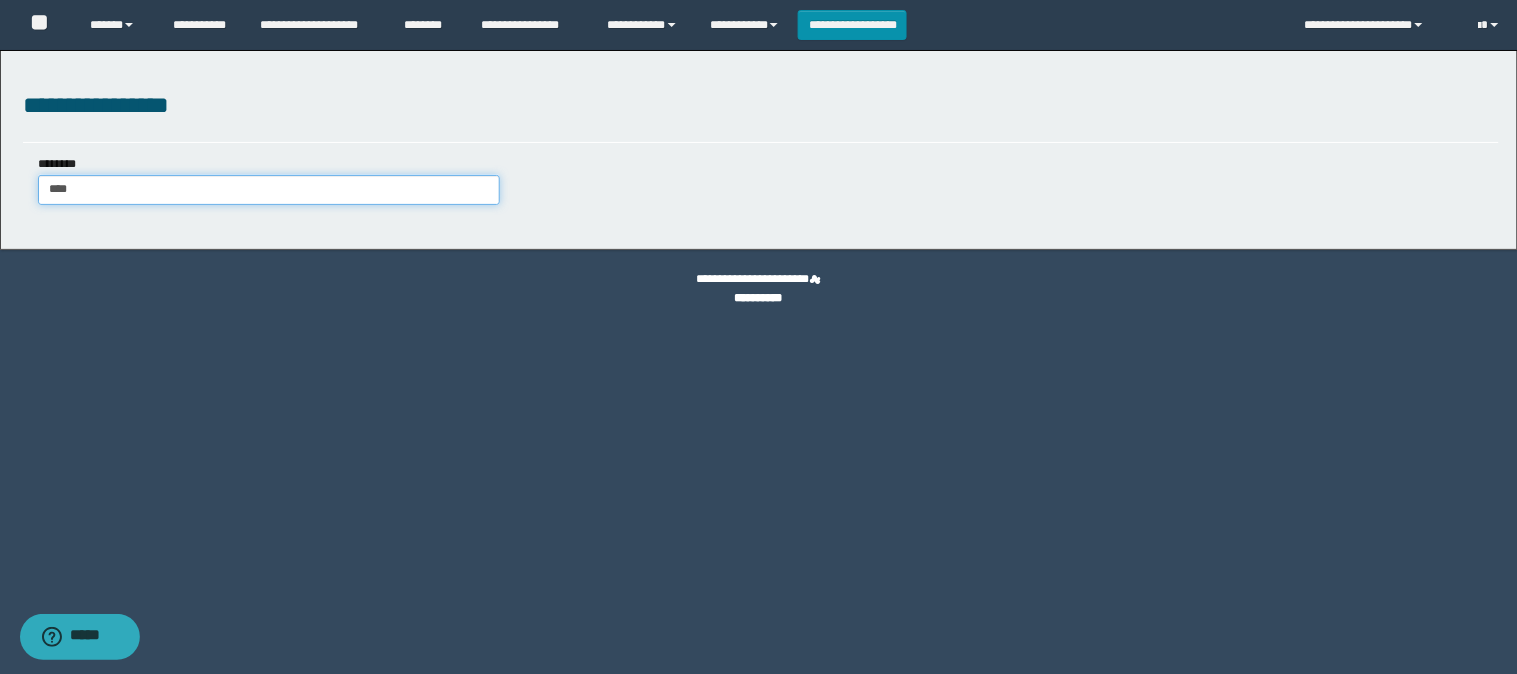 type on "*****" 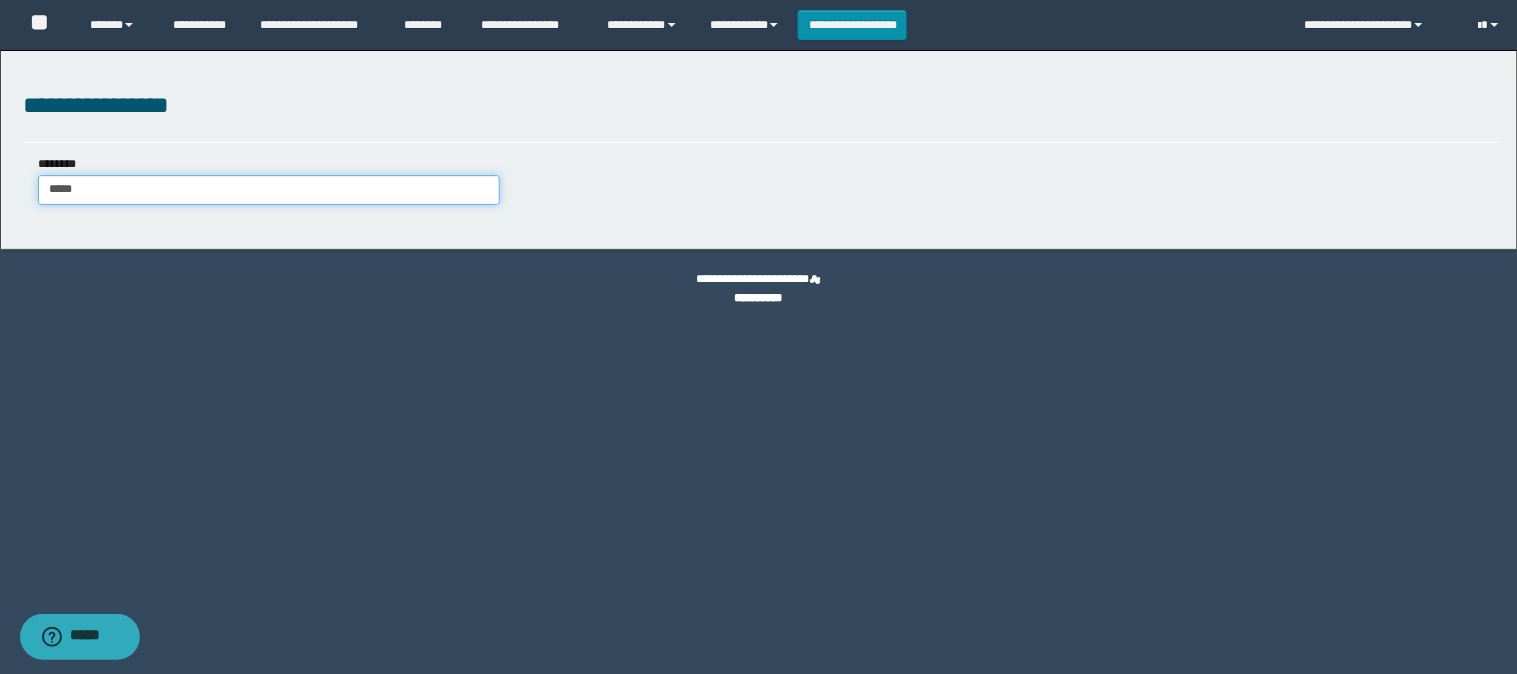 type 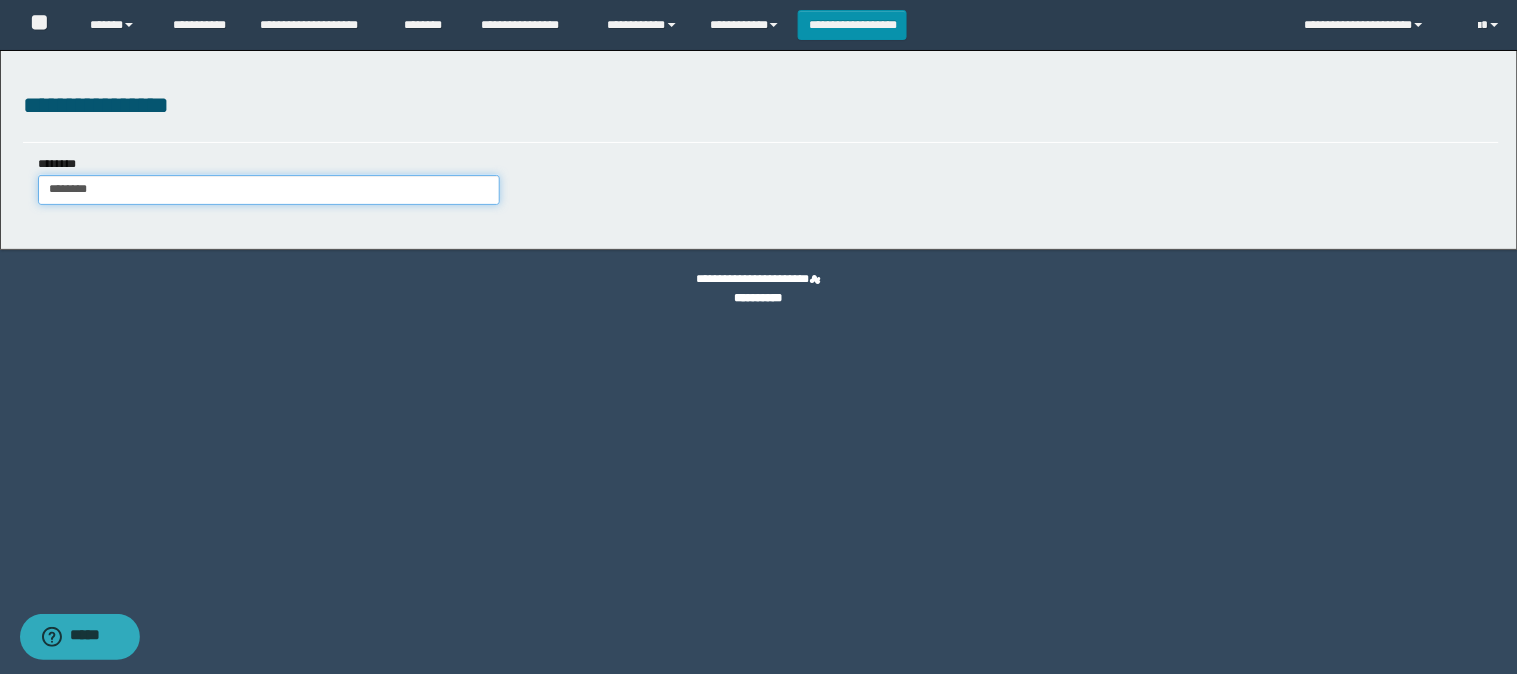 type on "*******" 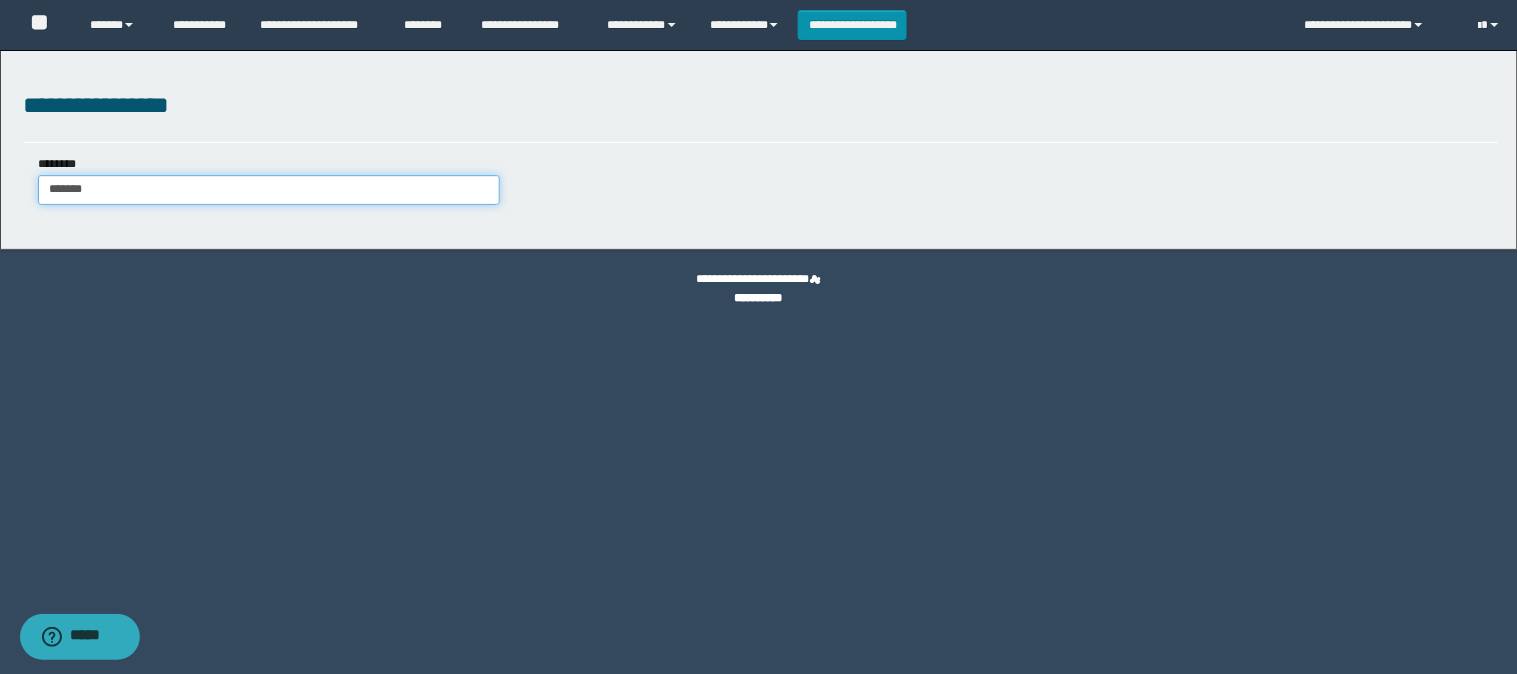 type on "*******" 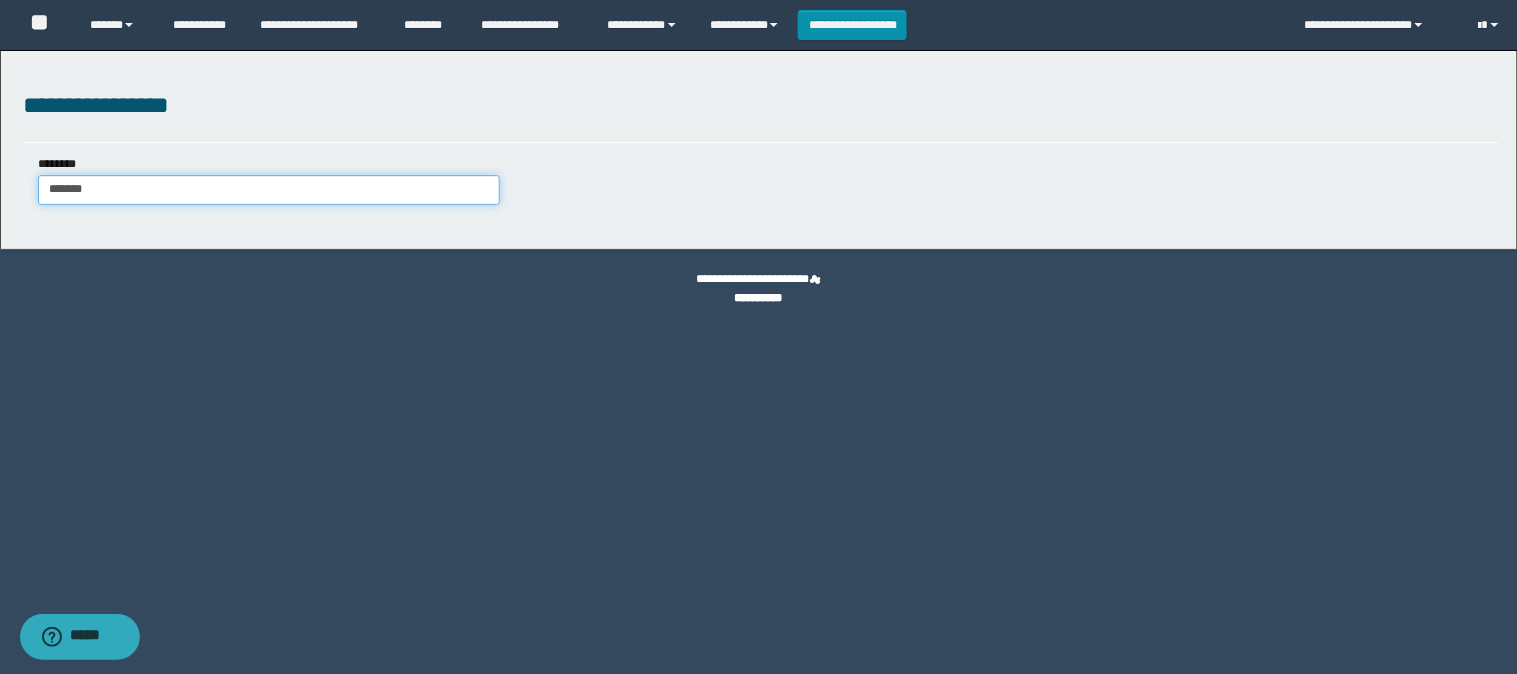 type 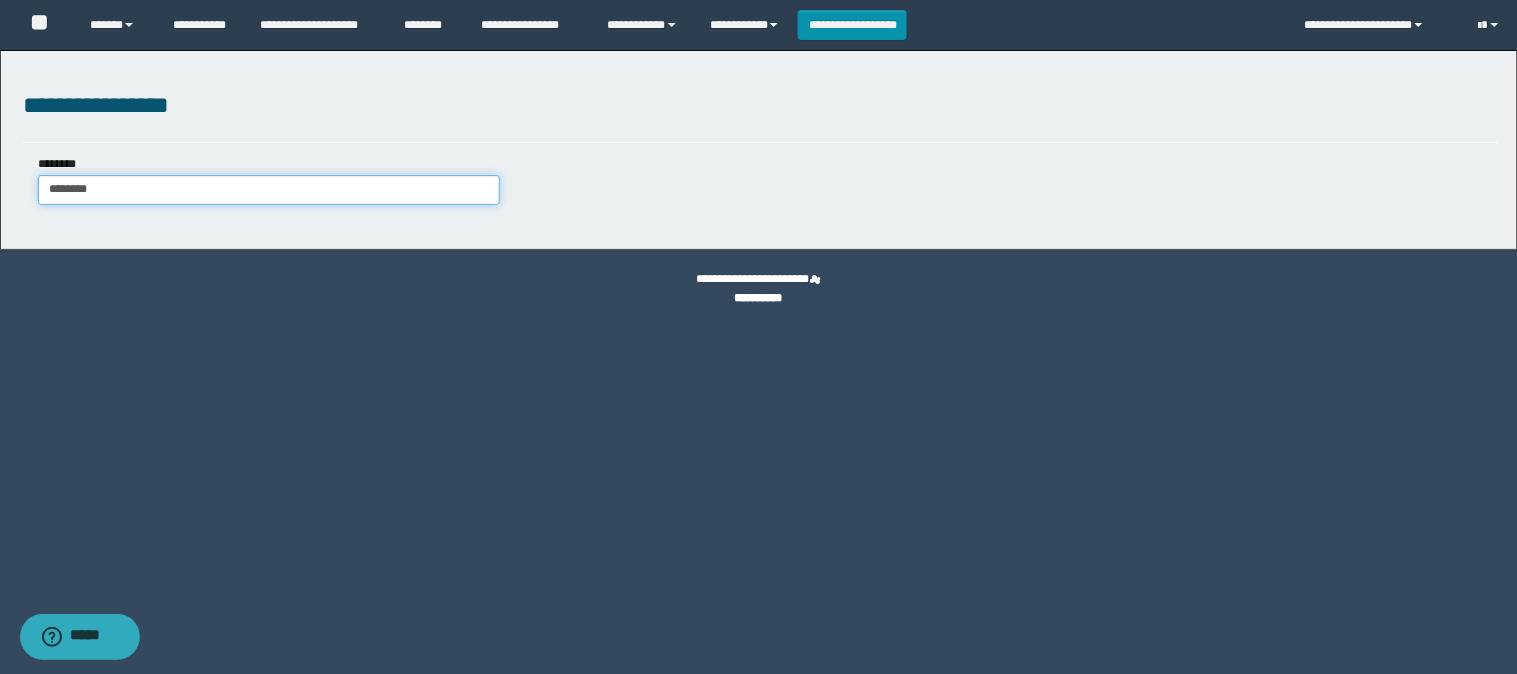 type on "********" 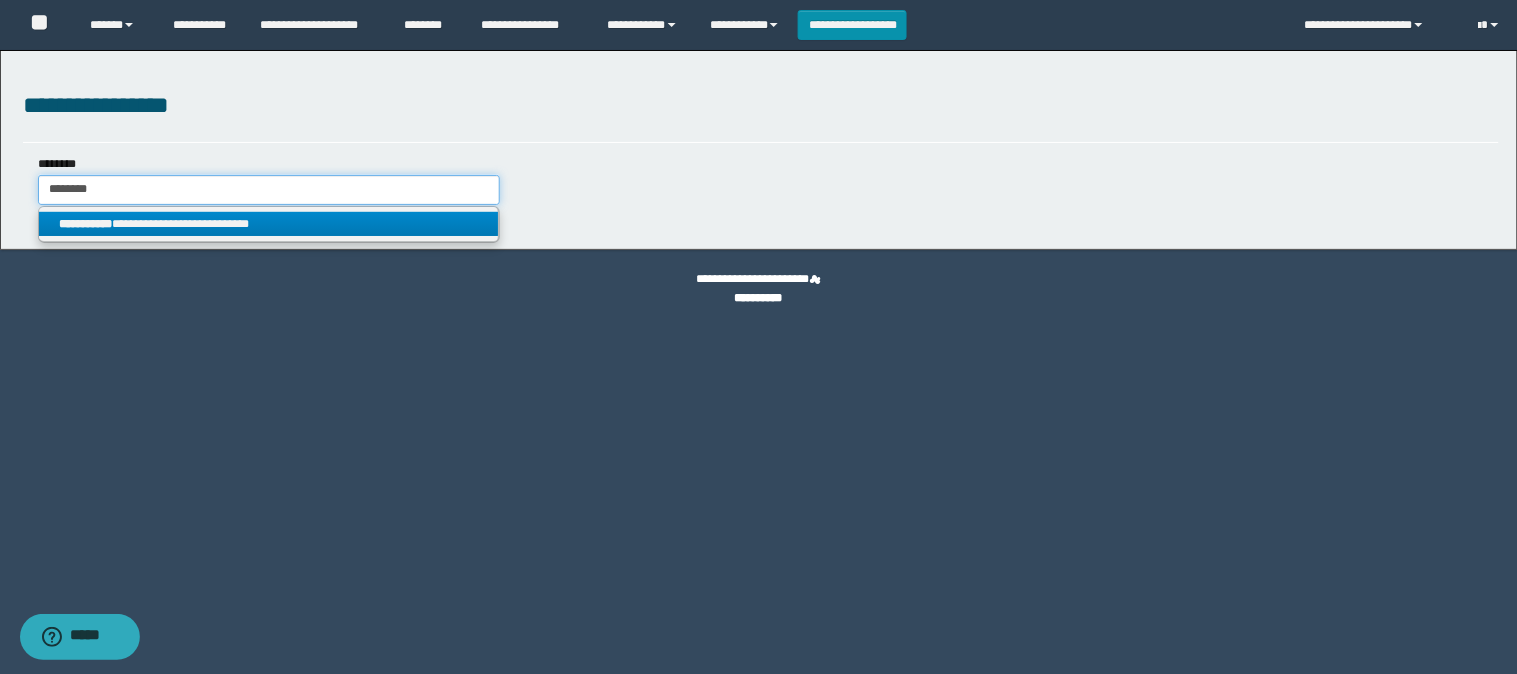 type on "********" 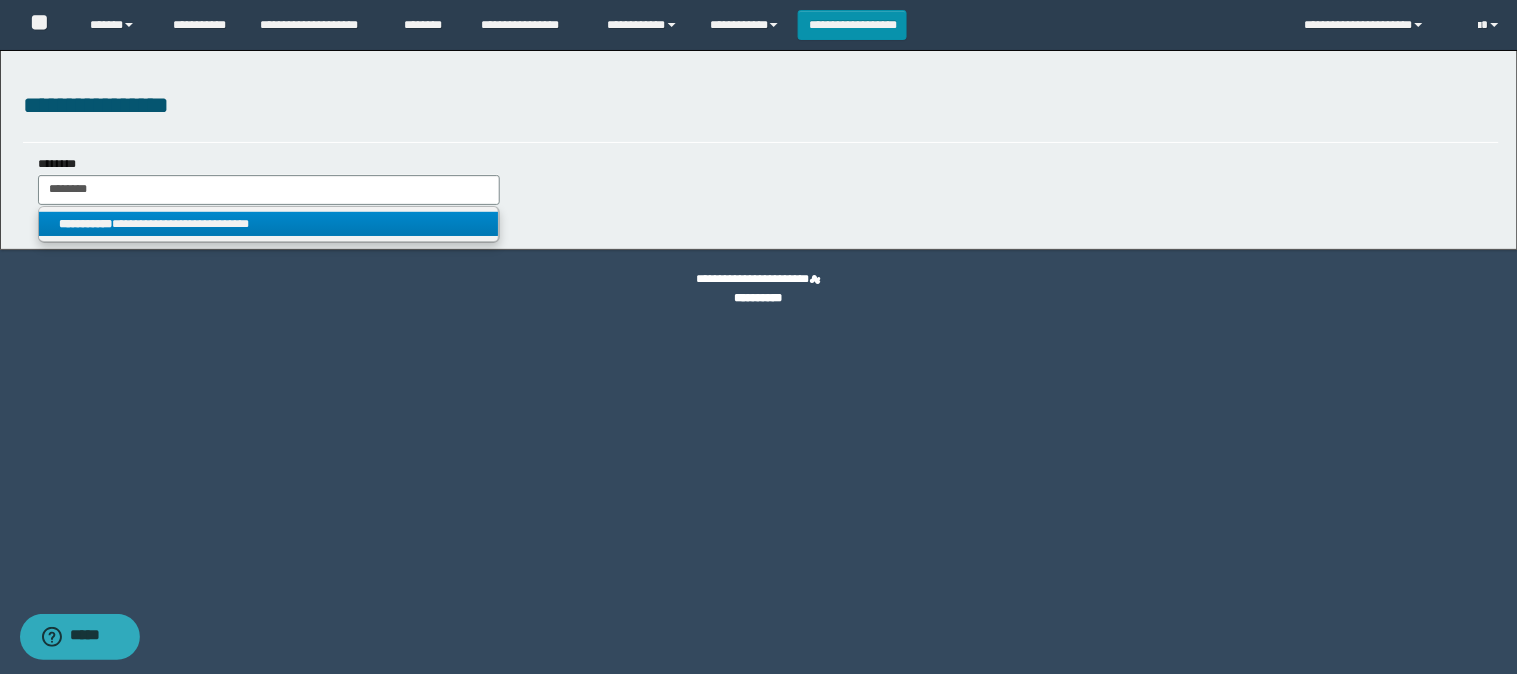 click on "**********" at bounding box center [269, 224] 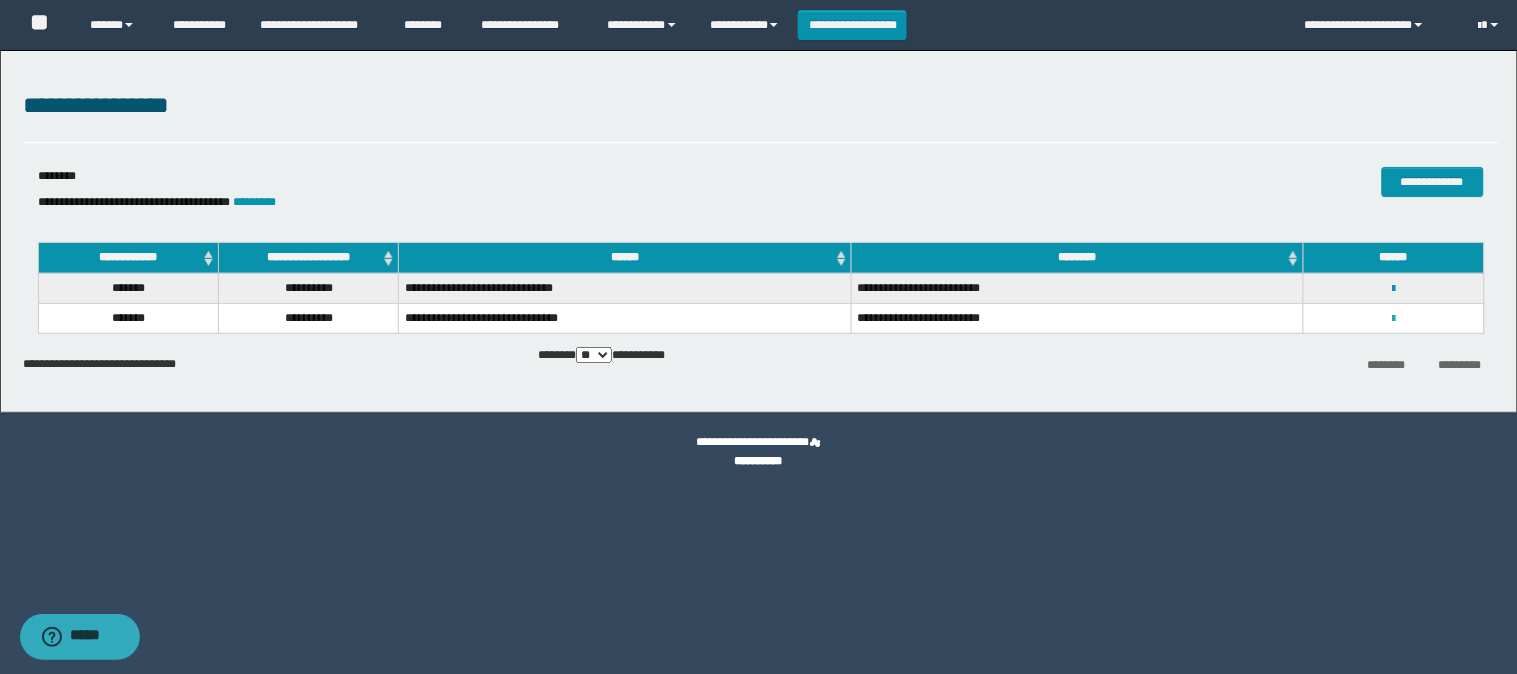 click at bounding box center (1393, 319) 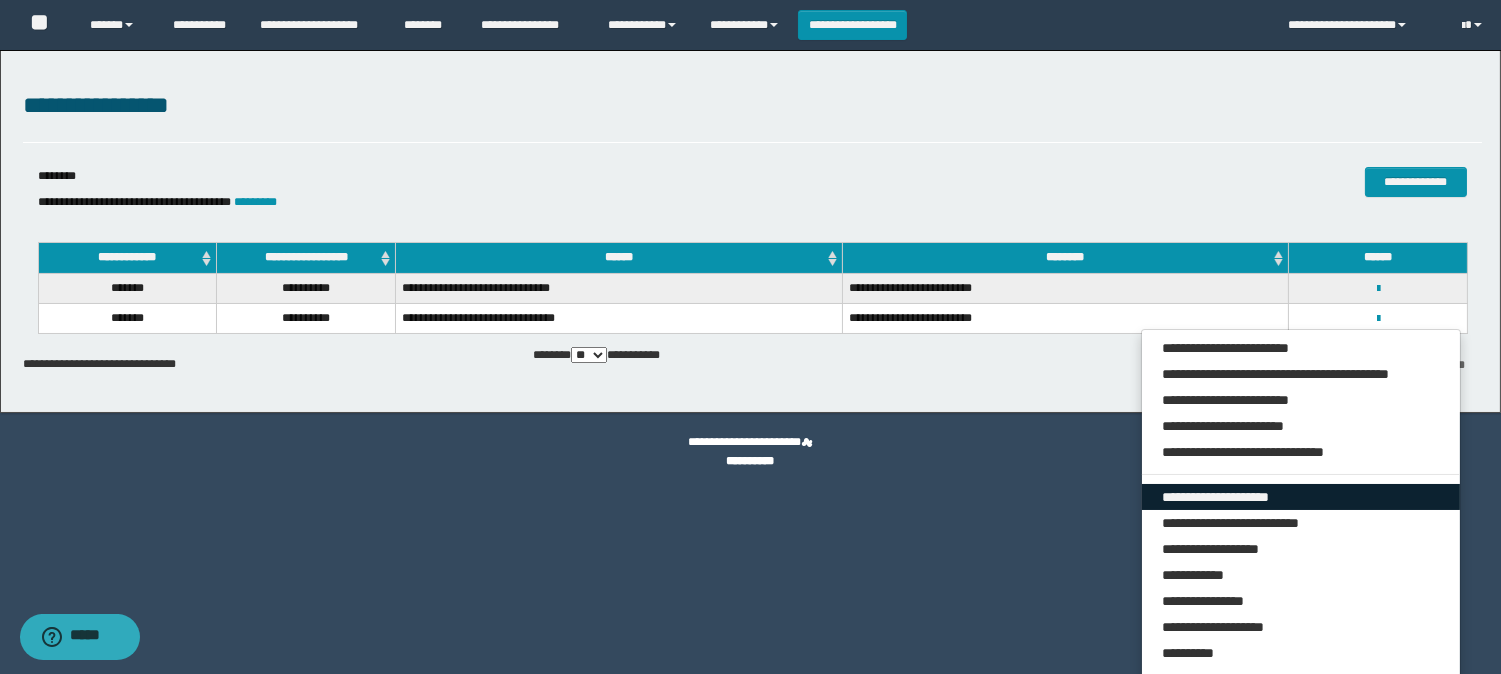 click on "**********" at bounding box center (1301, 497) 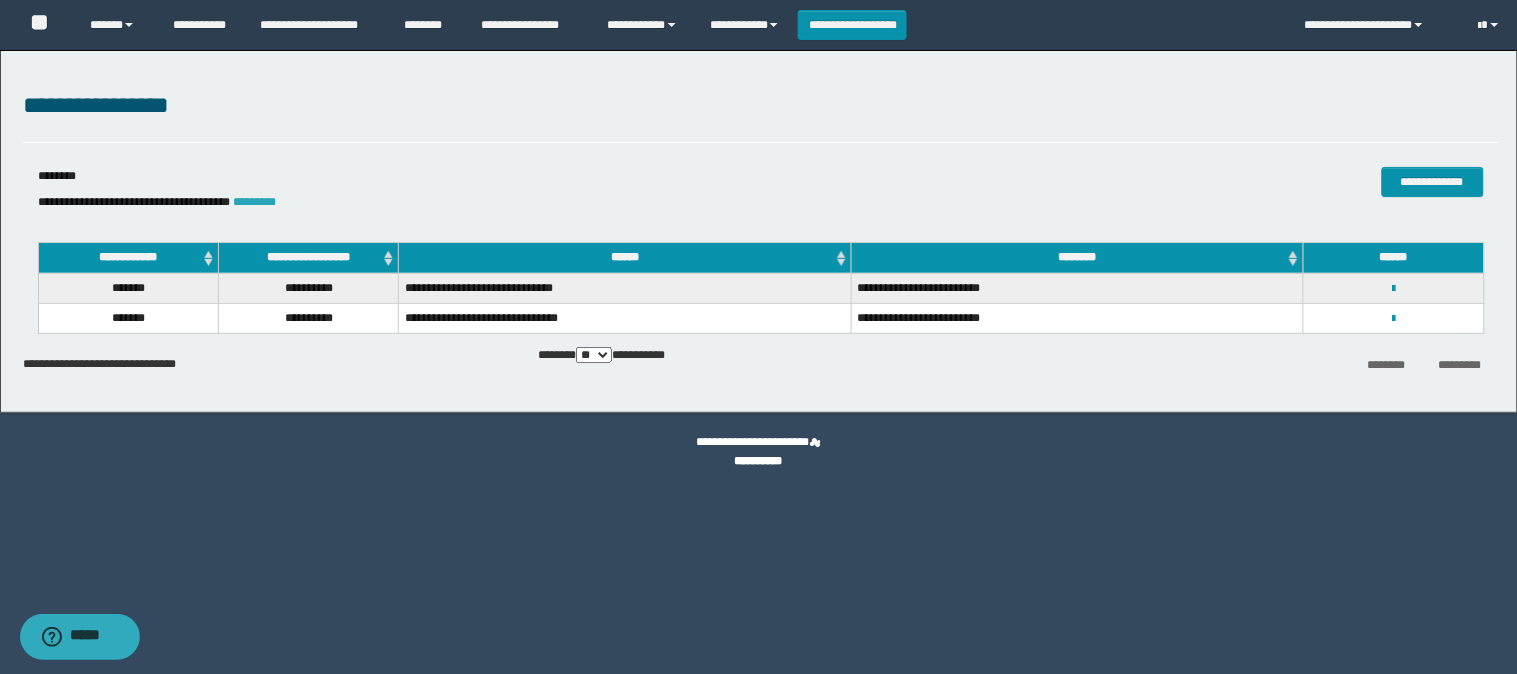 click on "*********" at bounding box center [255, 202] 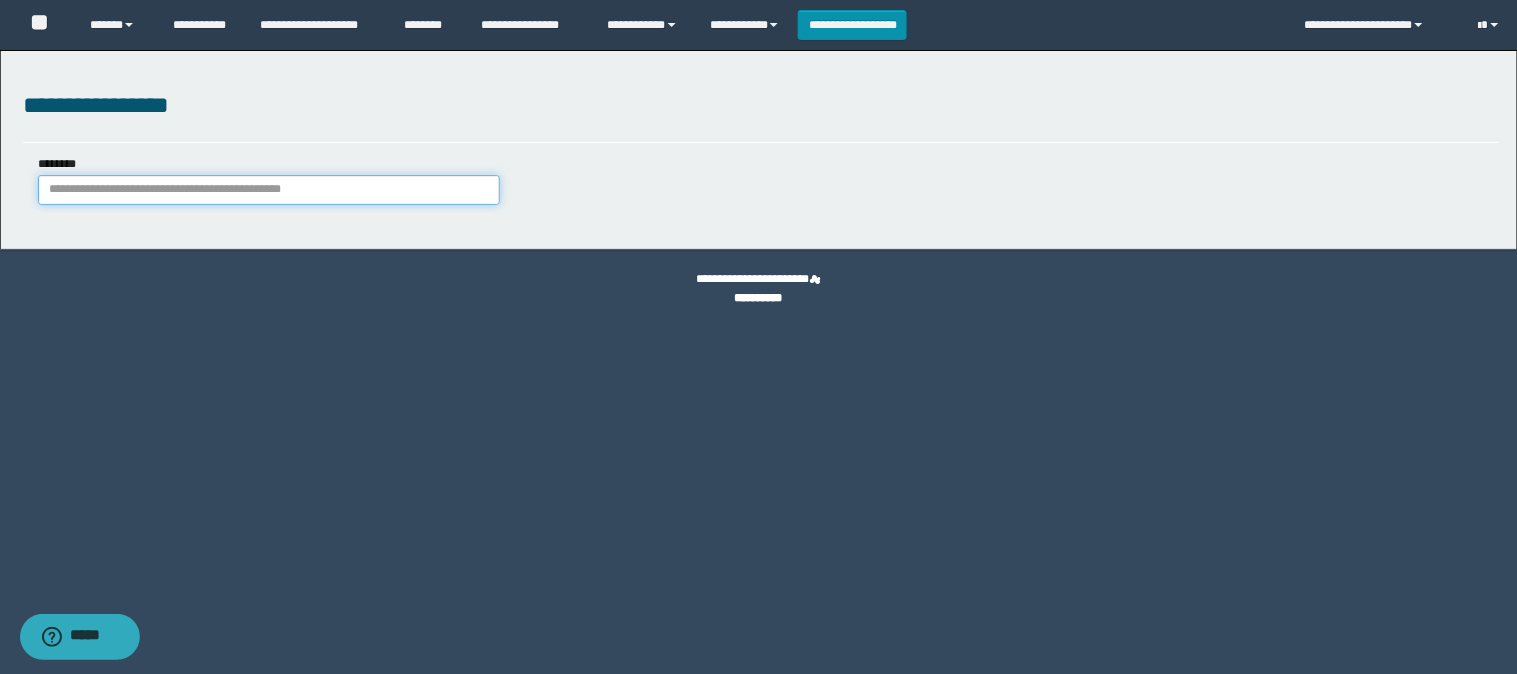 click on "********" at bounding box center (269, 190) 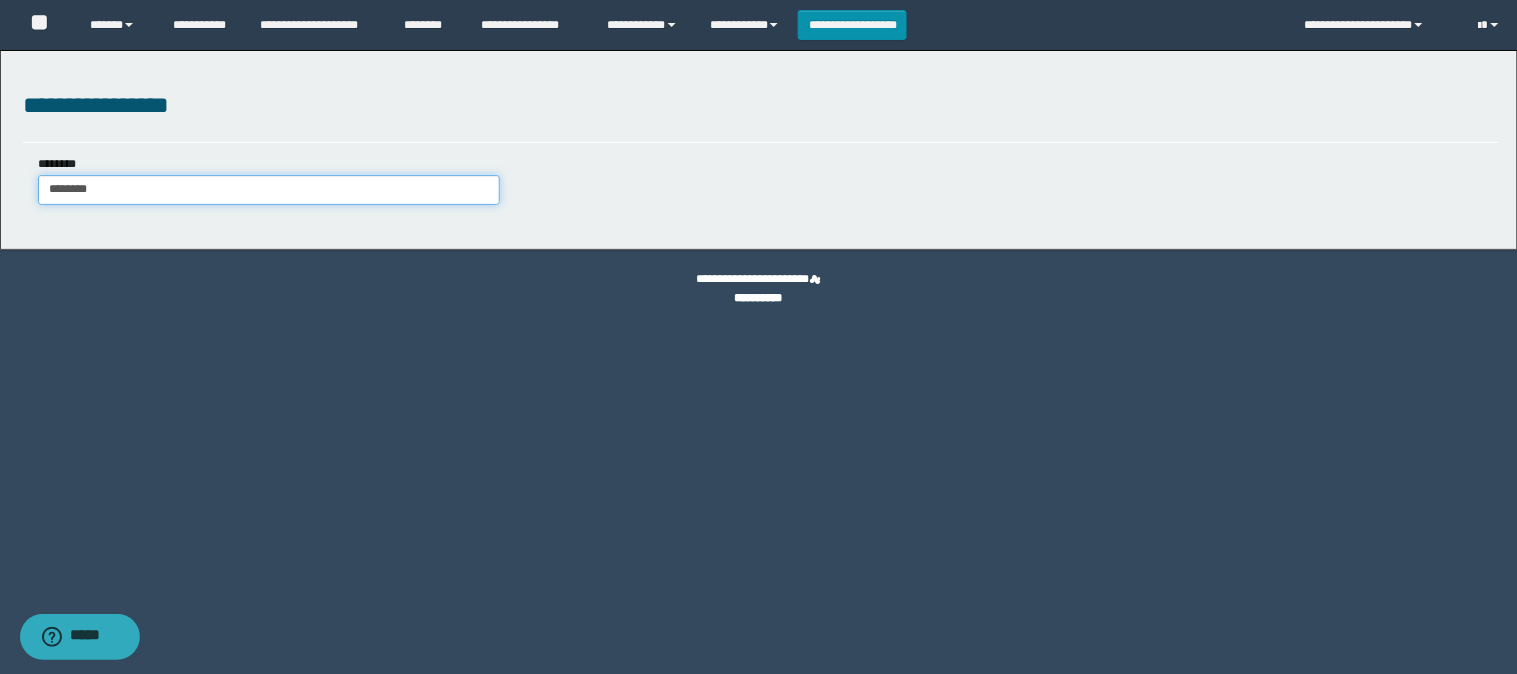 type on "********" 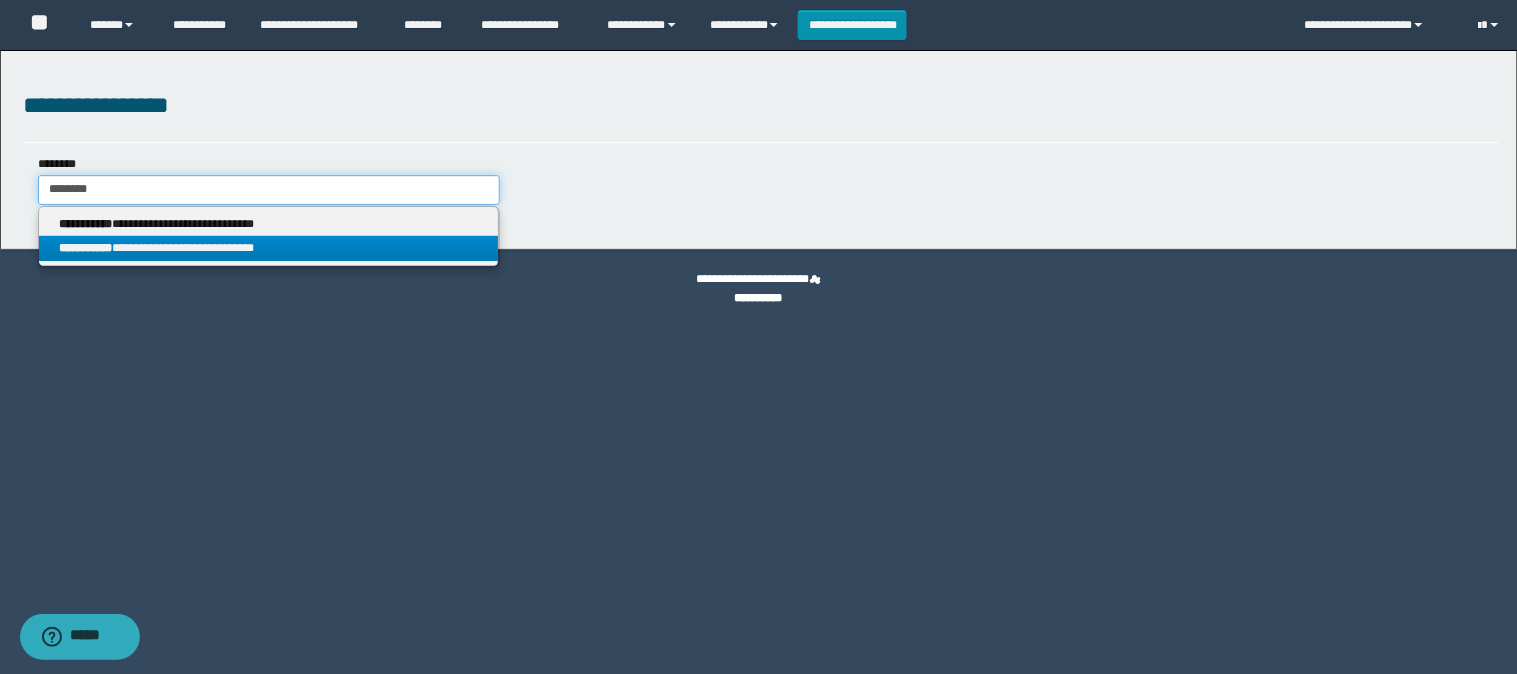 type on "********" 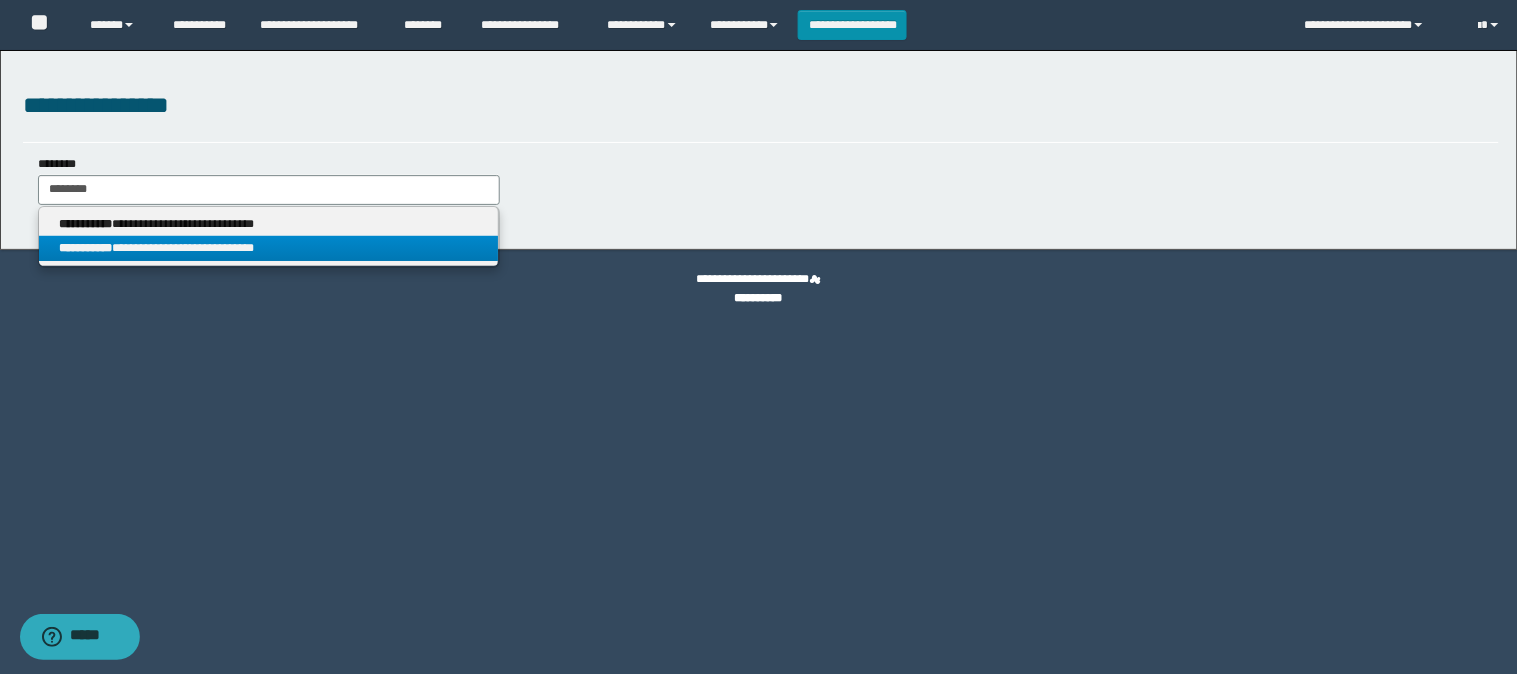 click on "**********" at bounding box center (269, 248) 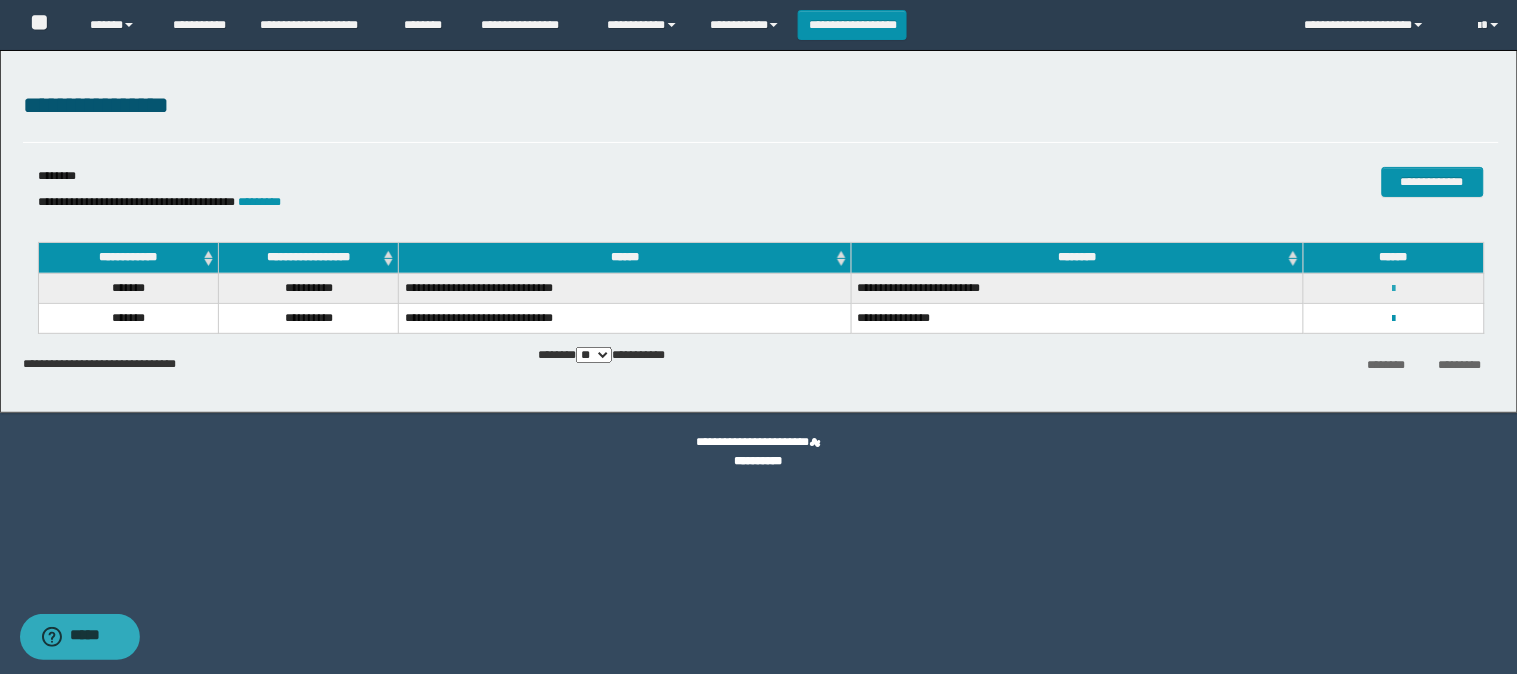 click at bounding box center [1393, 289] 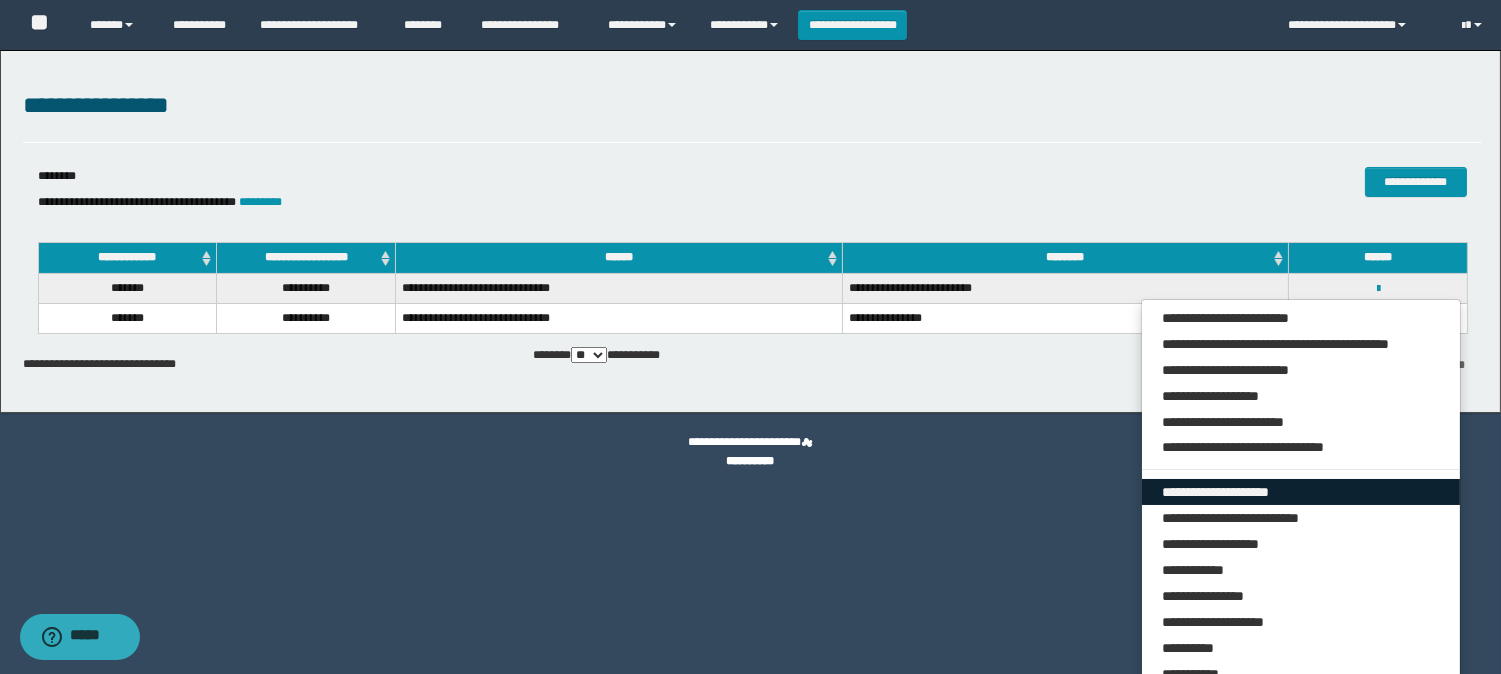 click on "**********" at bounding box center (1301, 492) 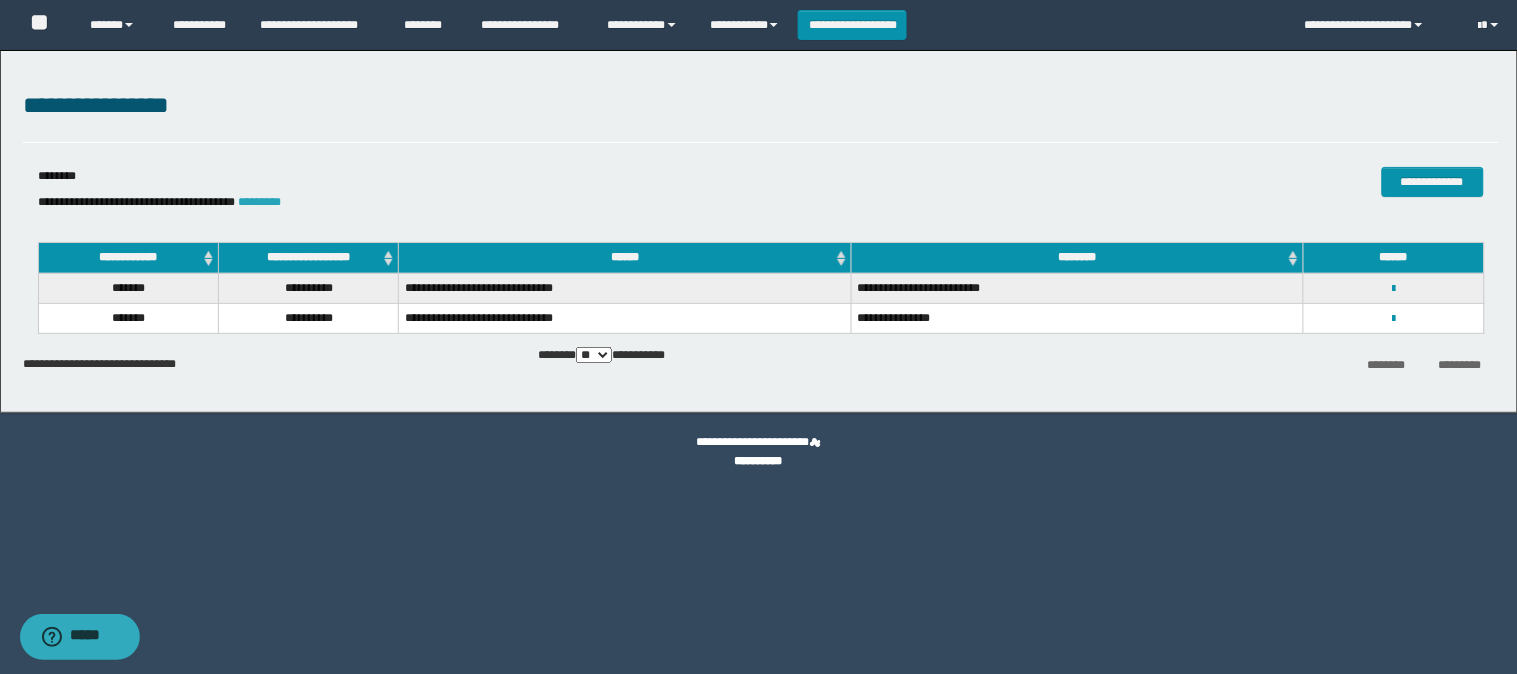 click on "*********" at bounding box center (260, 202) 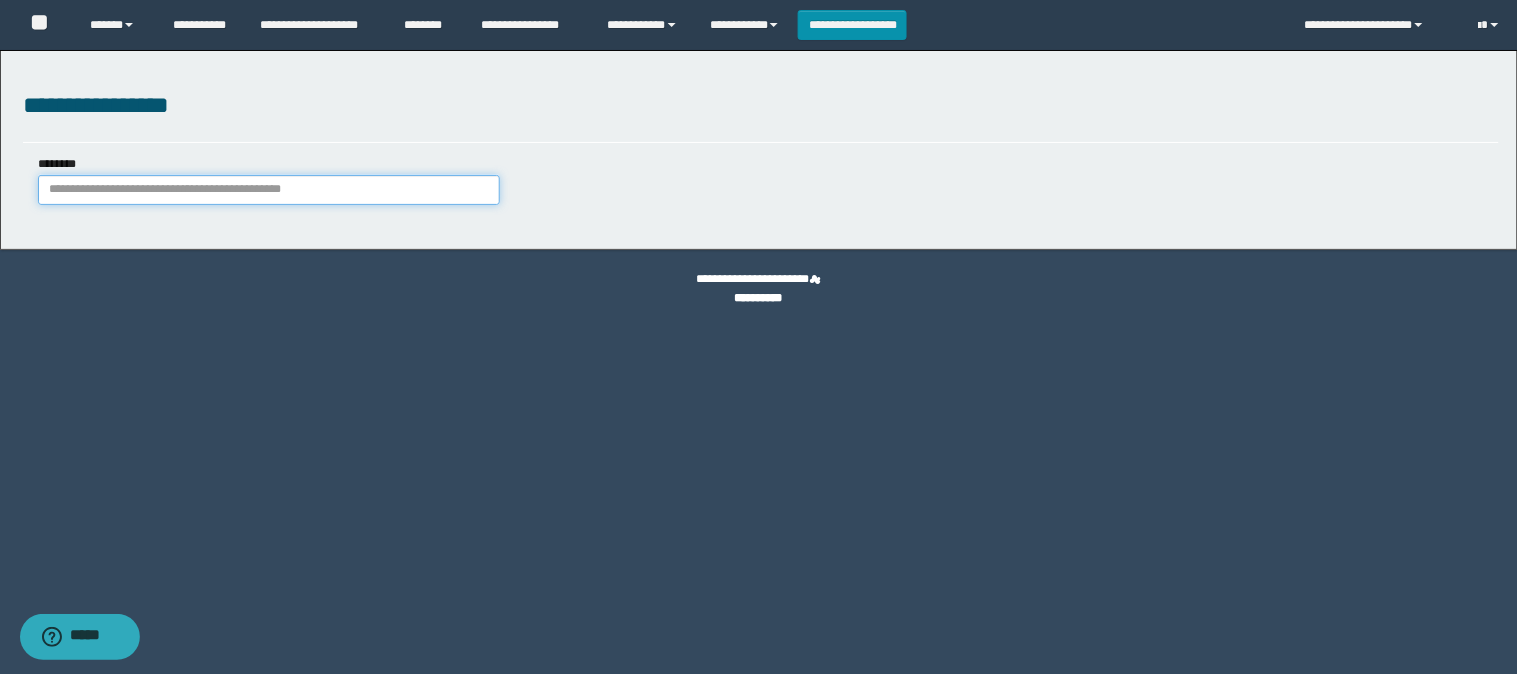 click on "********" at bounding box center [269, 190] 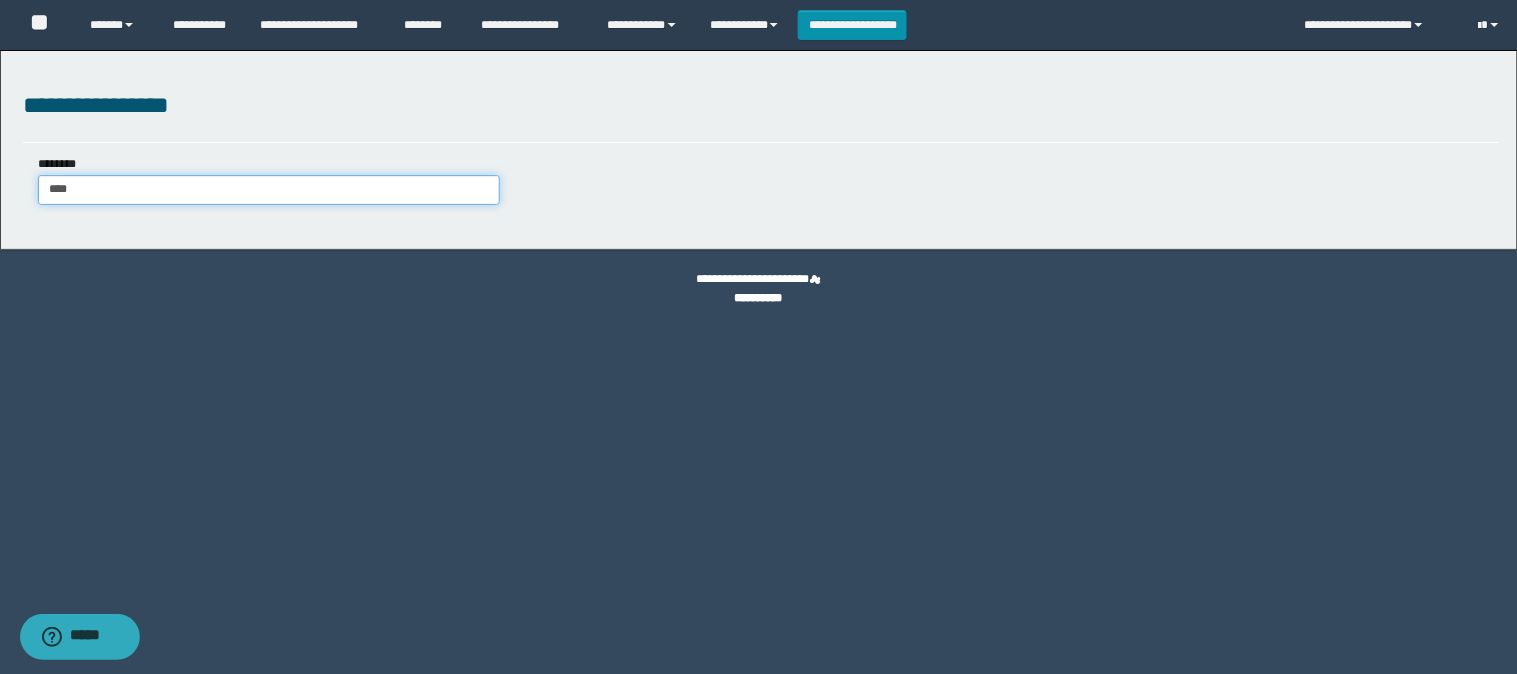 type on "*****" 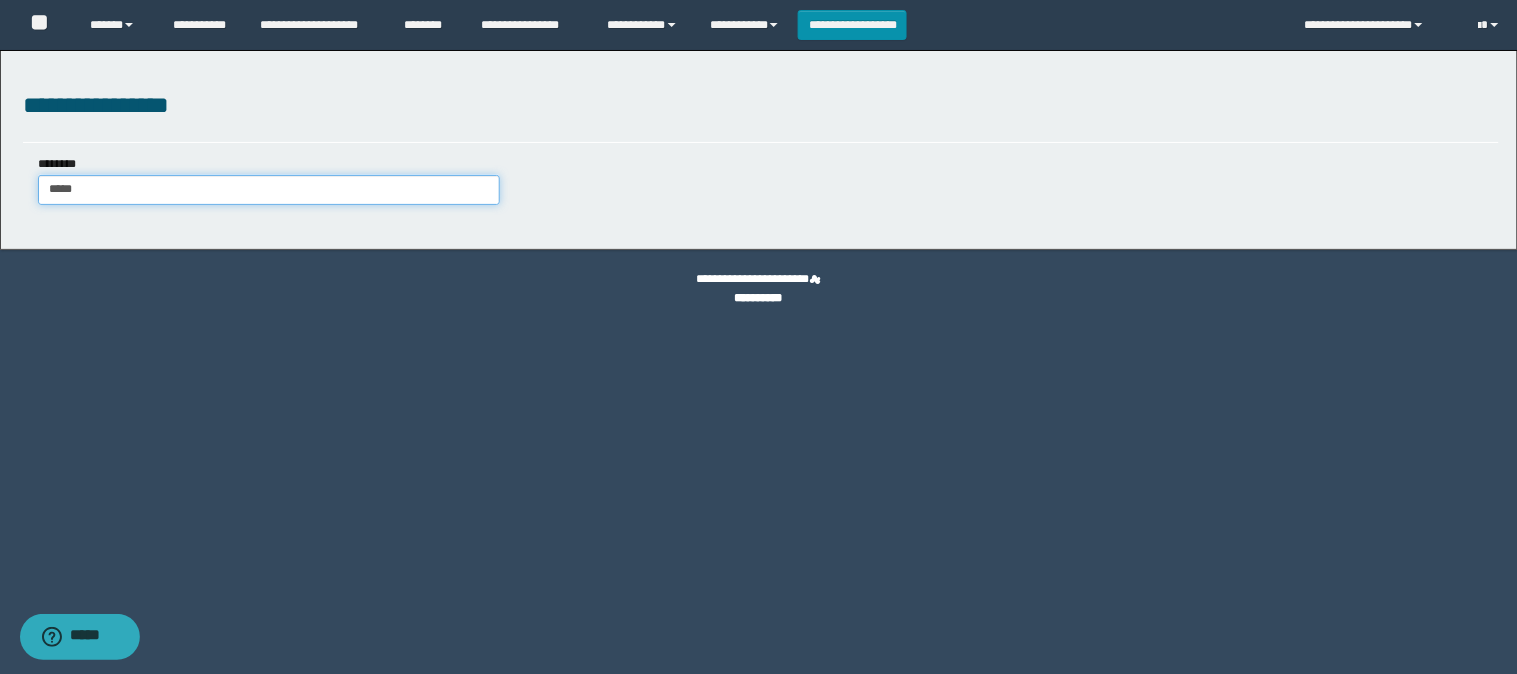 type on "*****" 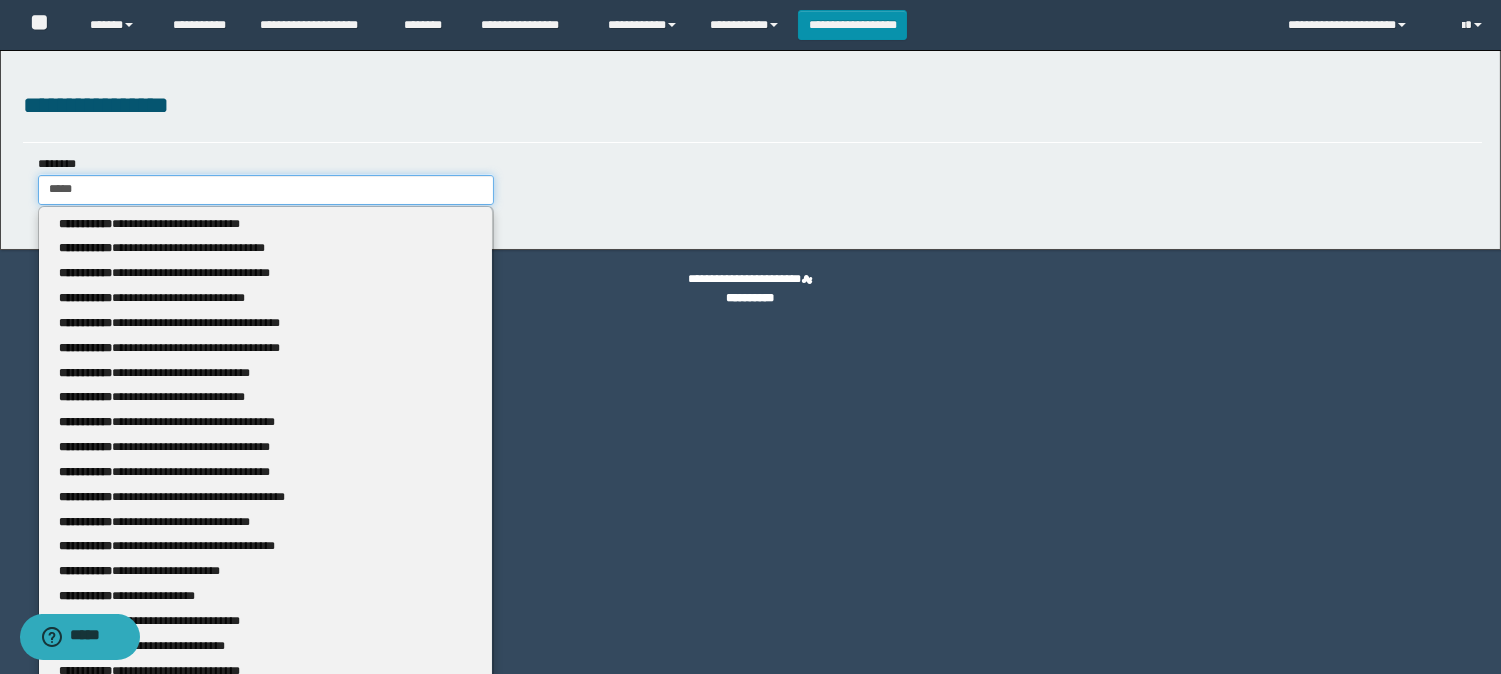 type 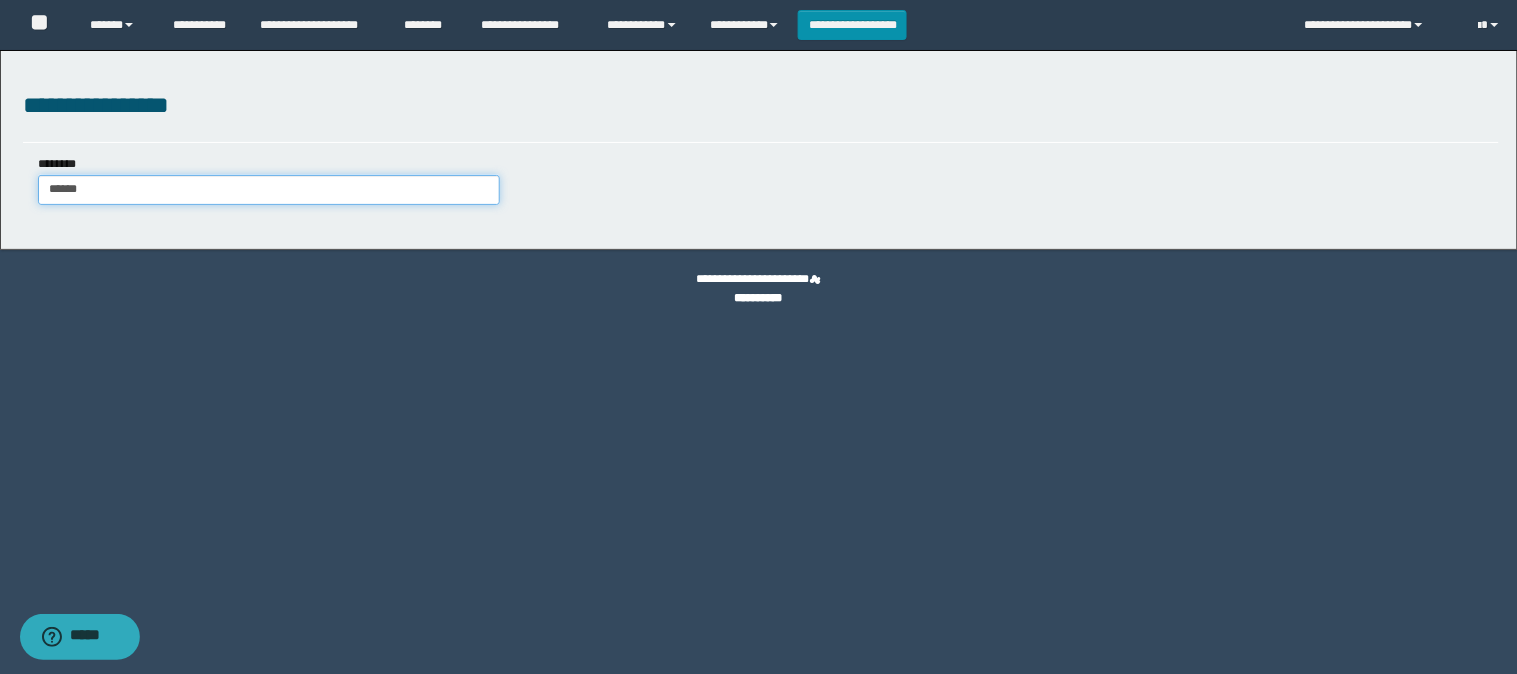 type on "*******" 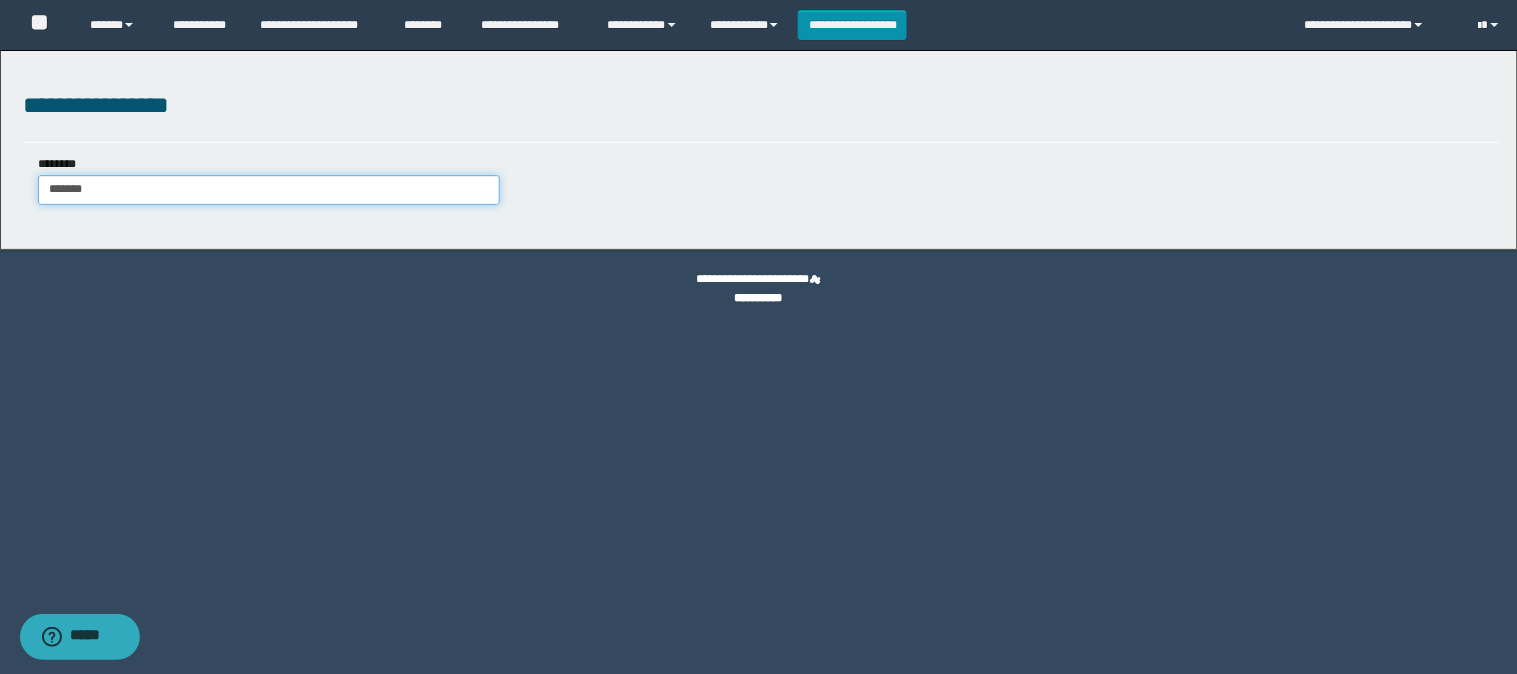 type on "*******" 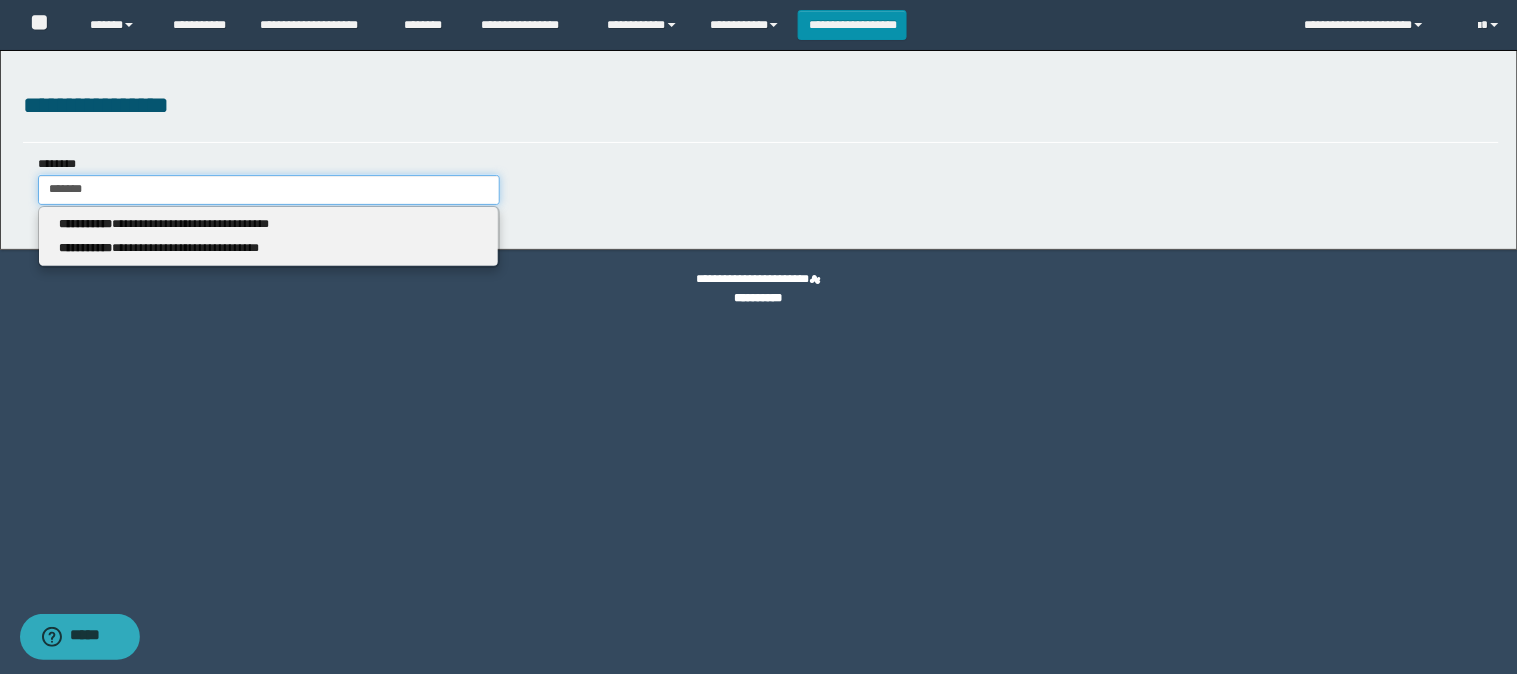 type 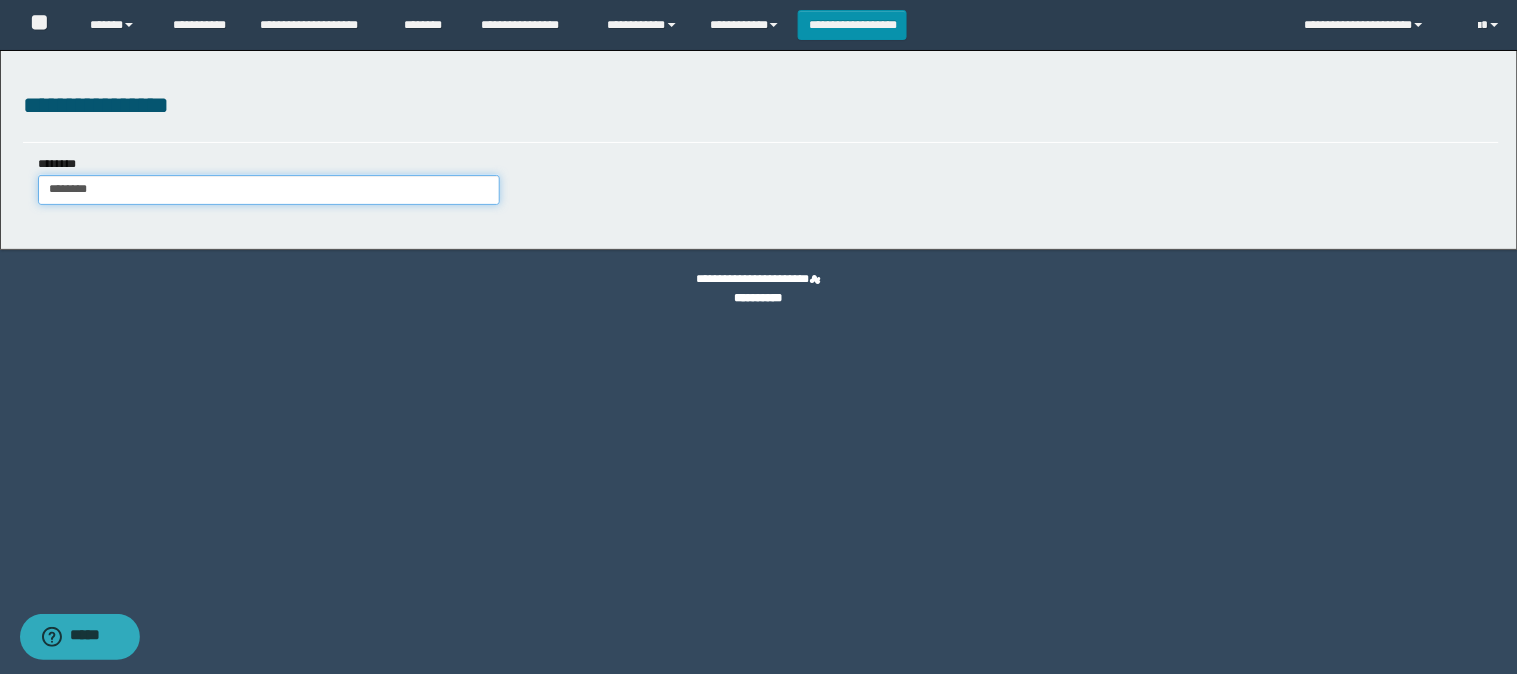 type on "********" 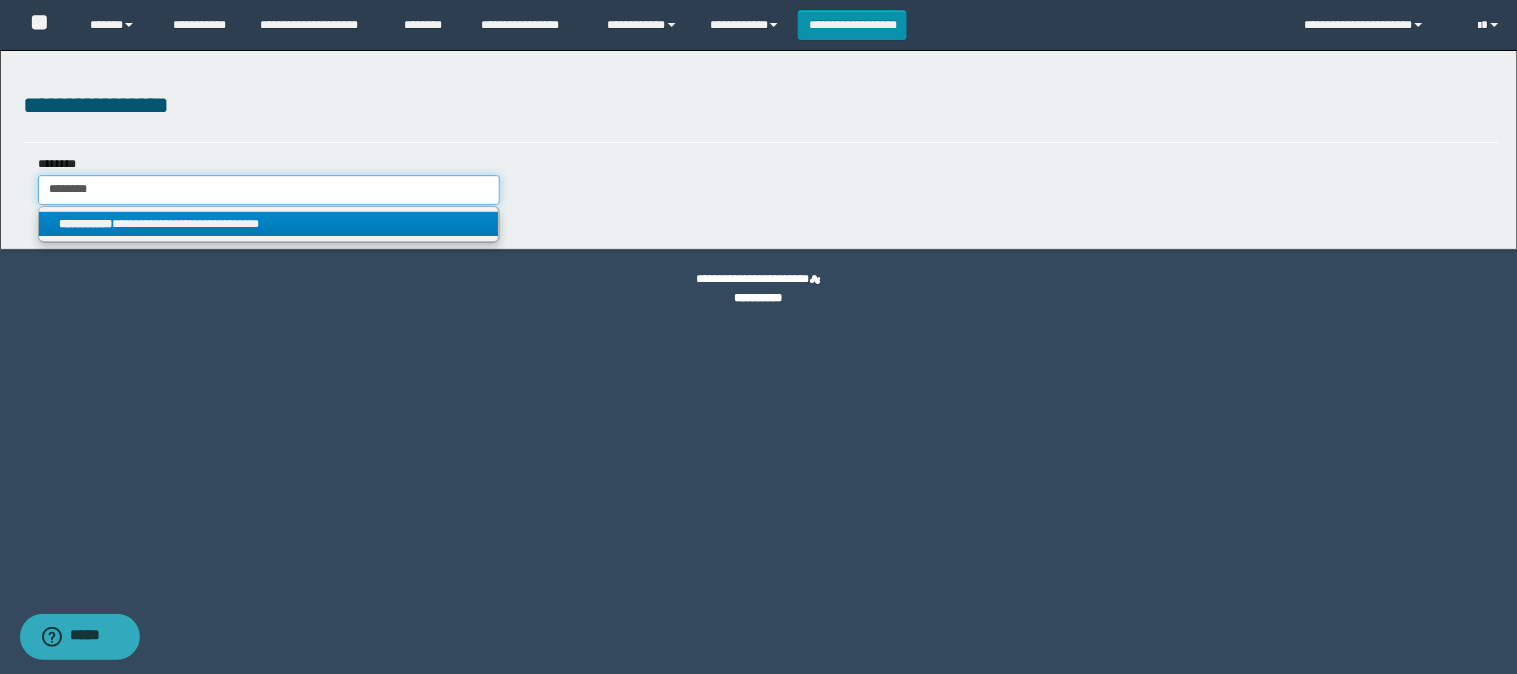 type on "********" 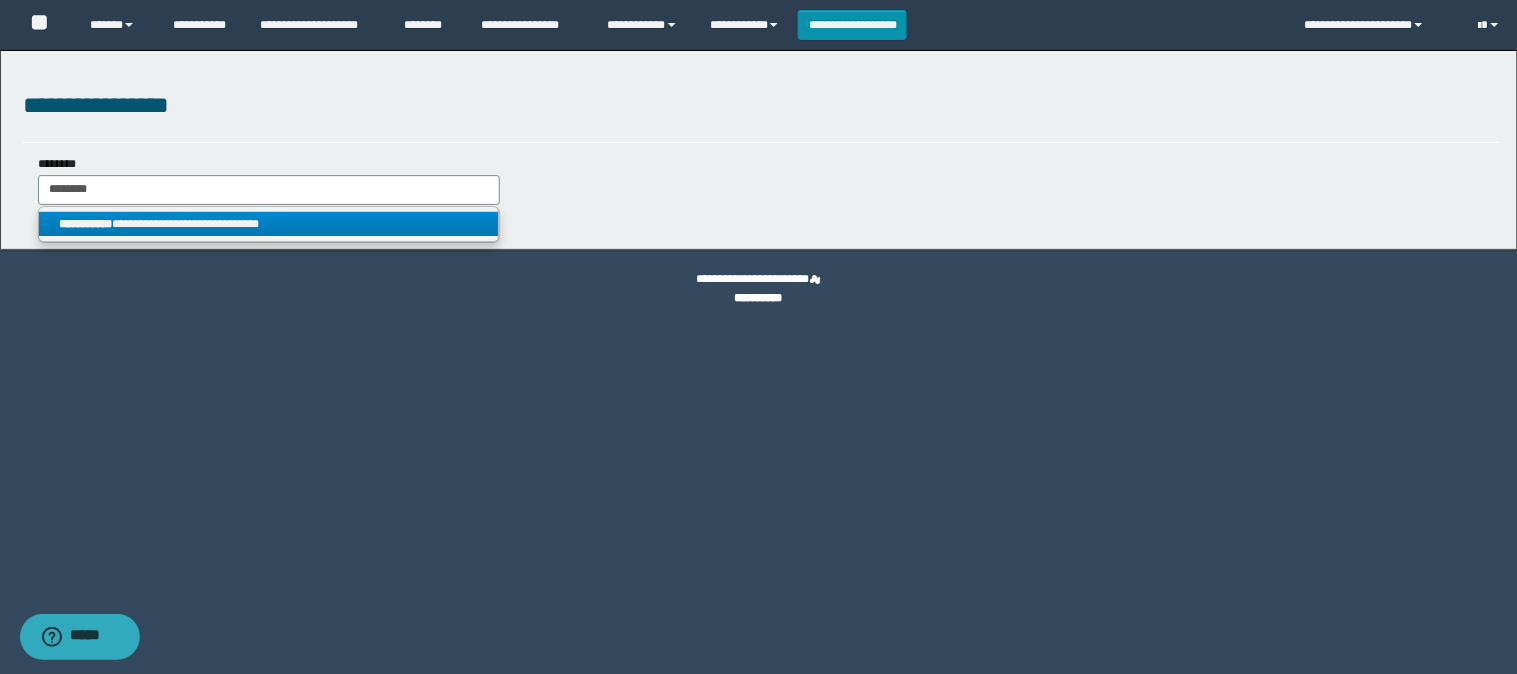 click on "**********" at bounding box center (269, 224) 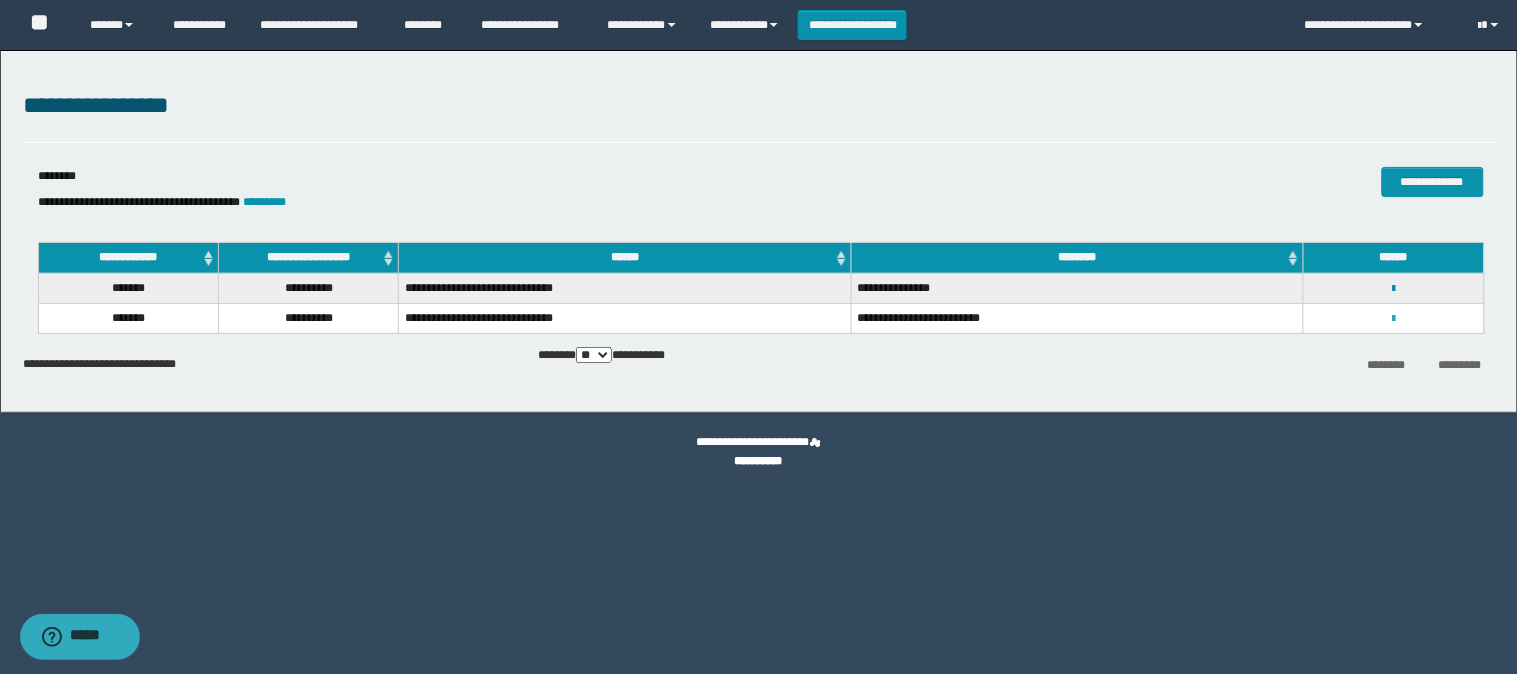 click at bounding box center (1393, 319) 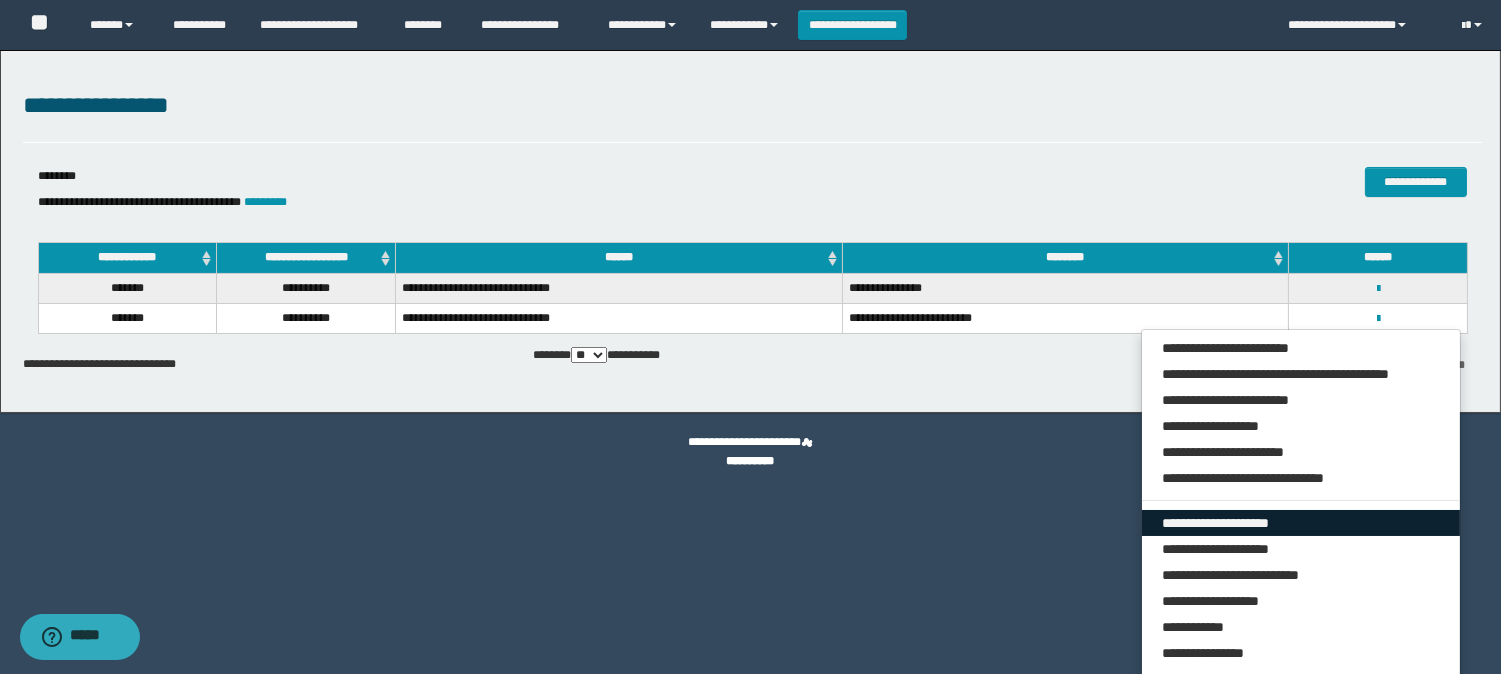 click on "**********" at bounding box center (1301, 523) 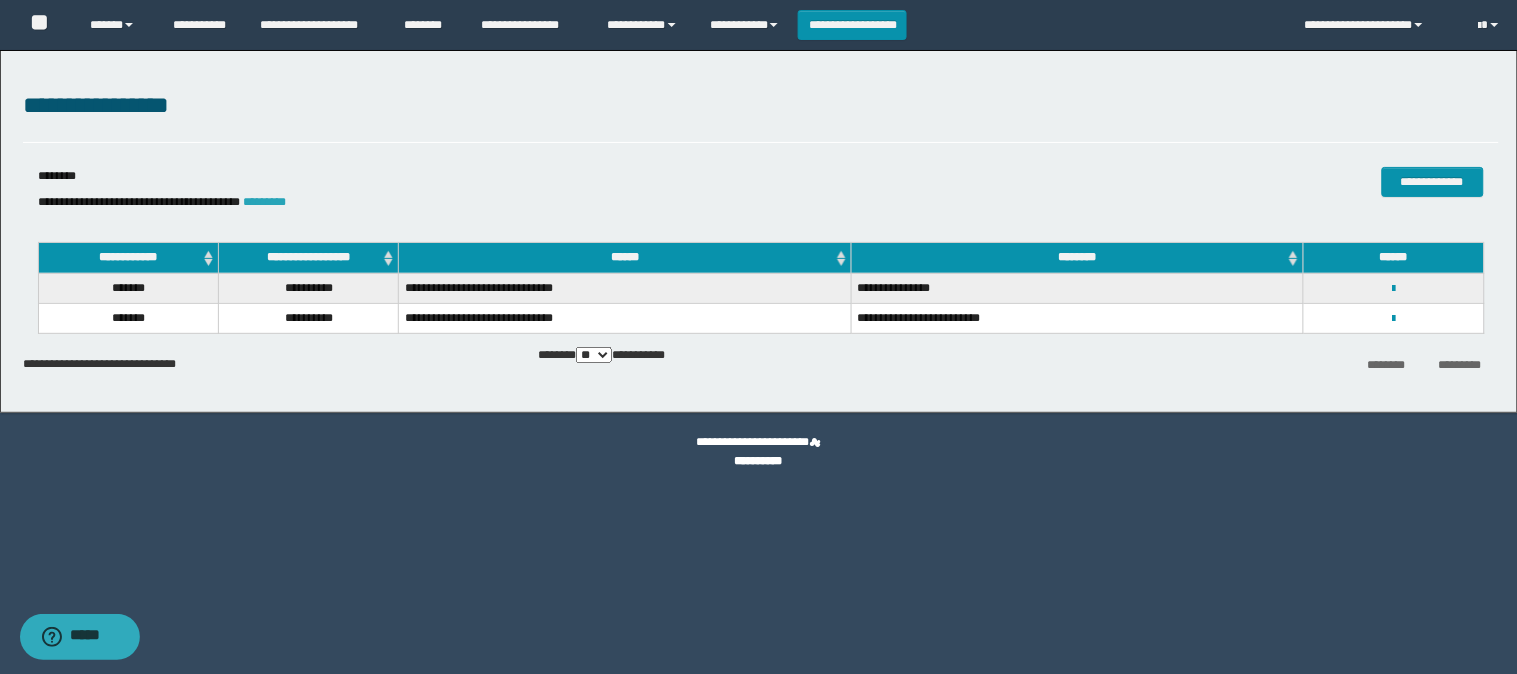 click on "*********" at bounding box center [265, 202] 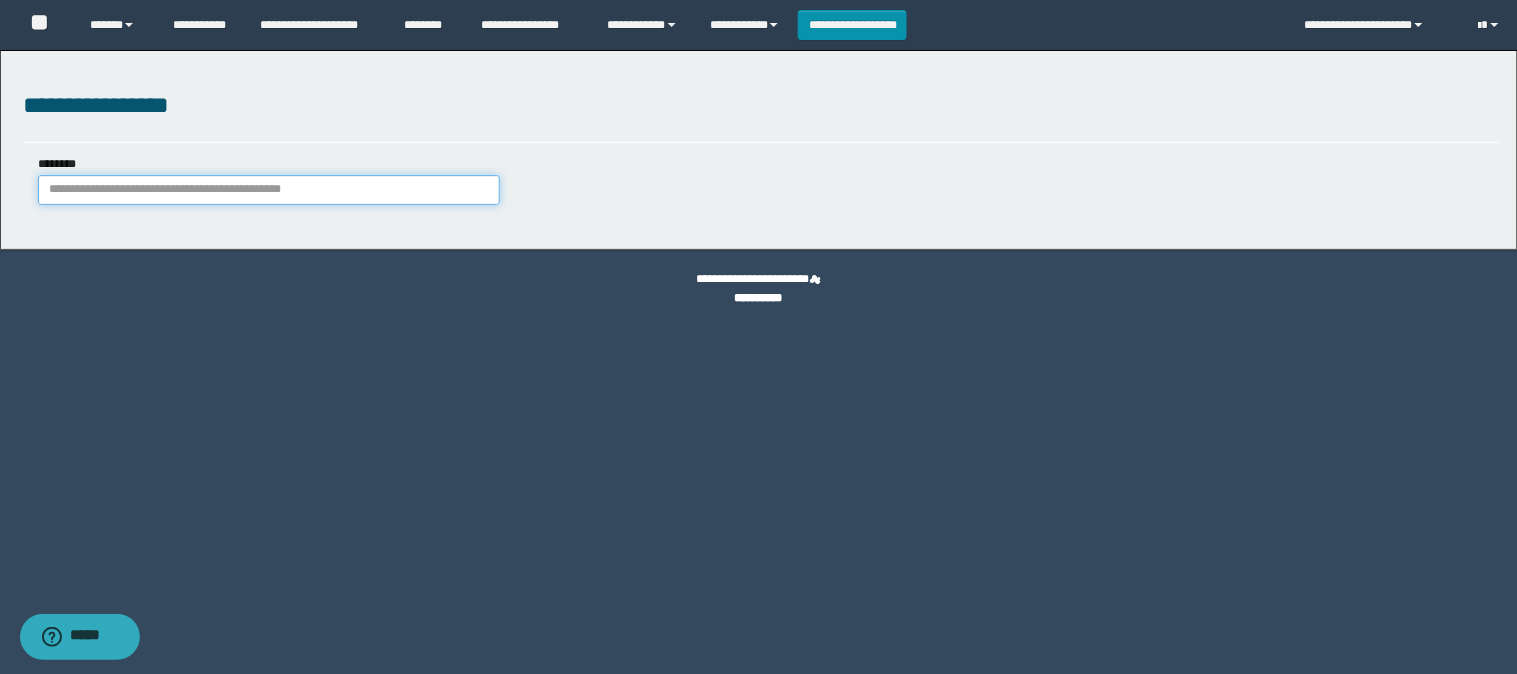 click on "********" at bounding box center [269, 190] 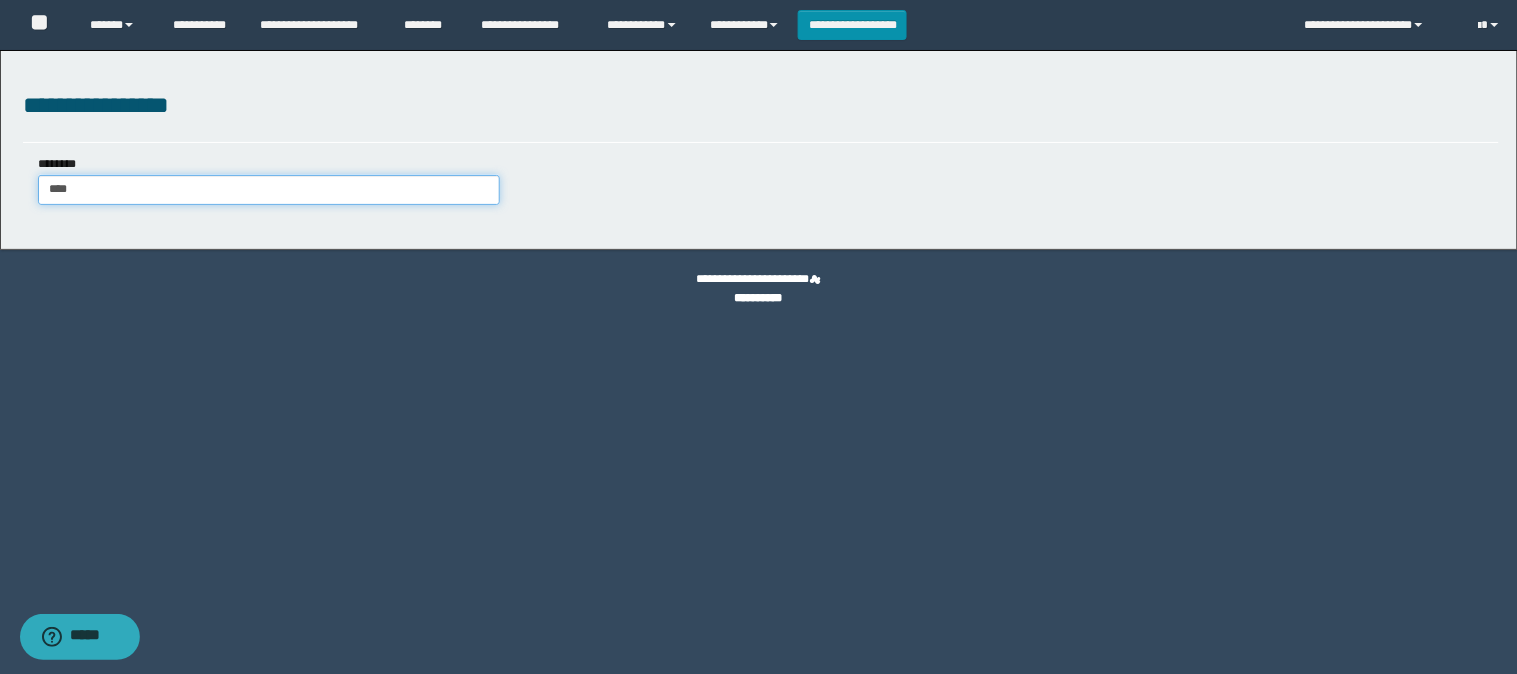 type on "*****" 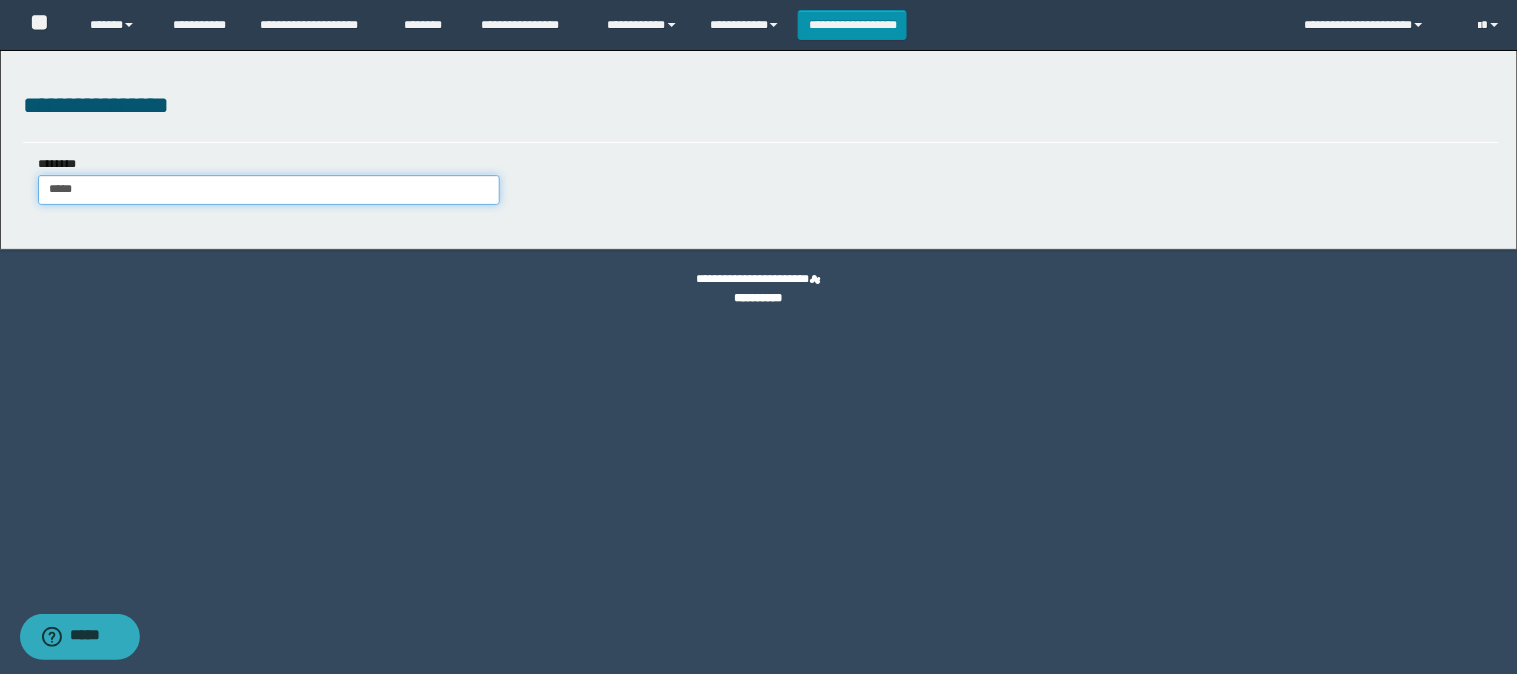 type on "*****" 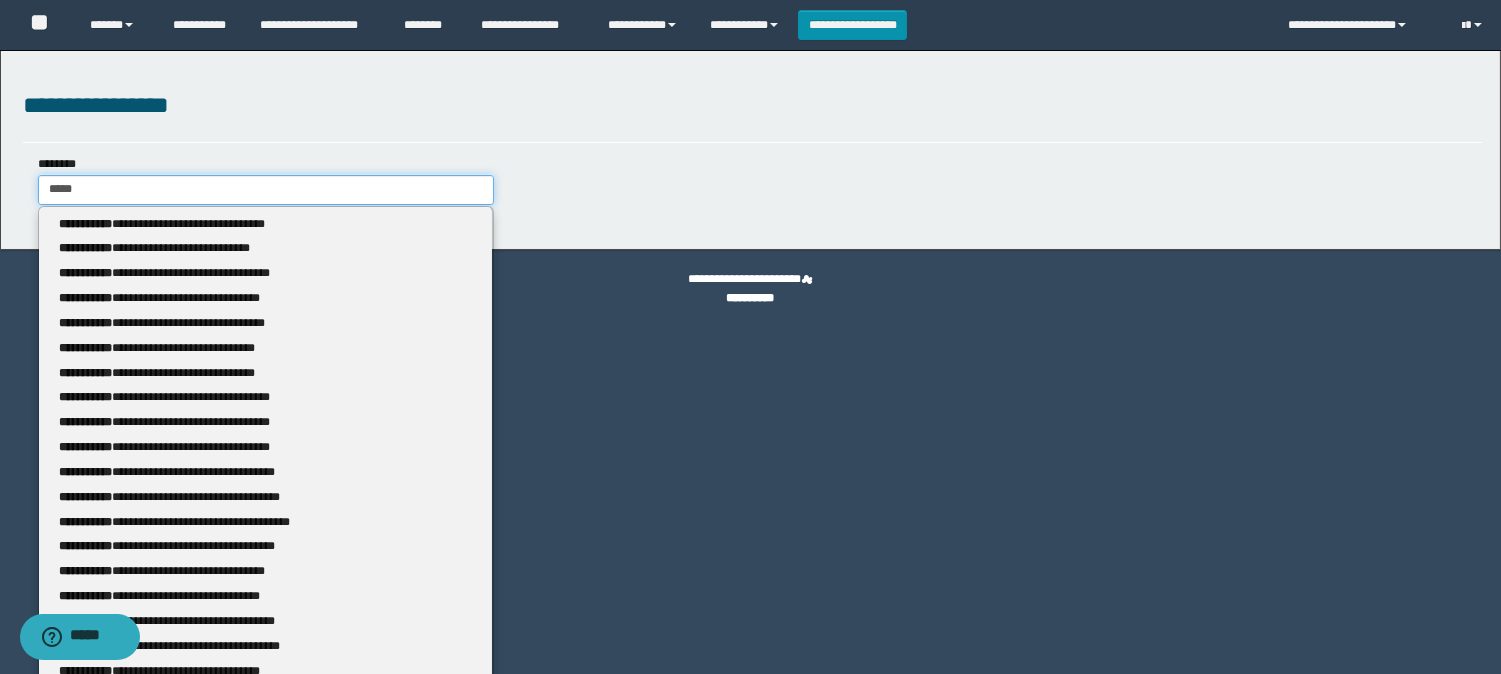 type 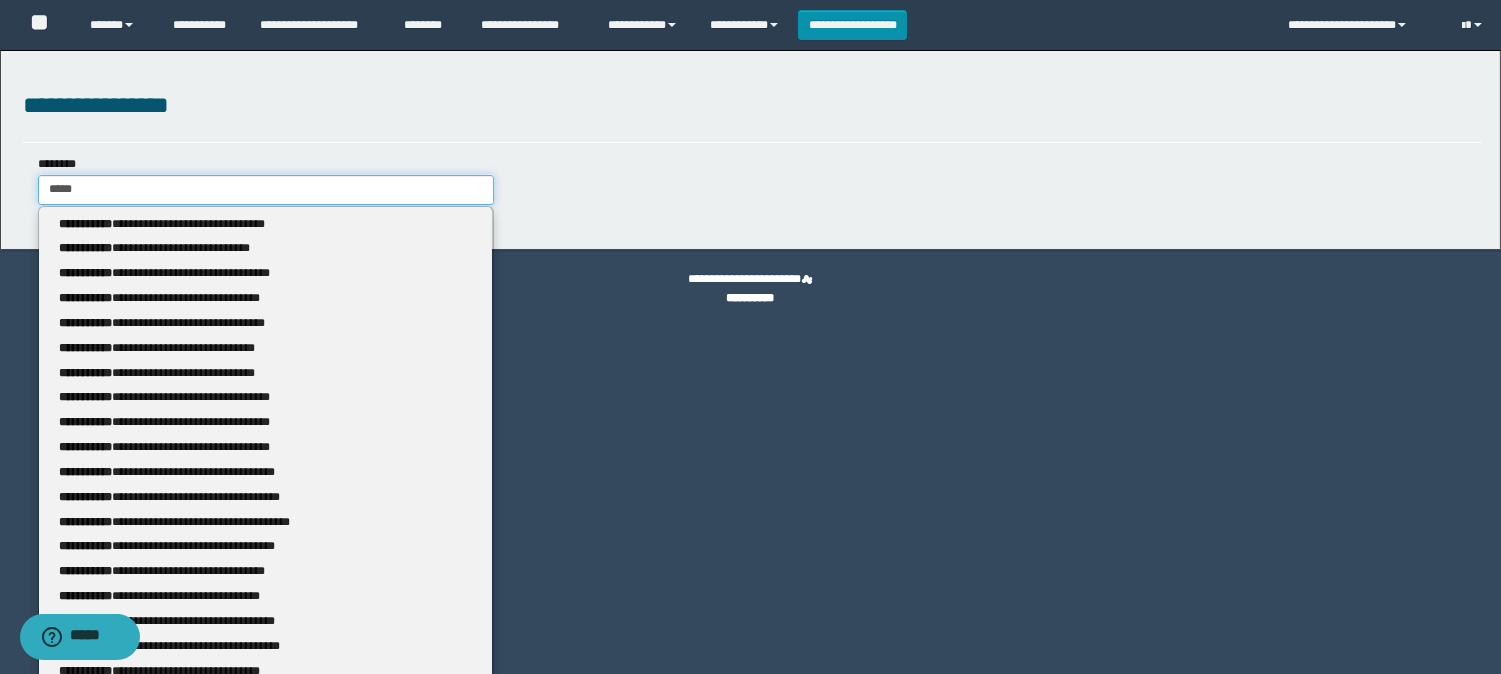 type on "******" 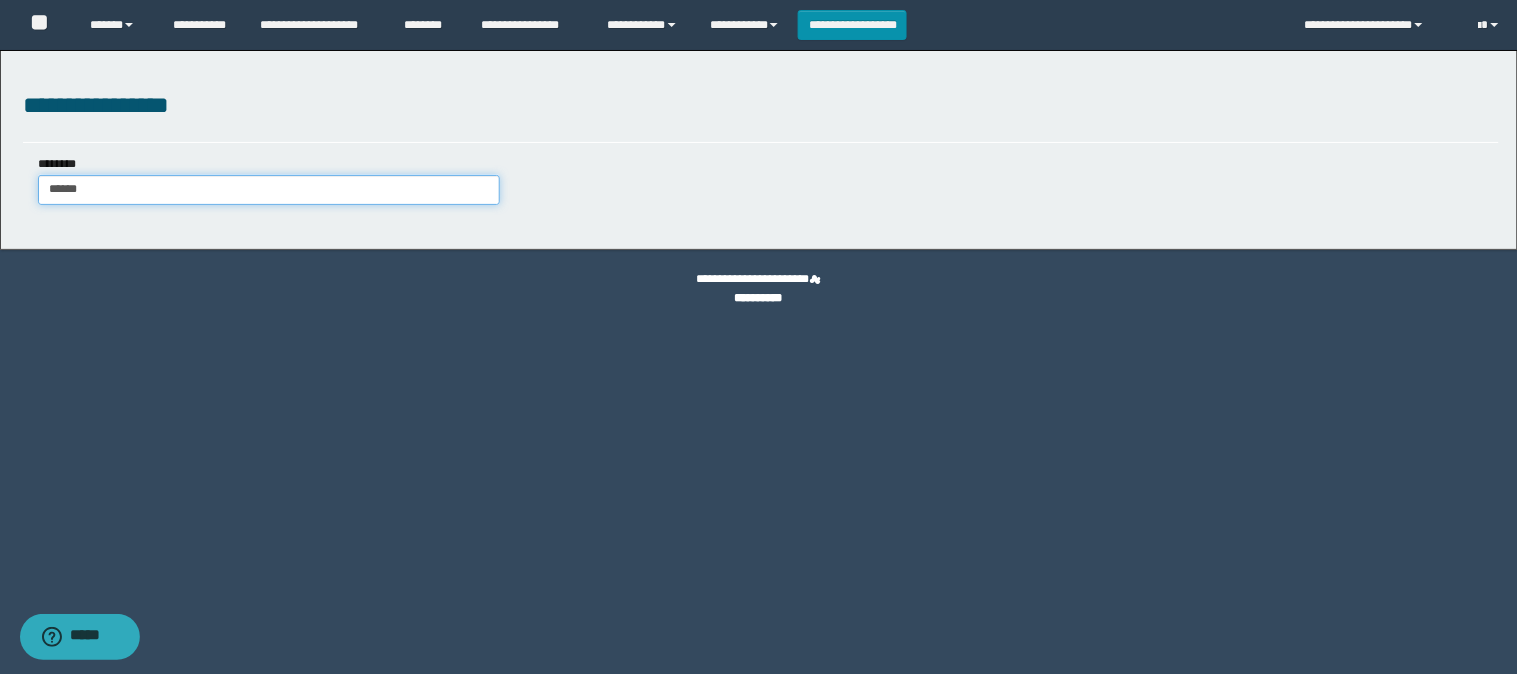 type on "******" 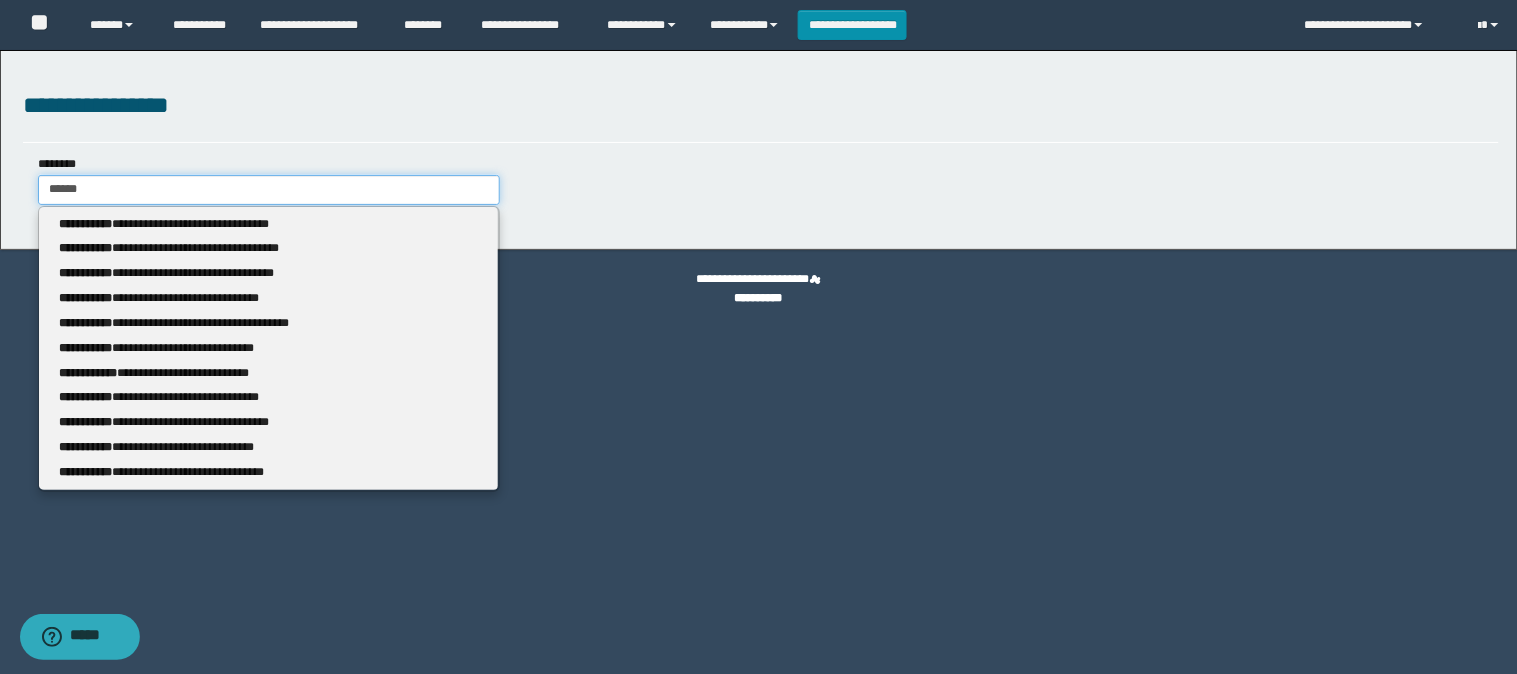 type 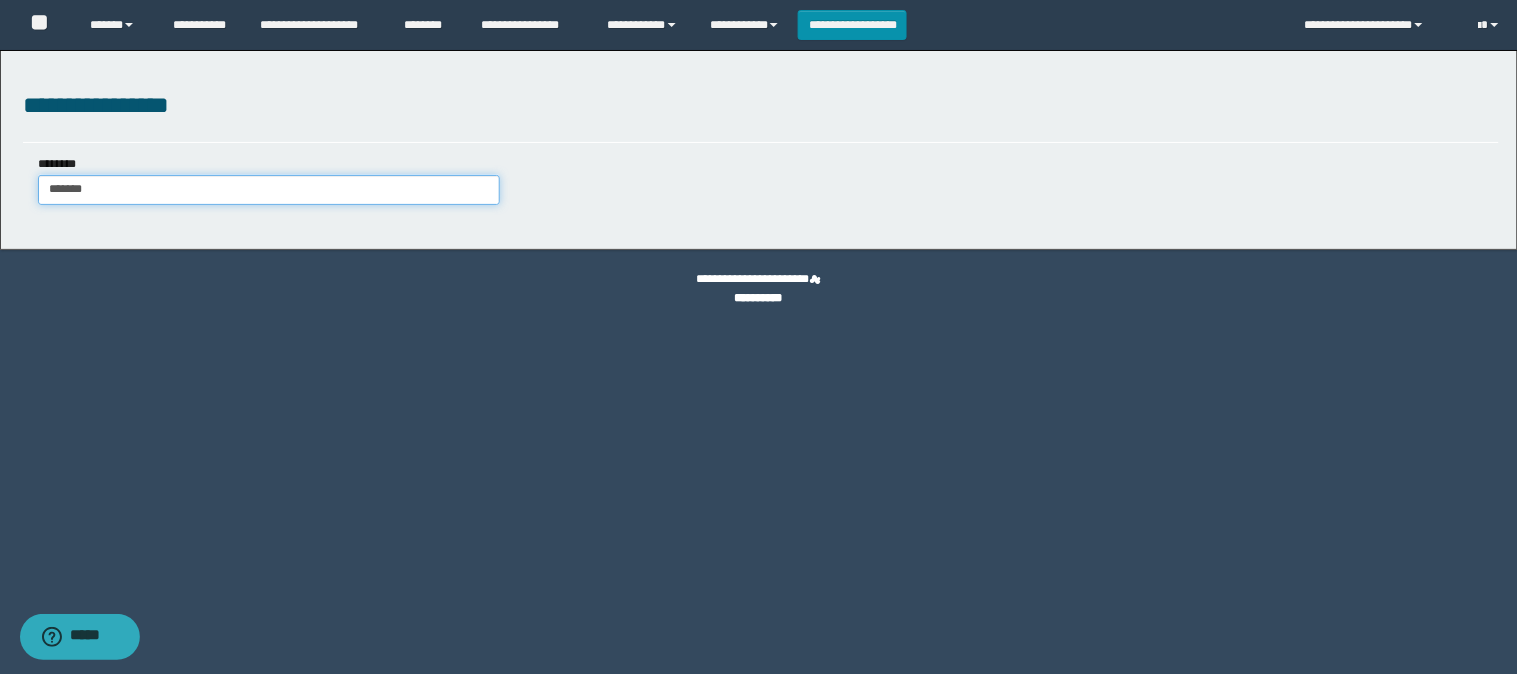 type on "********" 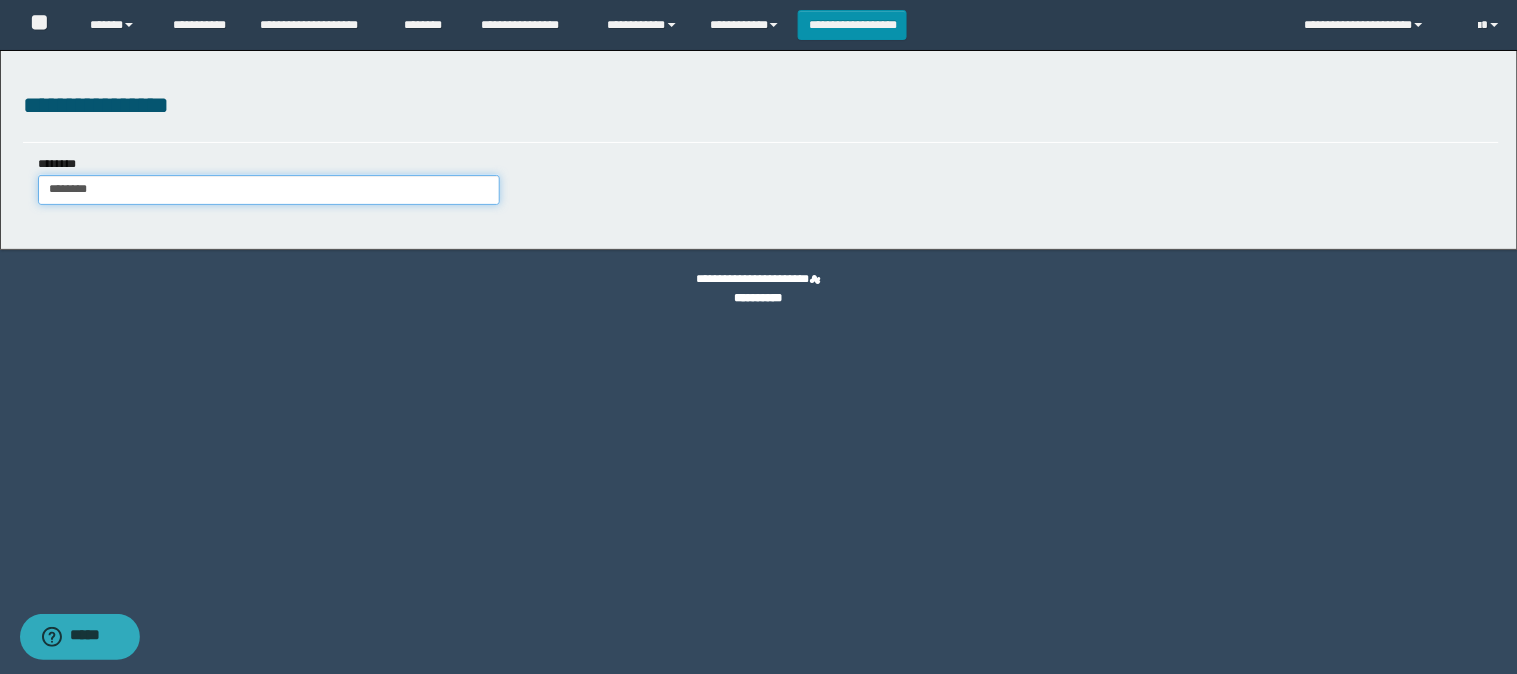 type on "********" 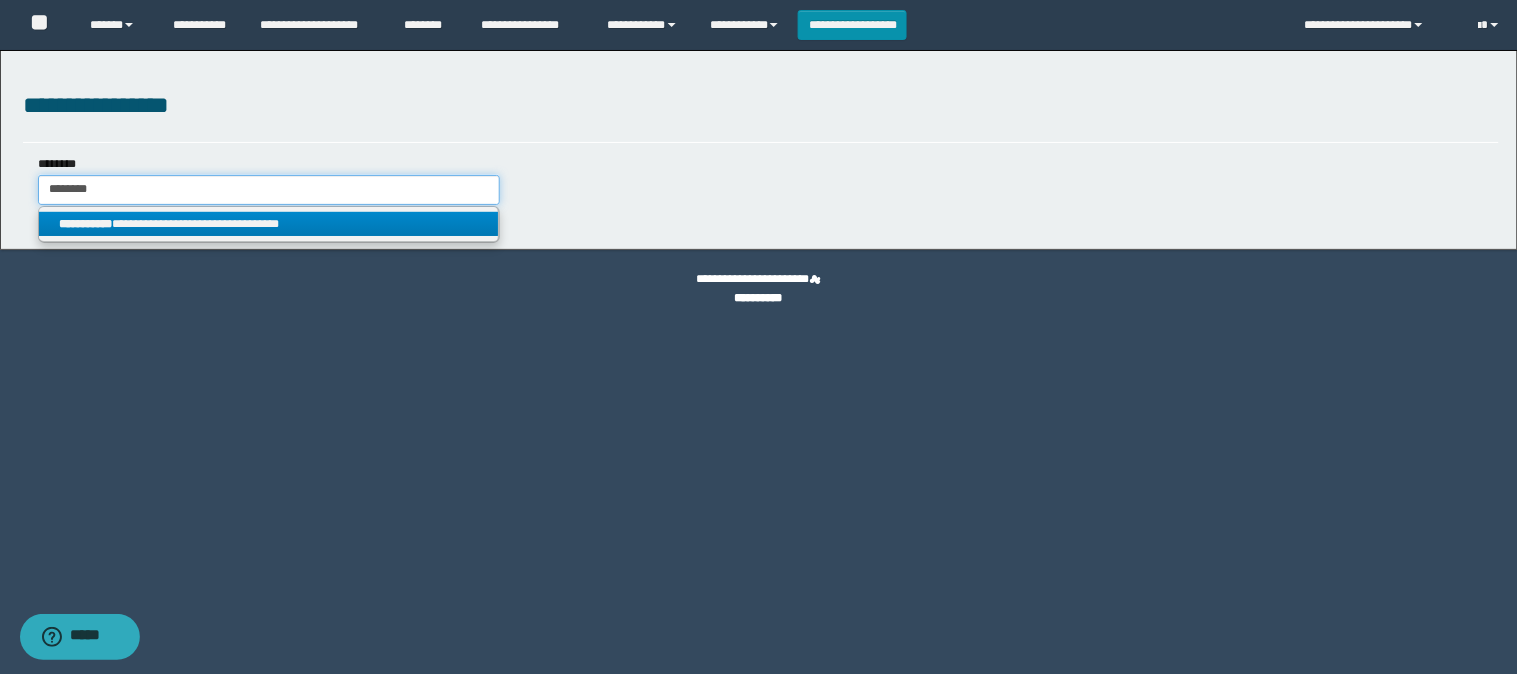 type on "********" 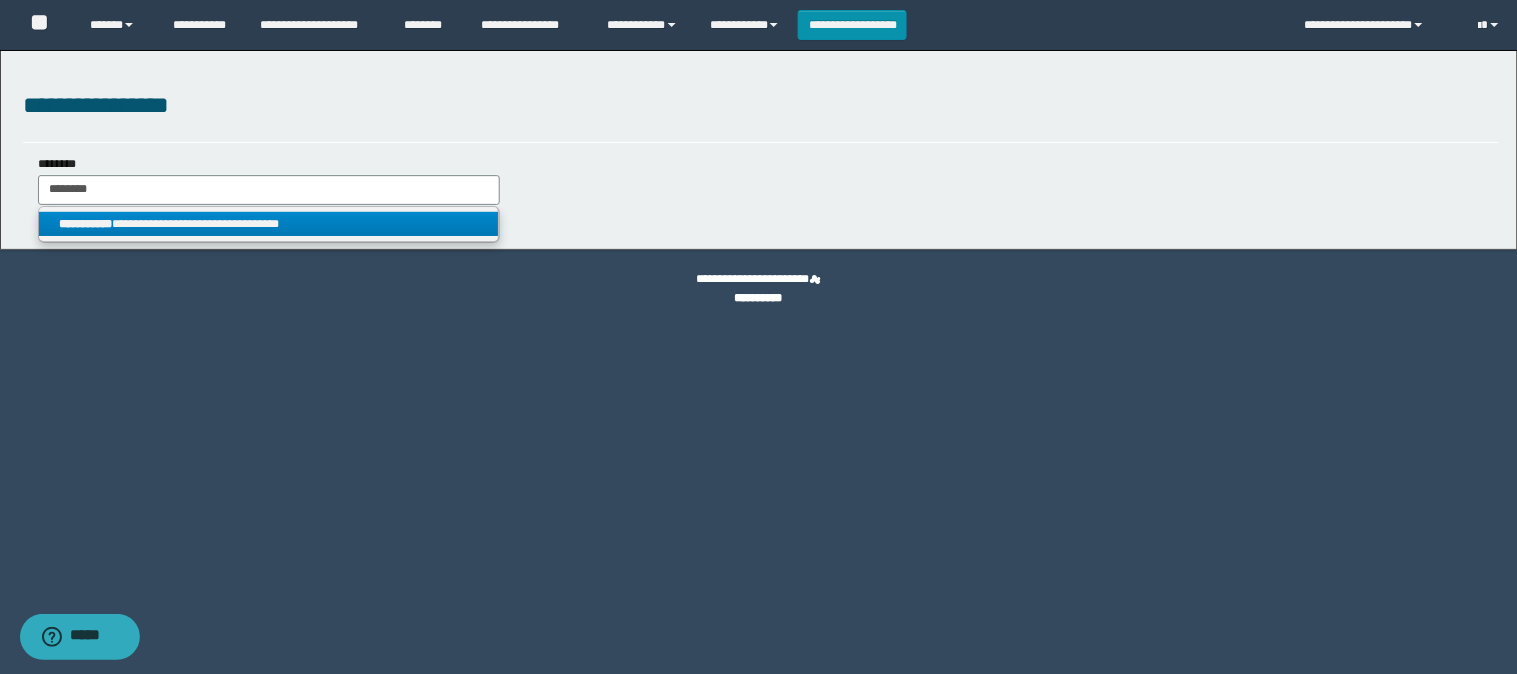 click on "**********" at bounding box center [269, 224] 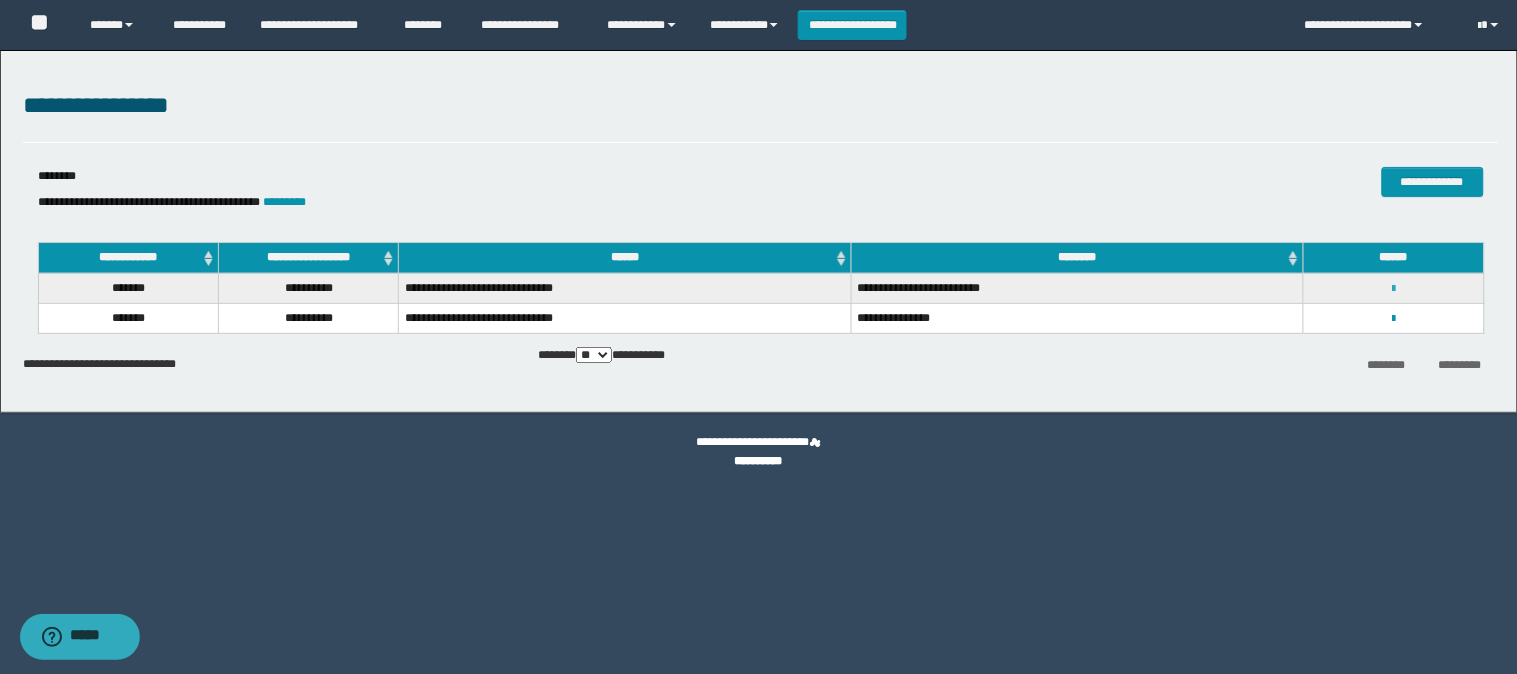 click at bounding box center [1393, 289] 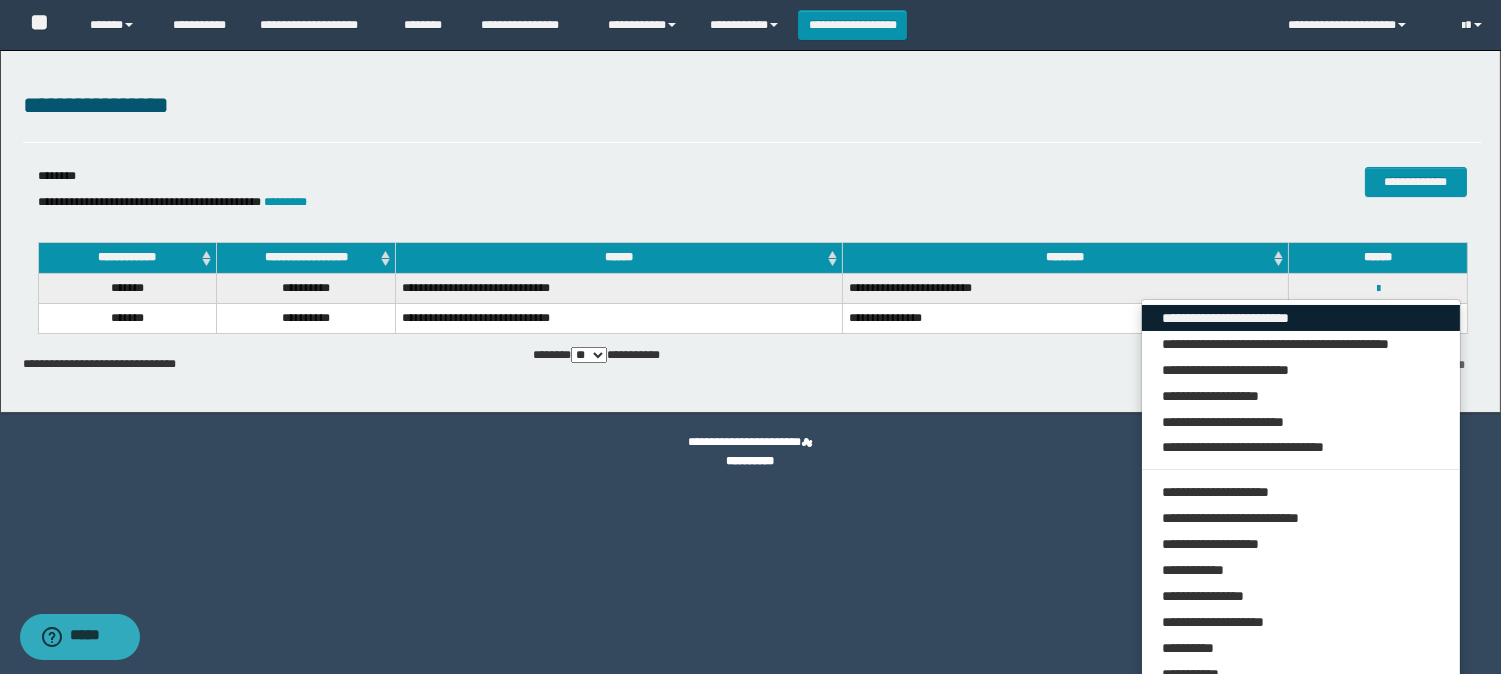 click on "**********" at bounding box center (1301, 318) 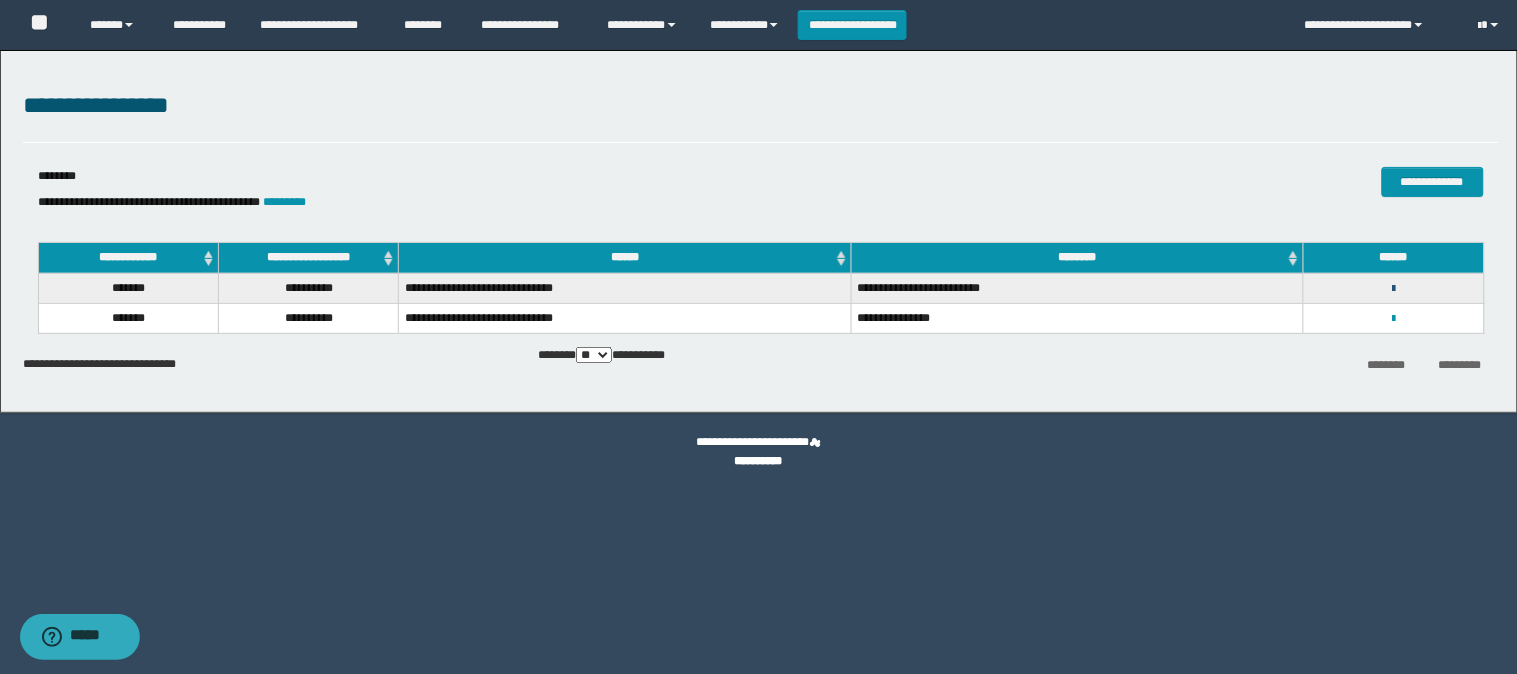click at bounding box center [1393, 289] 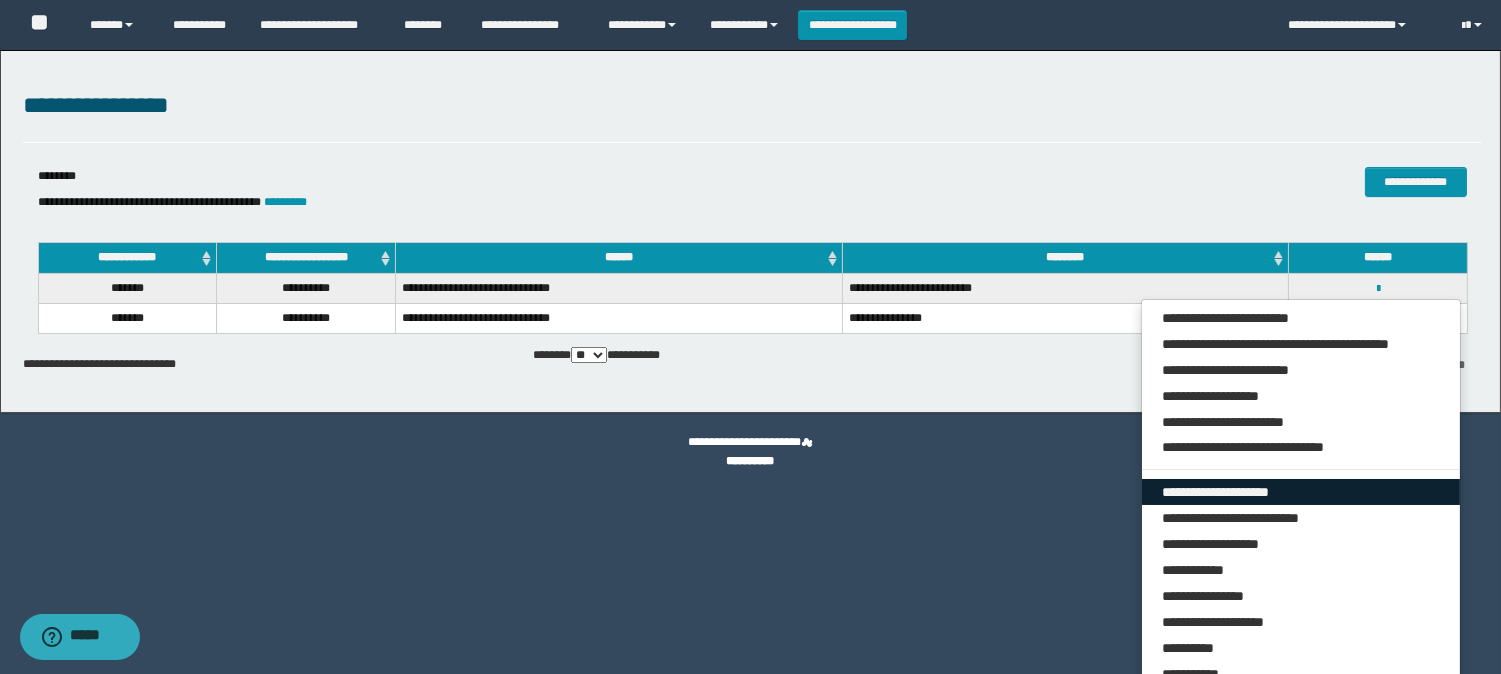 click on "**********" at bounding box center [1301, 492] 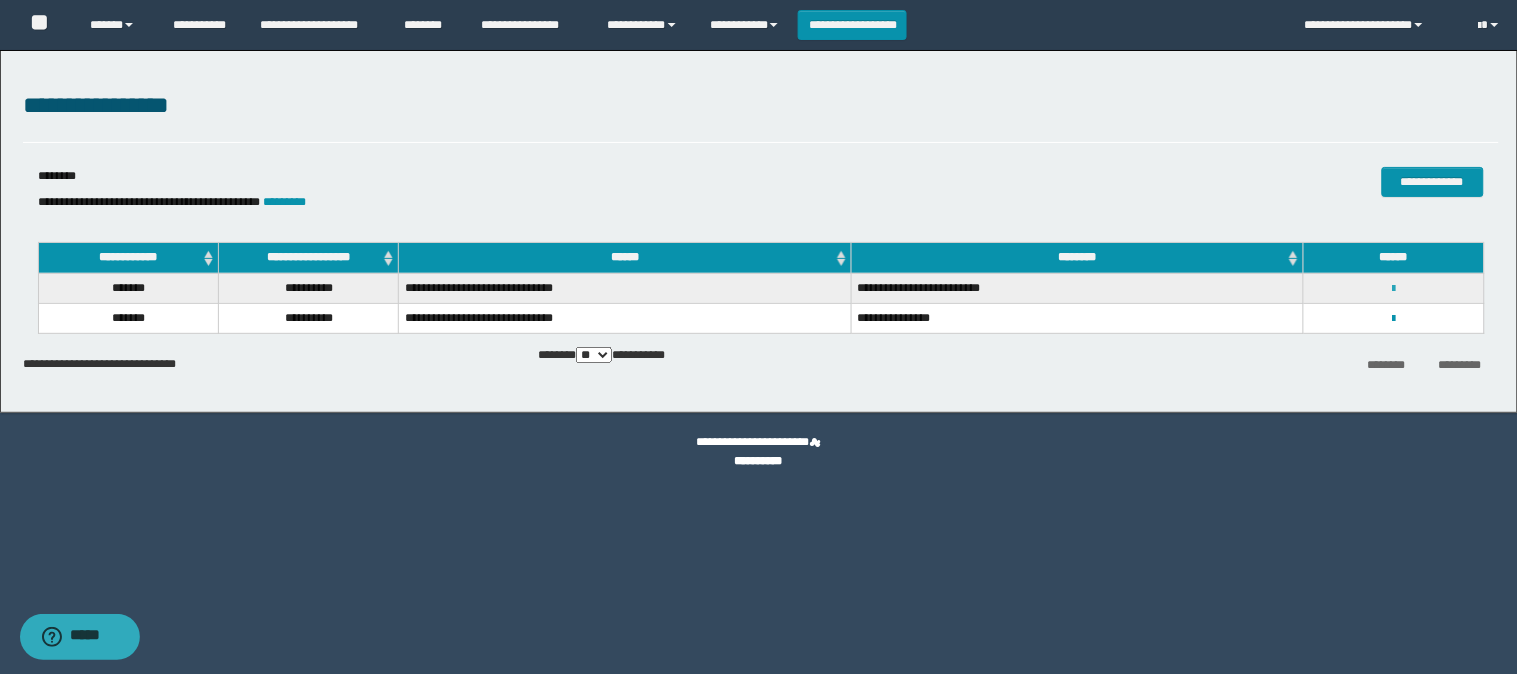 click at bounding box center (1393, 289) 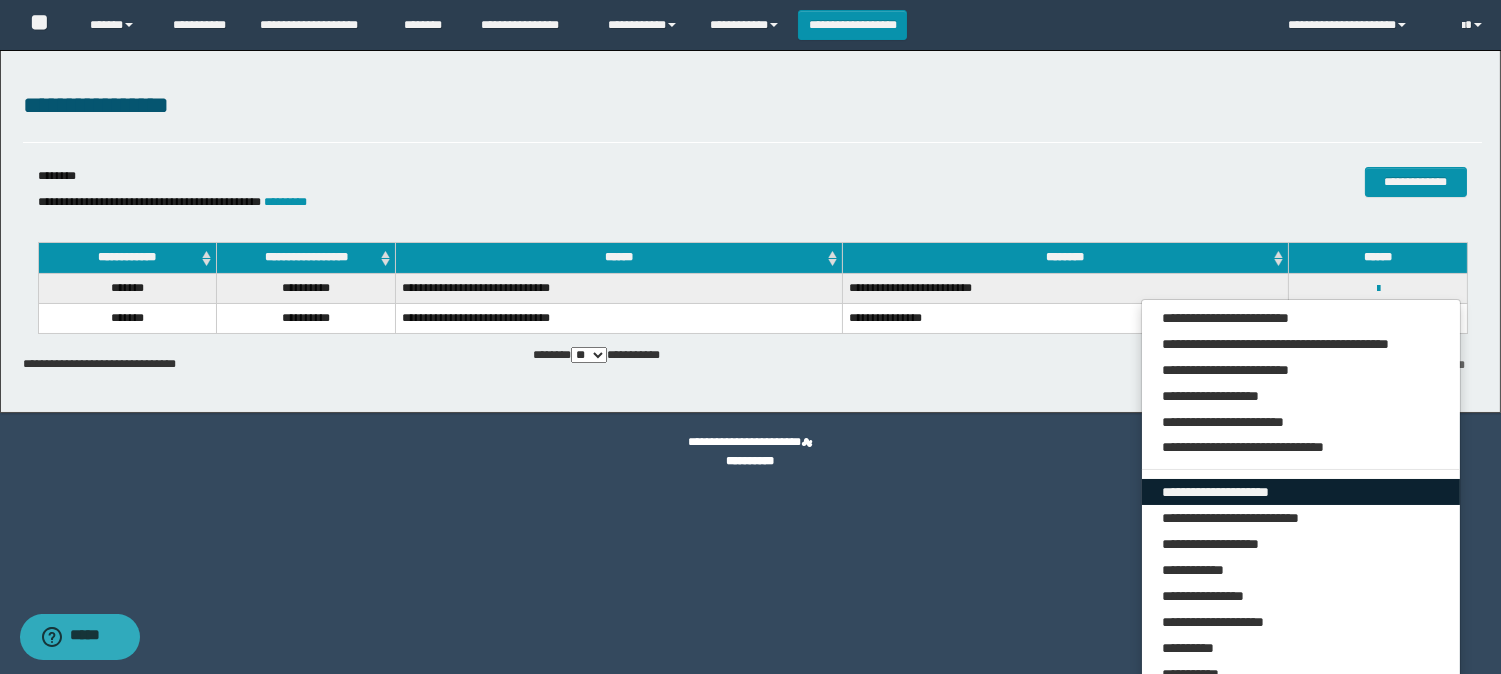 click on "**********" at bounding box center [1301, 492] 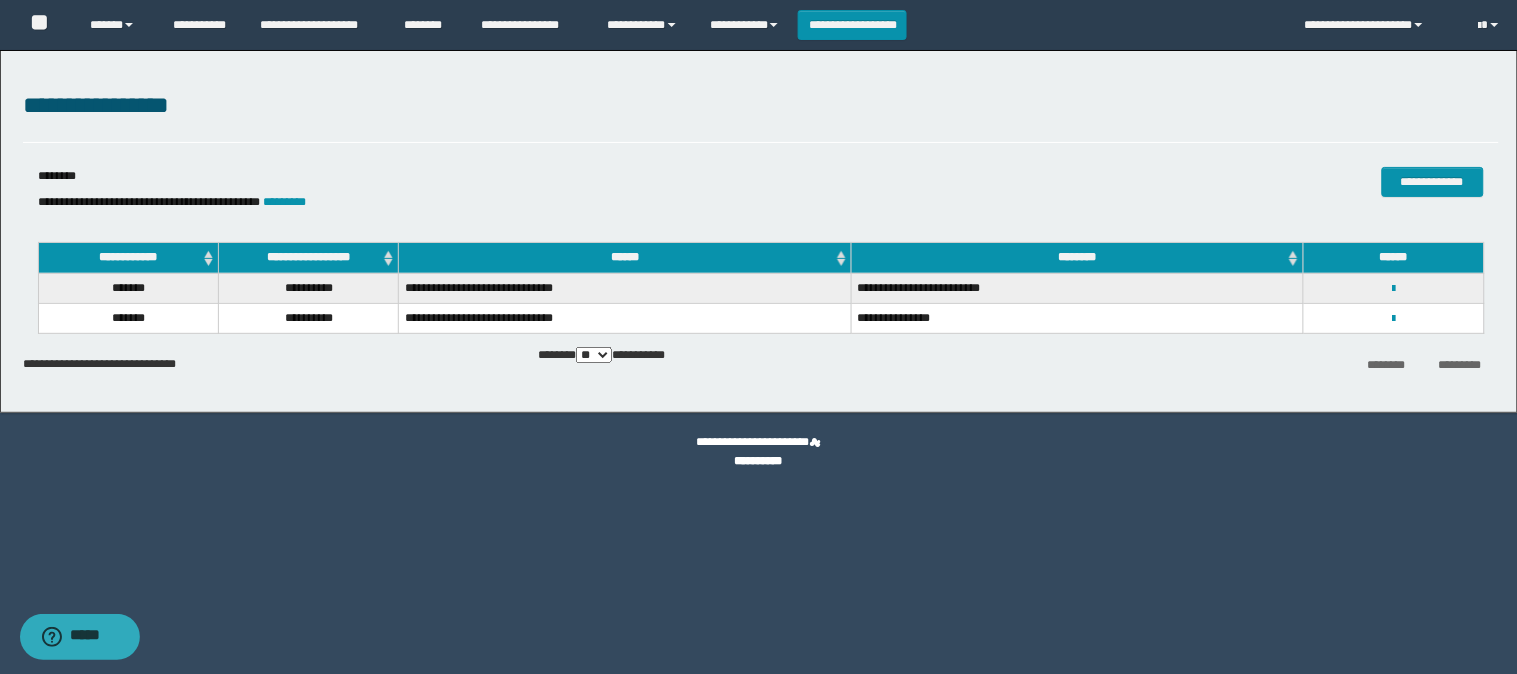 click on "**********" at bounding box center [1393, 288] 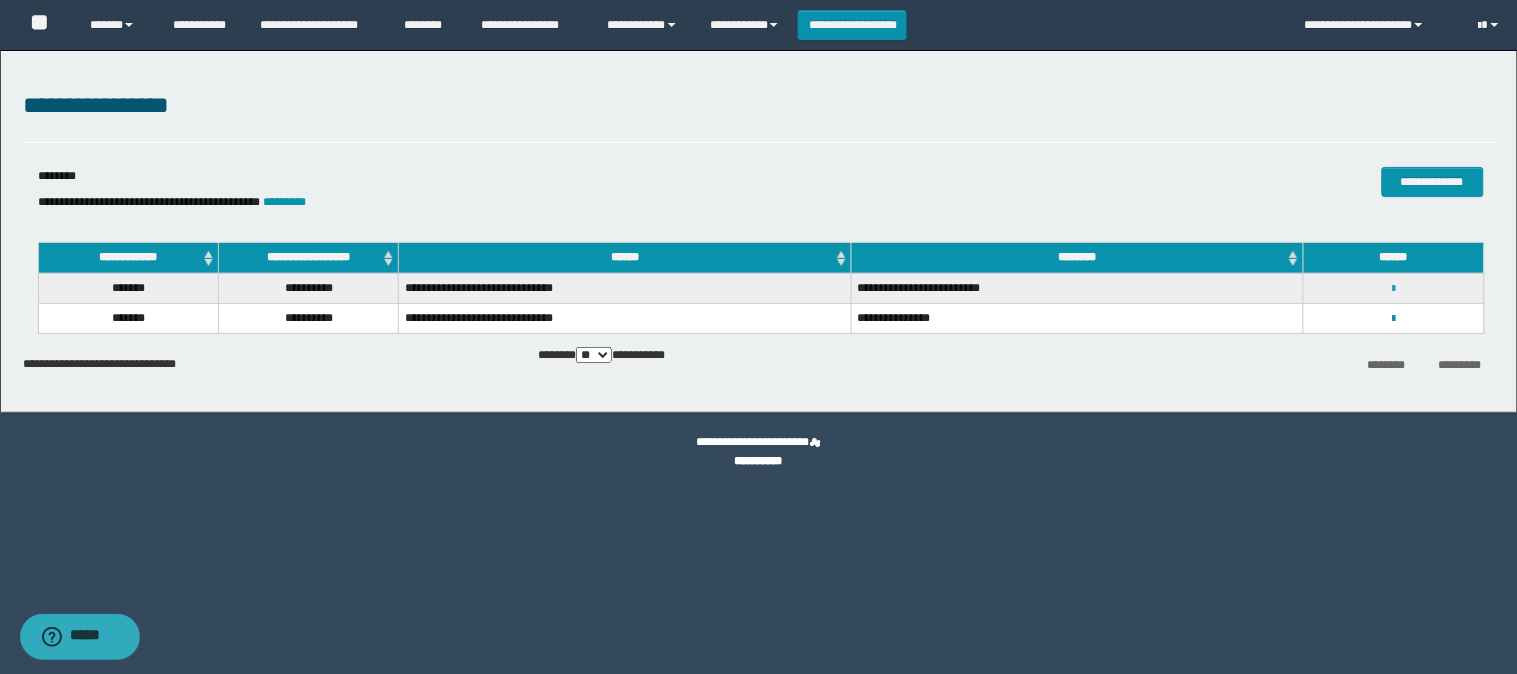 click at bounding box center (1393, 289) 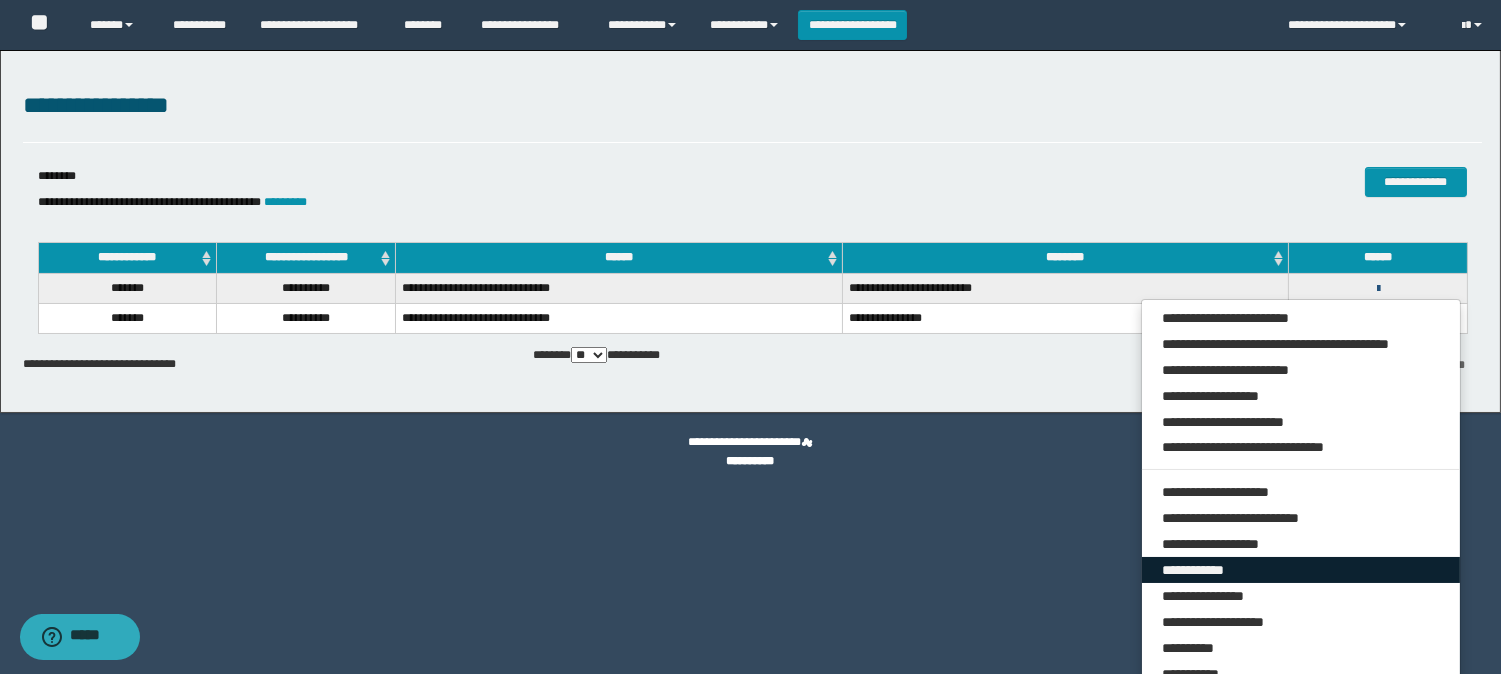 scroll, scrollTop: 71, scrollLeft: 0, axis: vertical 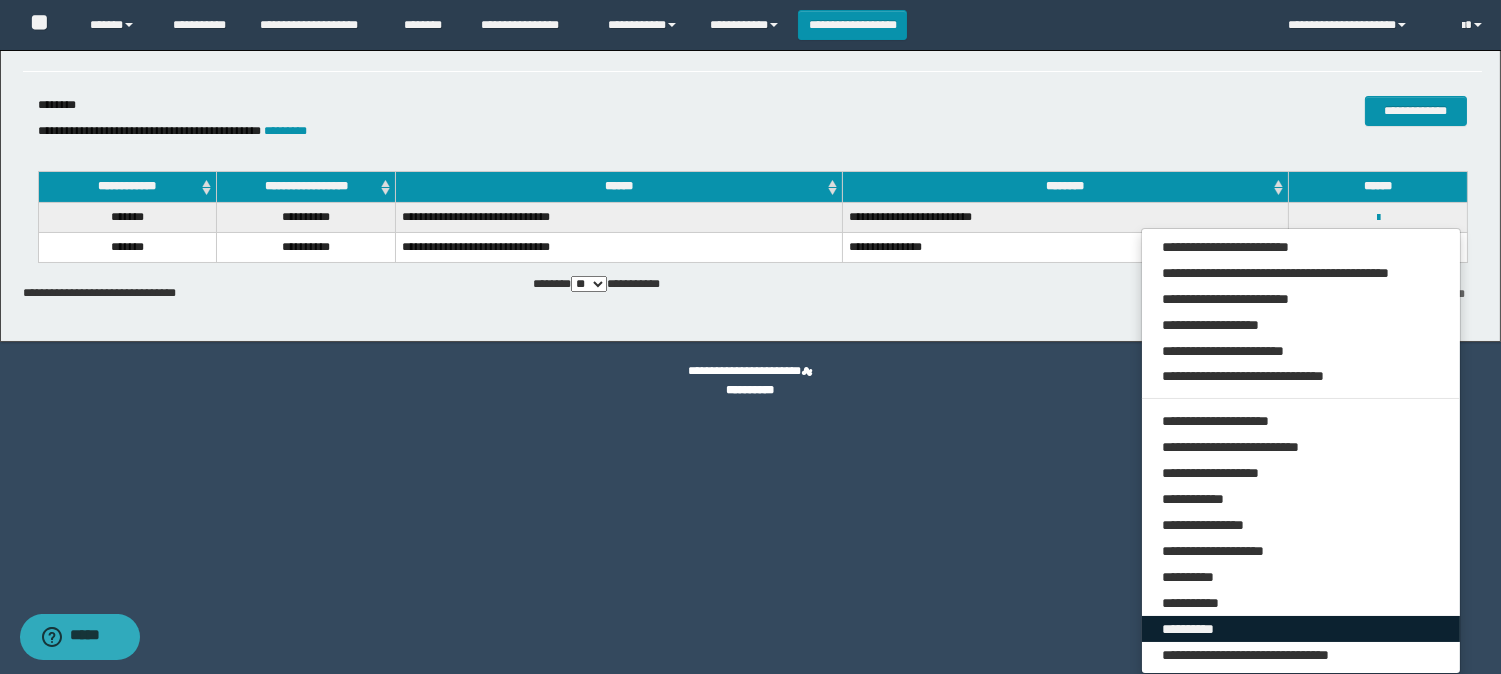 click on "**********" at bounding box center [1301, 629] 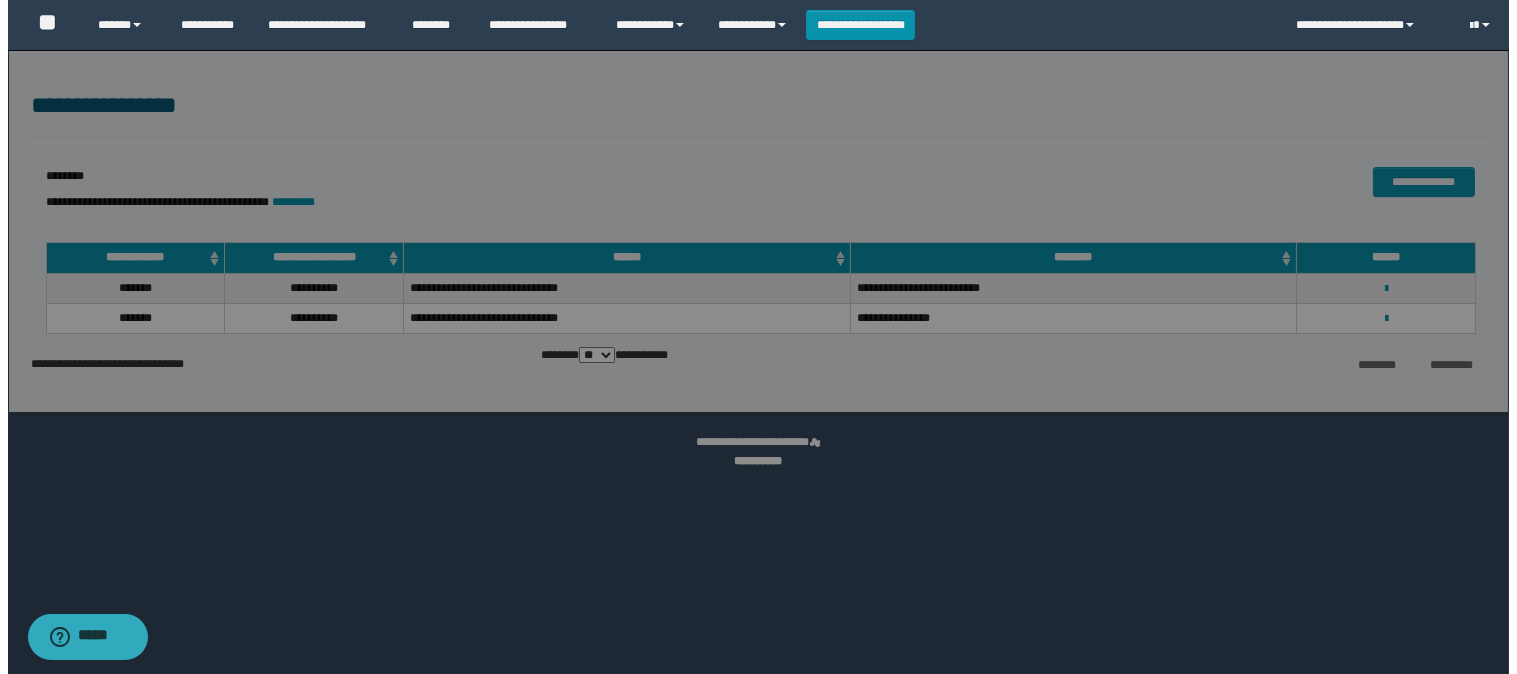 scroll, scrollTop: 0, scrollLeft: 0, axis: both 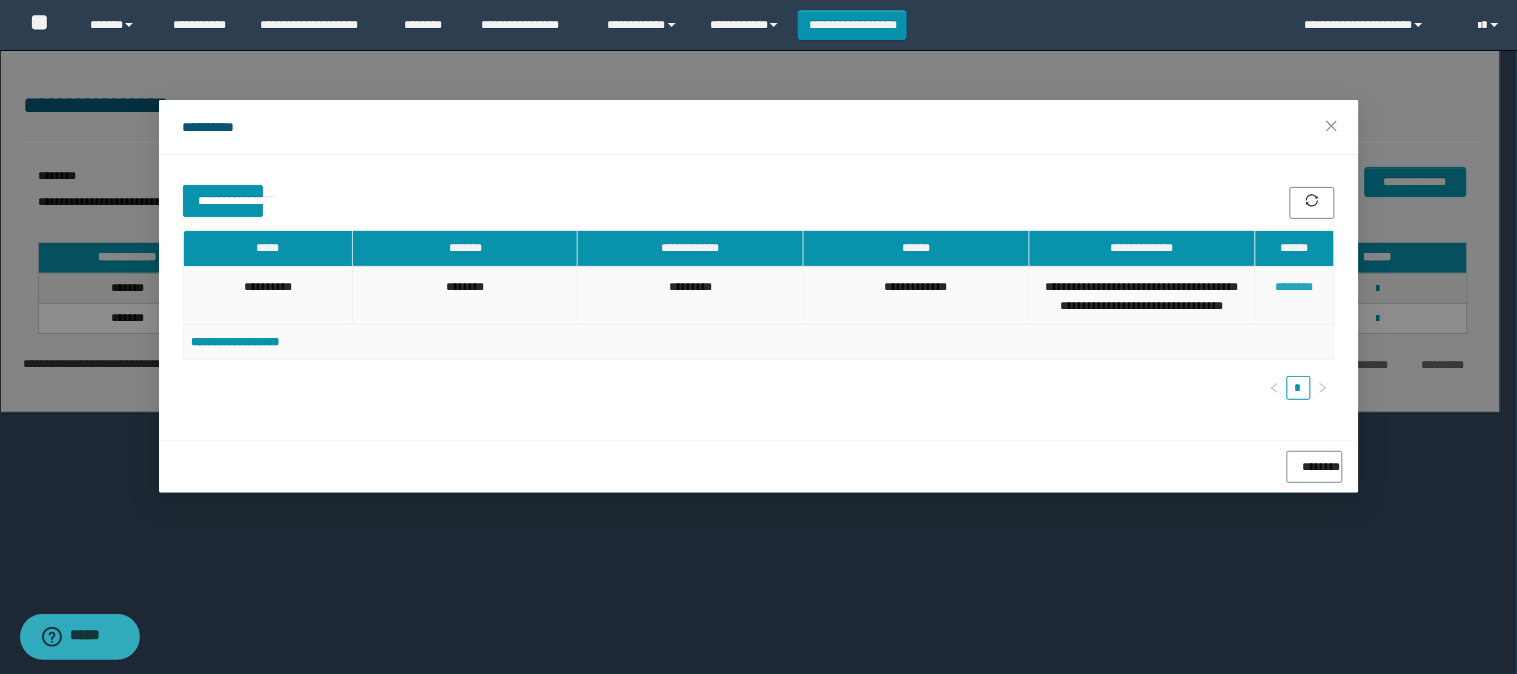 click on "********" at bounding box center [1294, 287] 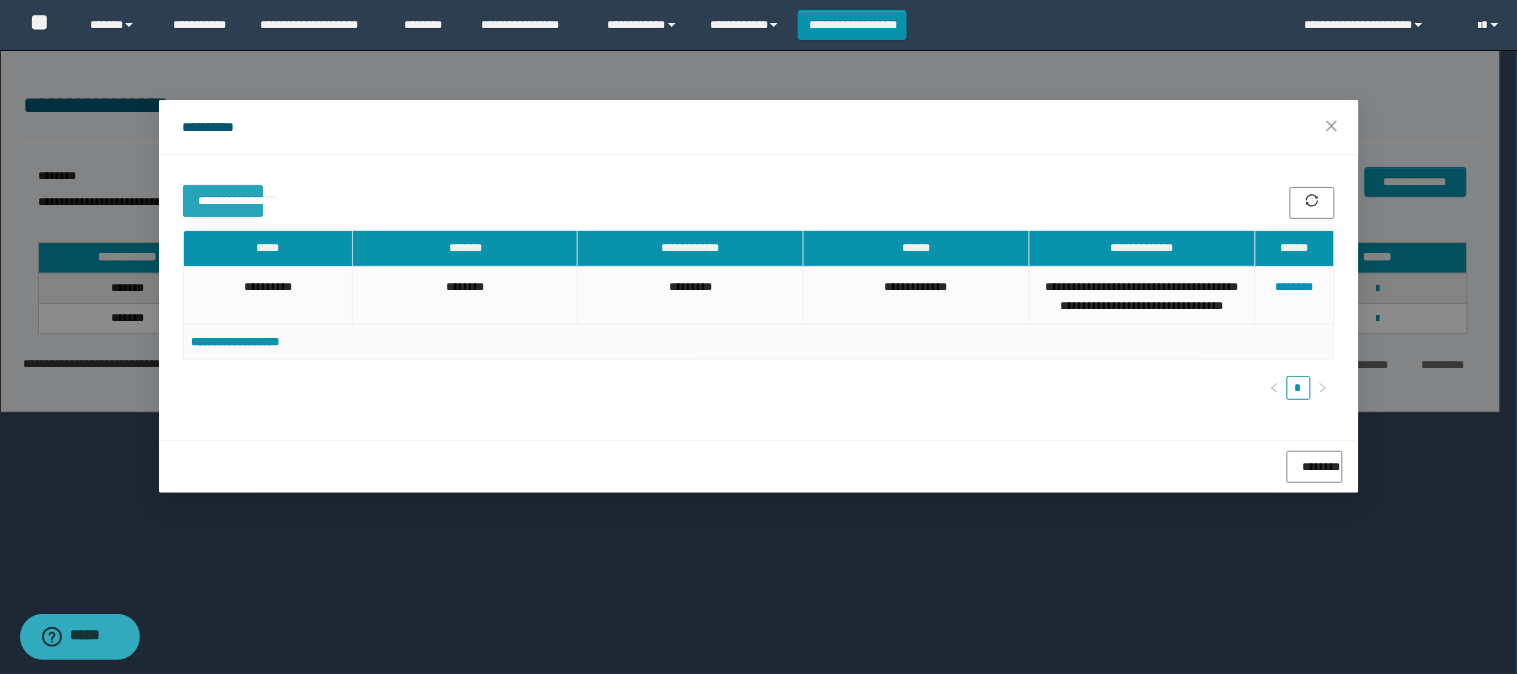 click on "**********" at bounding box center (223, 197) 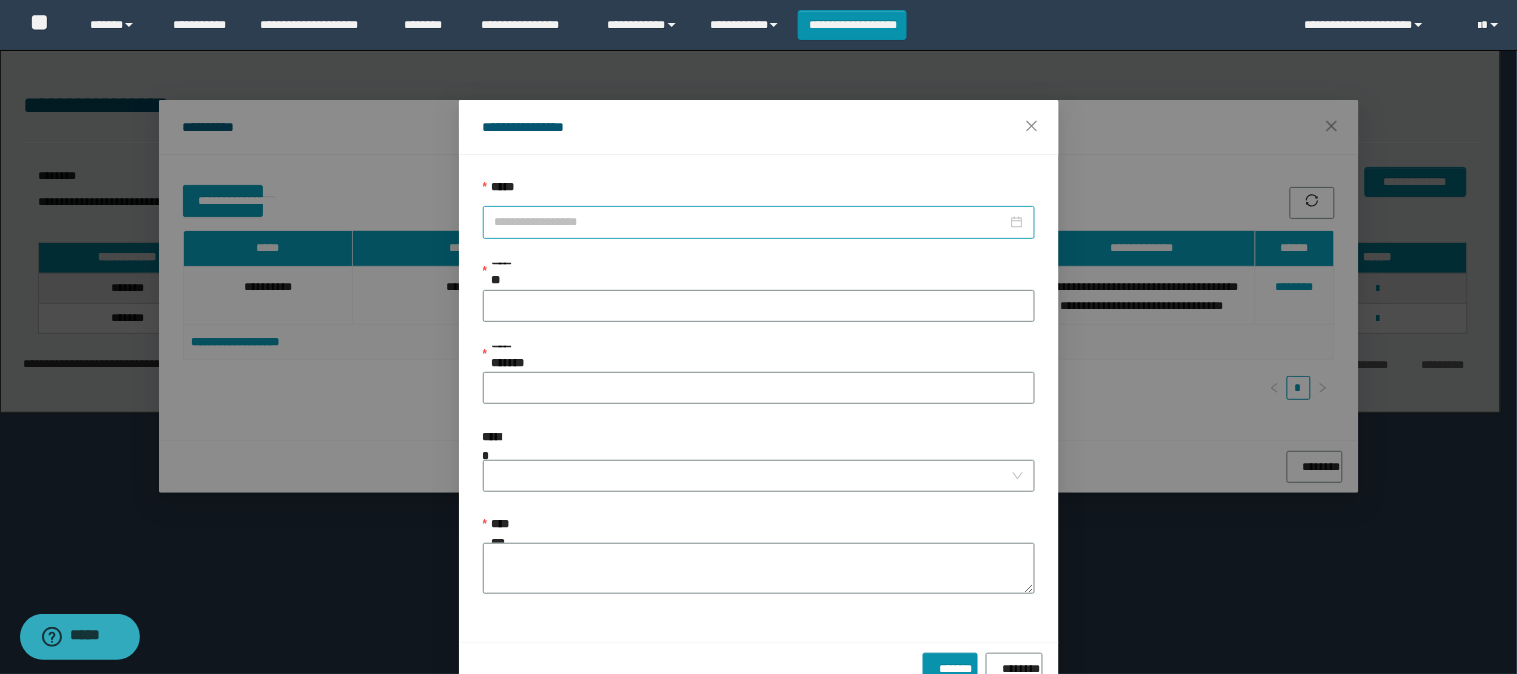 click on "*****" at bounding box center [751, 222] 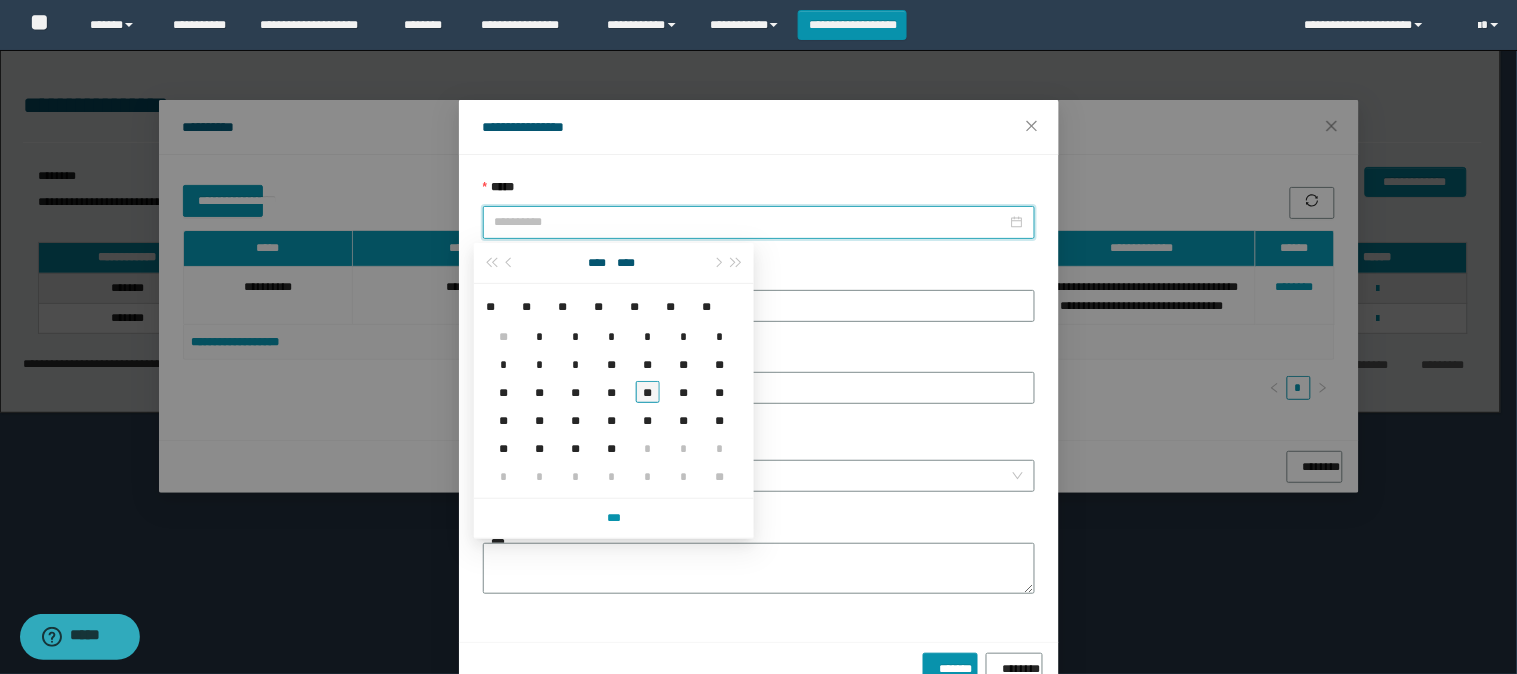 type on "**********" 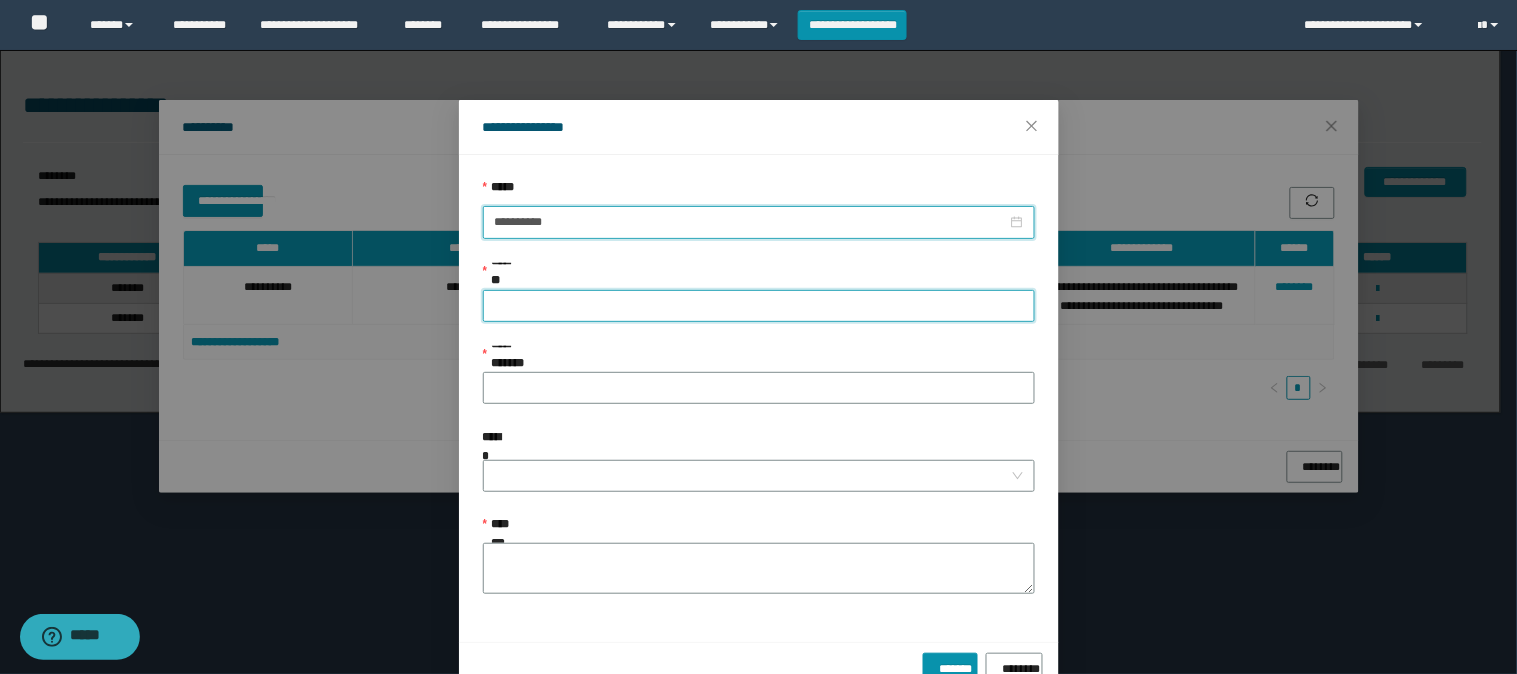 click on "*******" at bounding box center [759, 306] 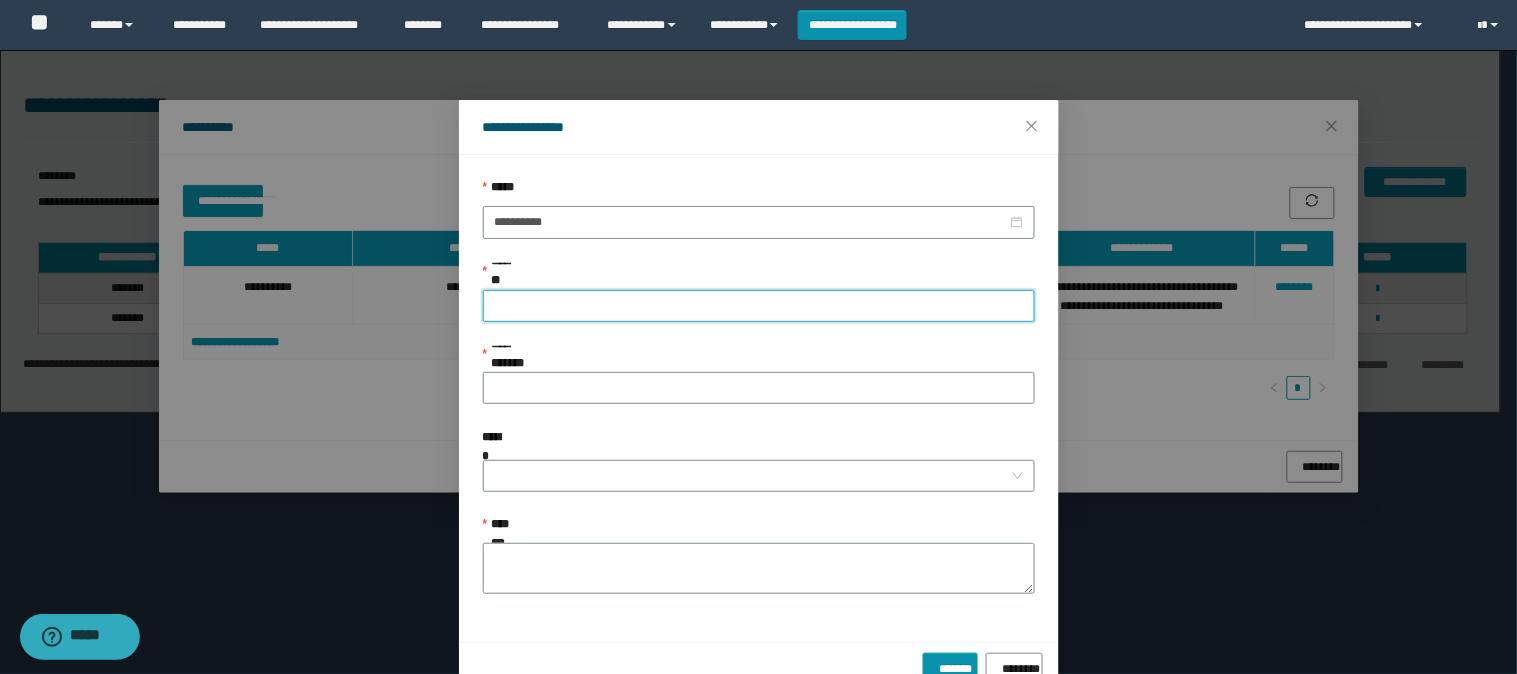 type on "****" 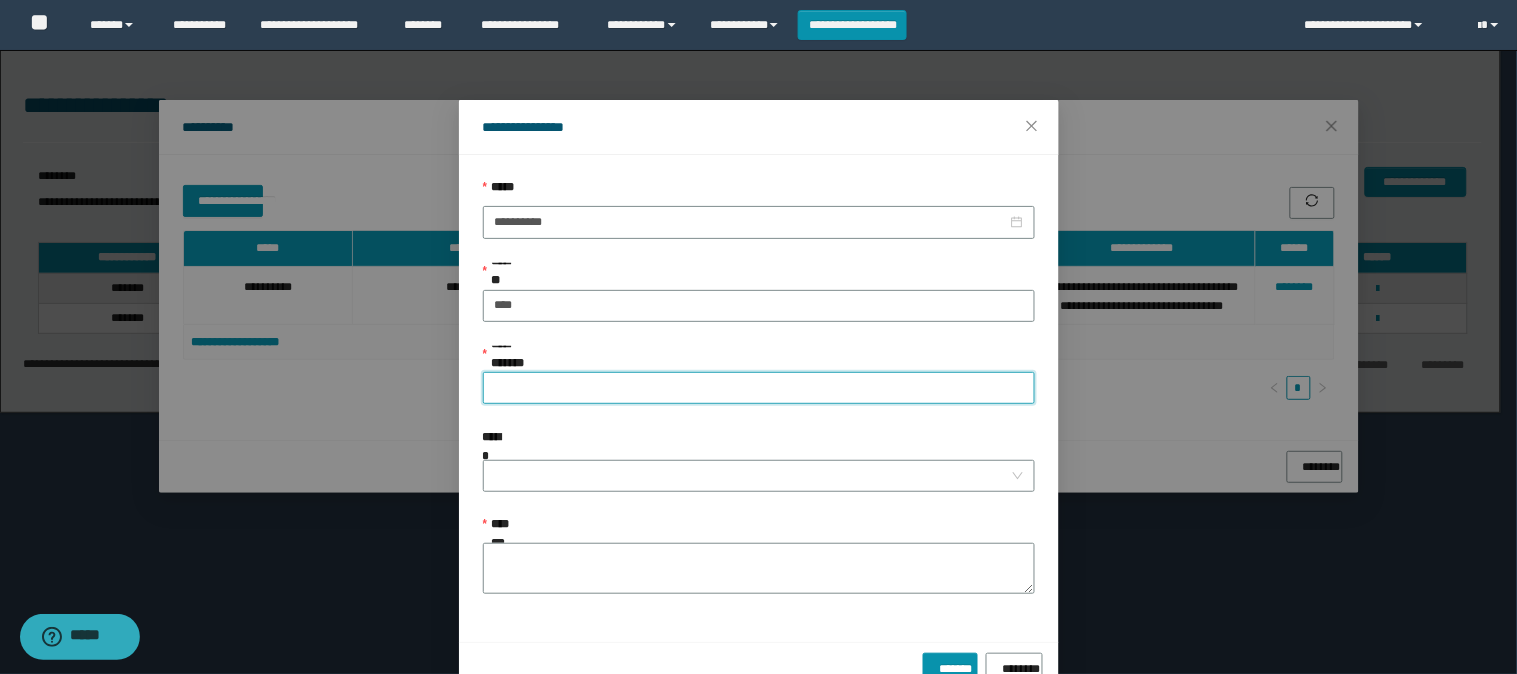 click on "**********" at bounding box center (759, 388) 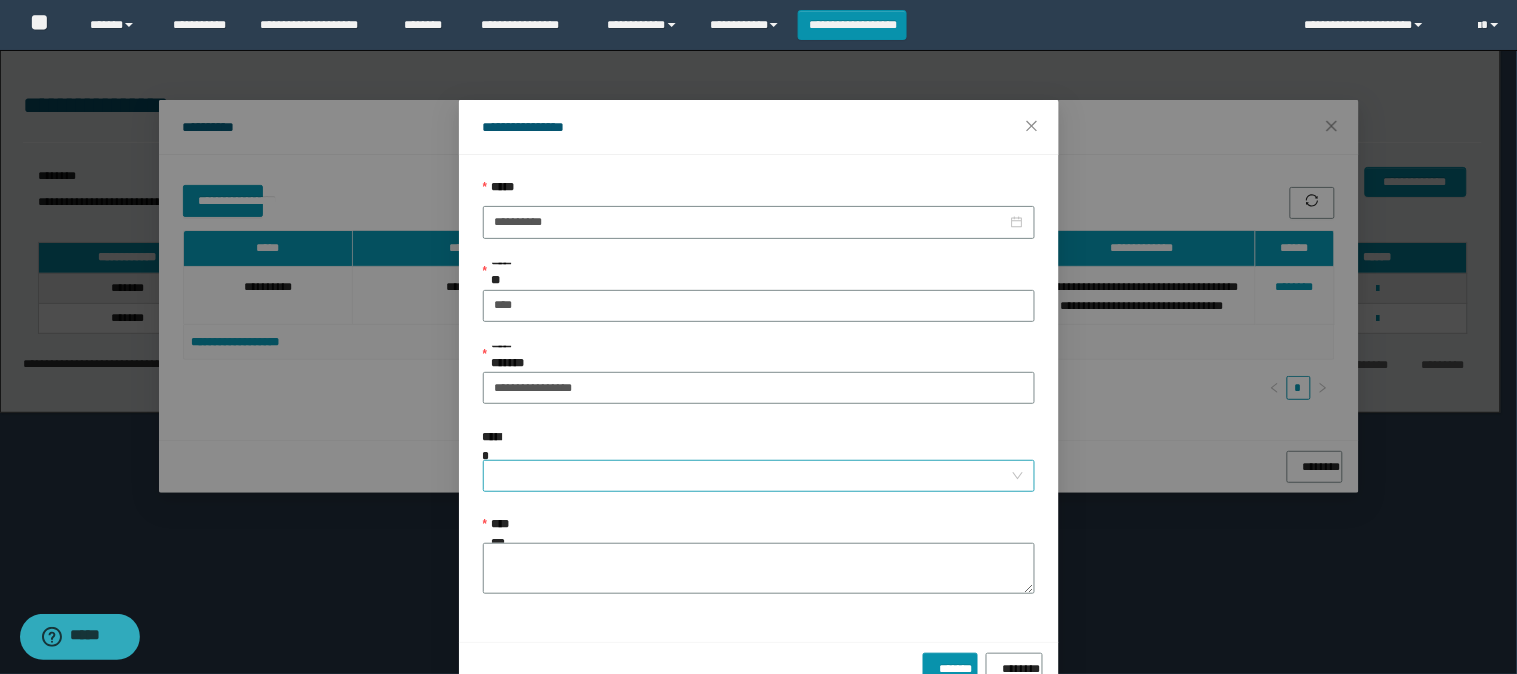 click on "******" at bounding box center [753, 476] 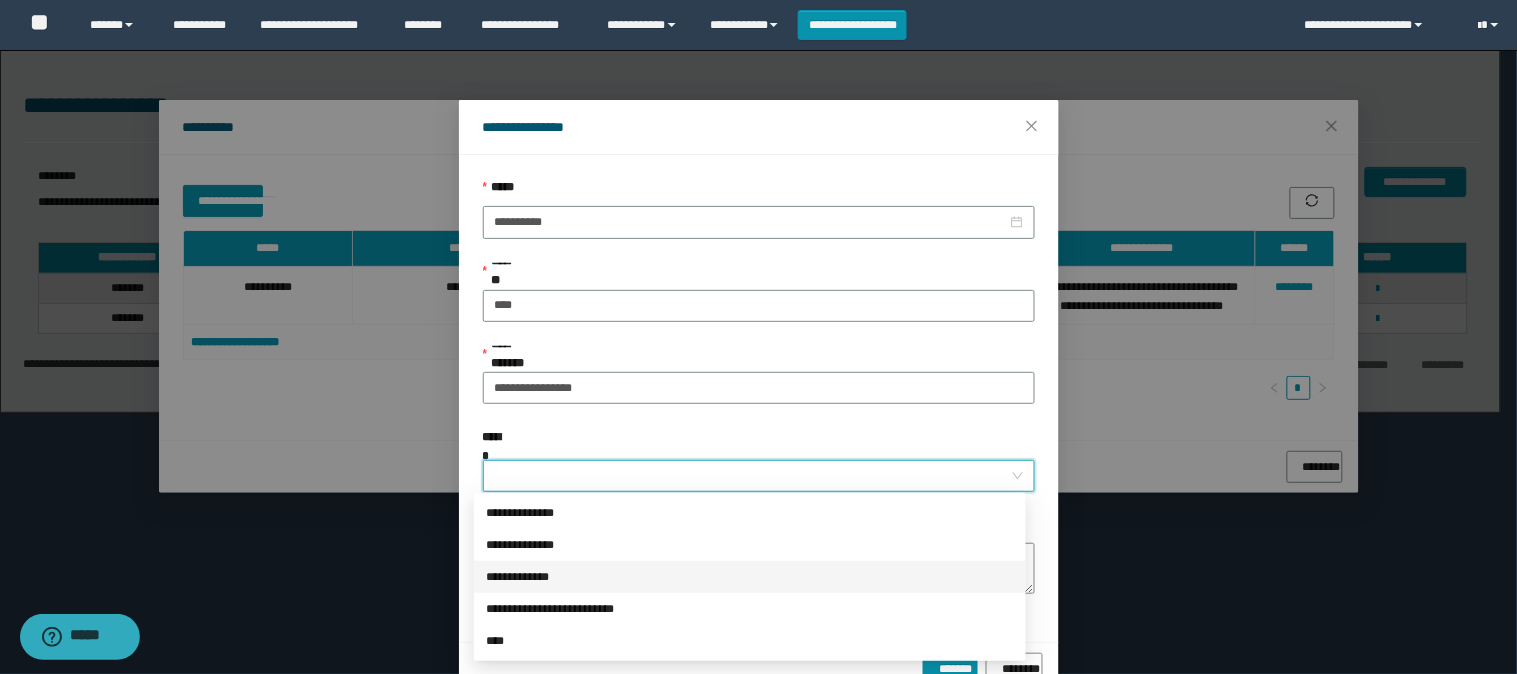 click on "**********" at bounding box center (750, 577) 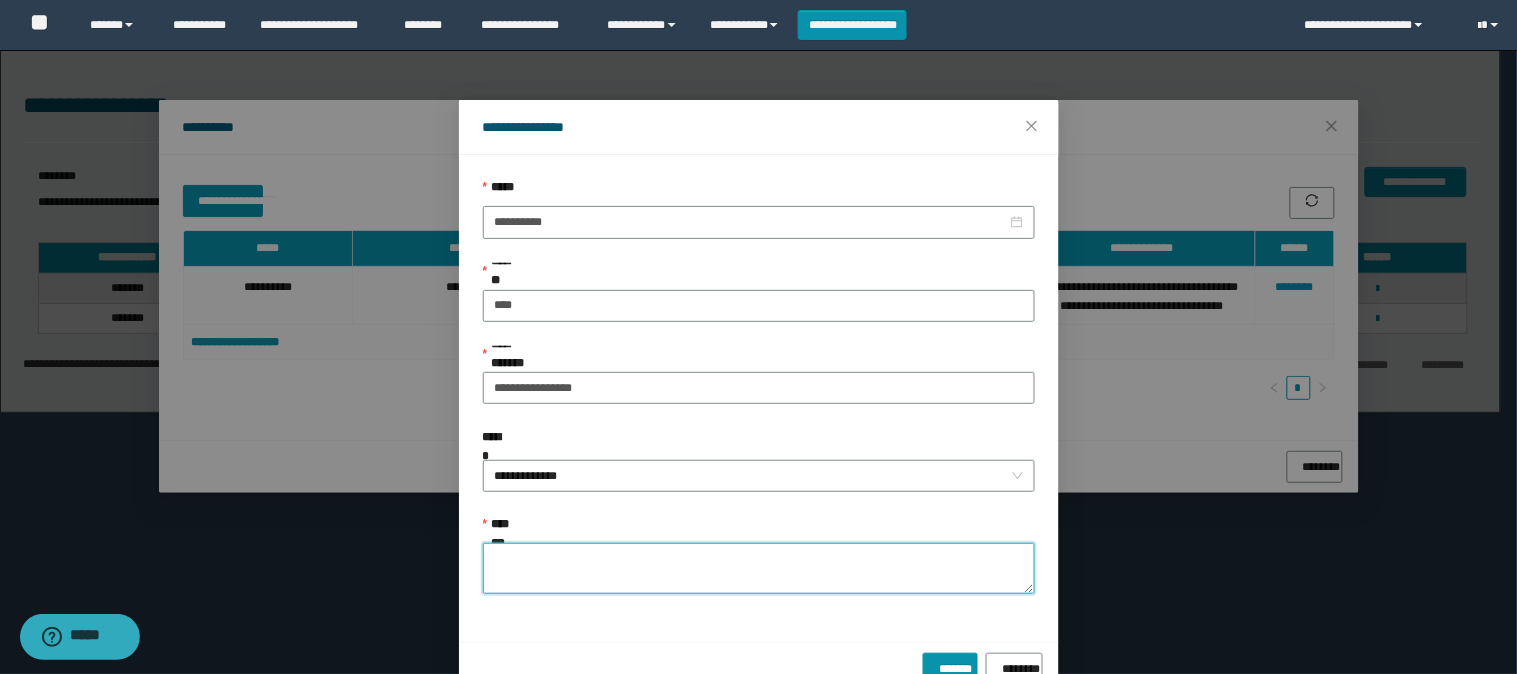 click on "**********" at bounding box center (759, 568) 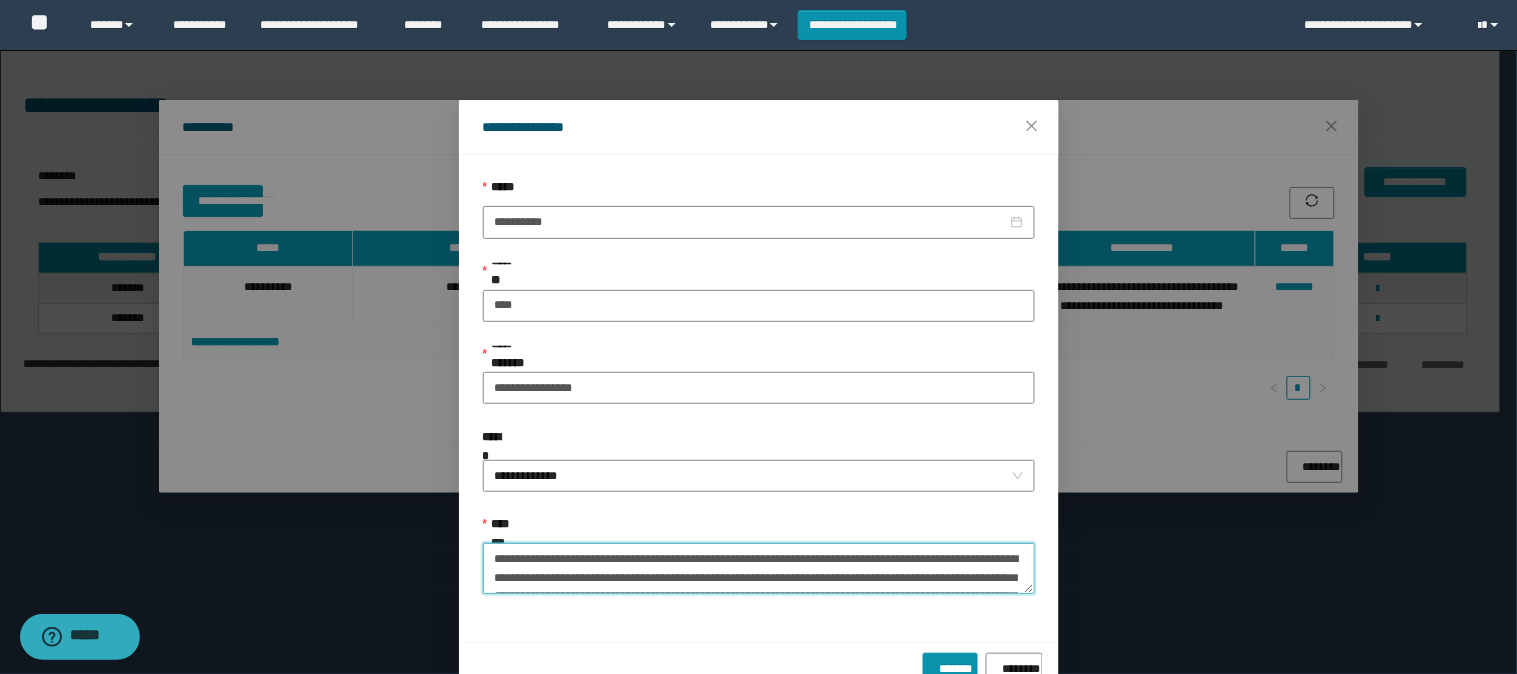 scroll, scrollTop: 87, scrollLeft: 0, axis: vertical 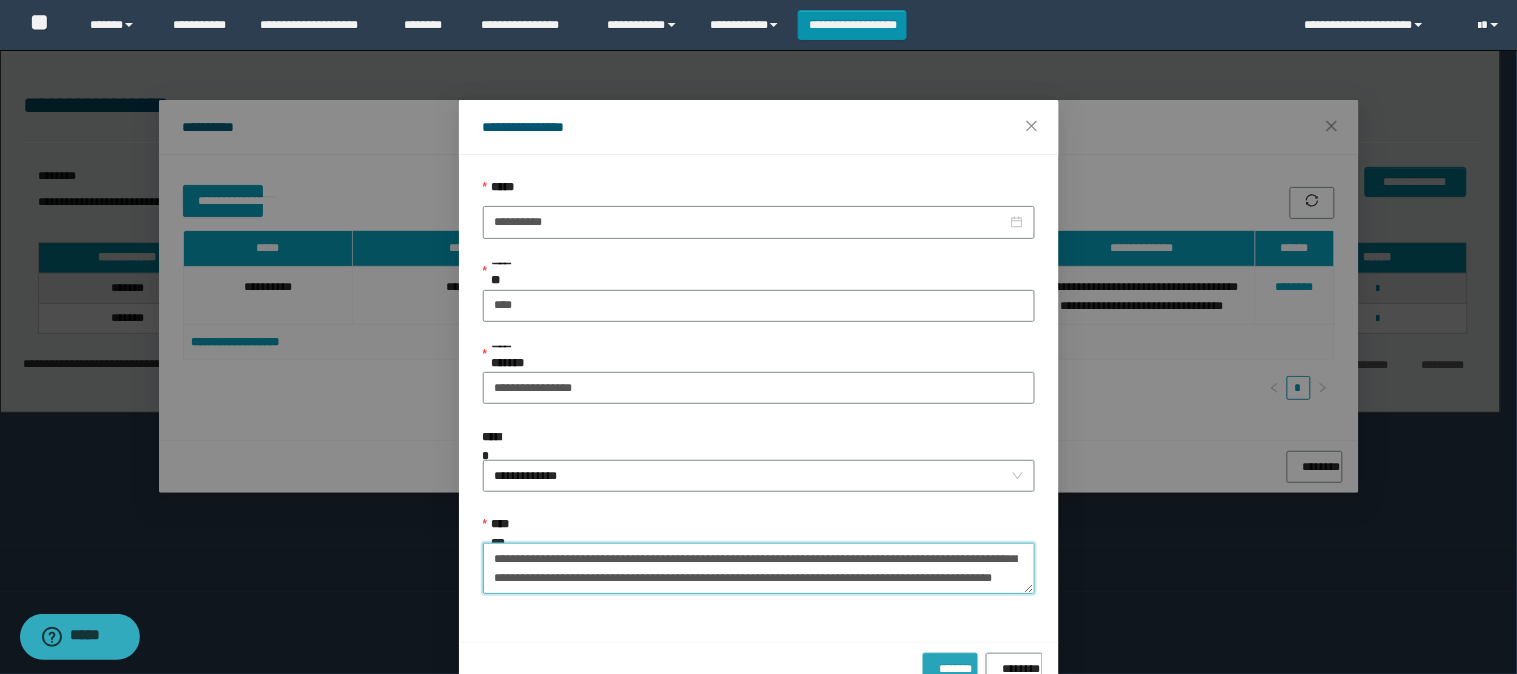 type on "**********" 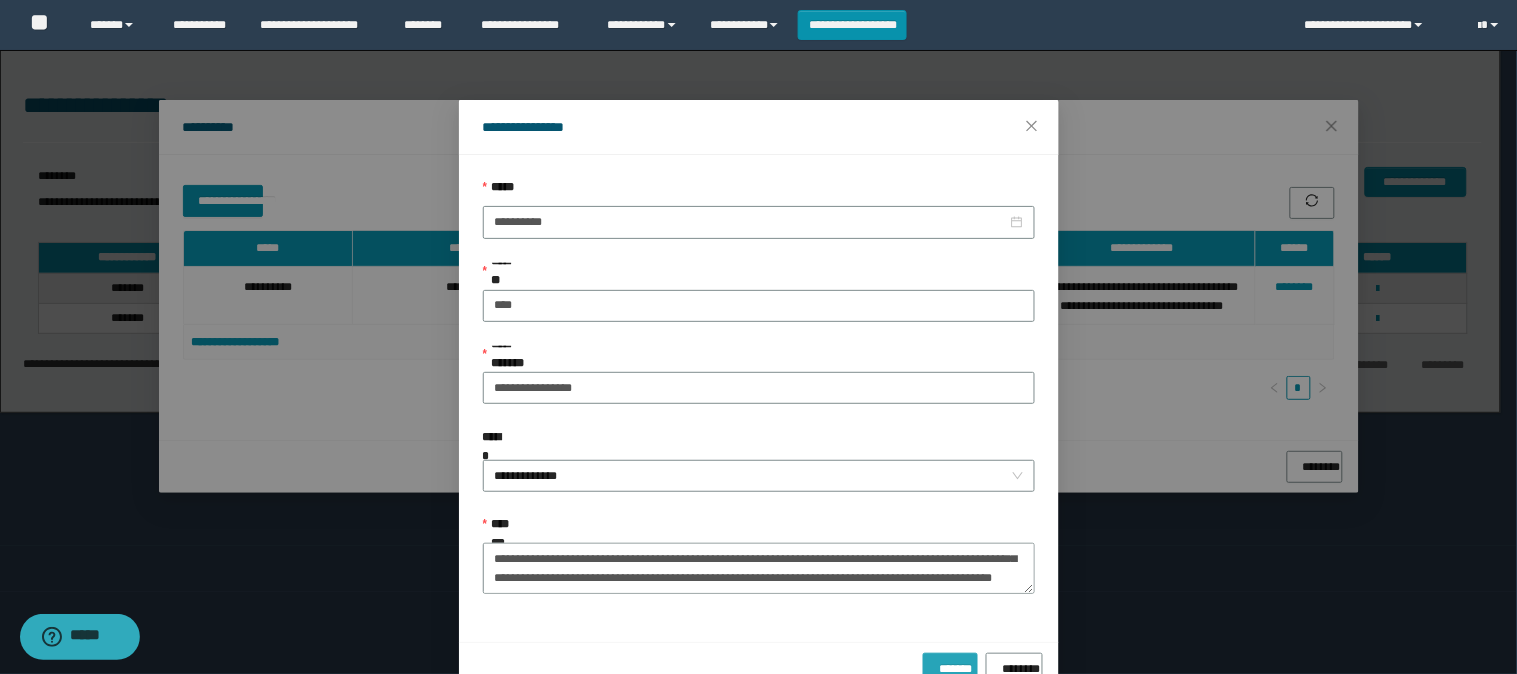 click on "*******" at bounding box center (950, 665) 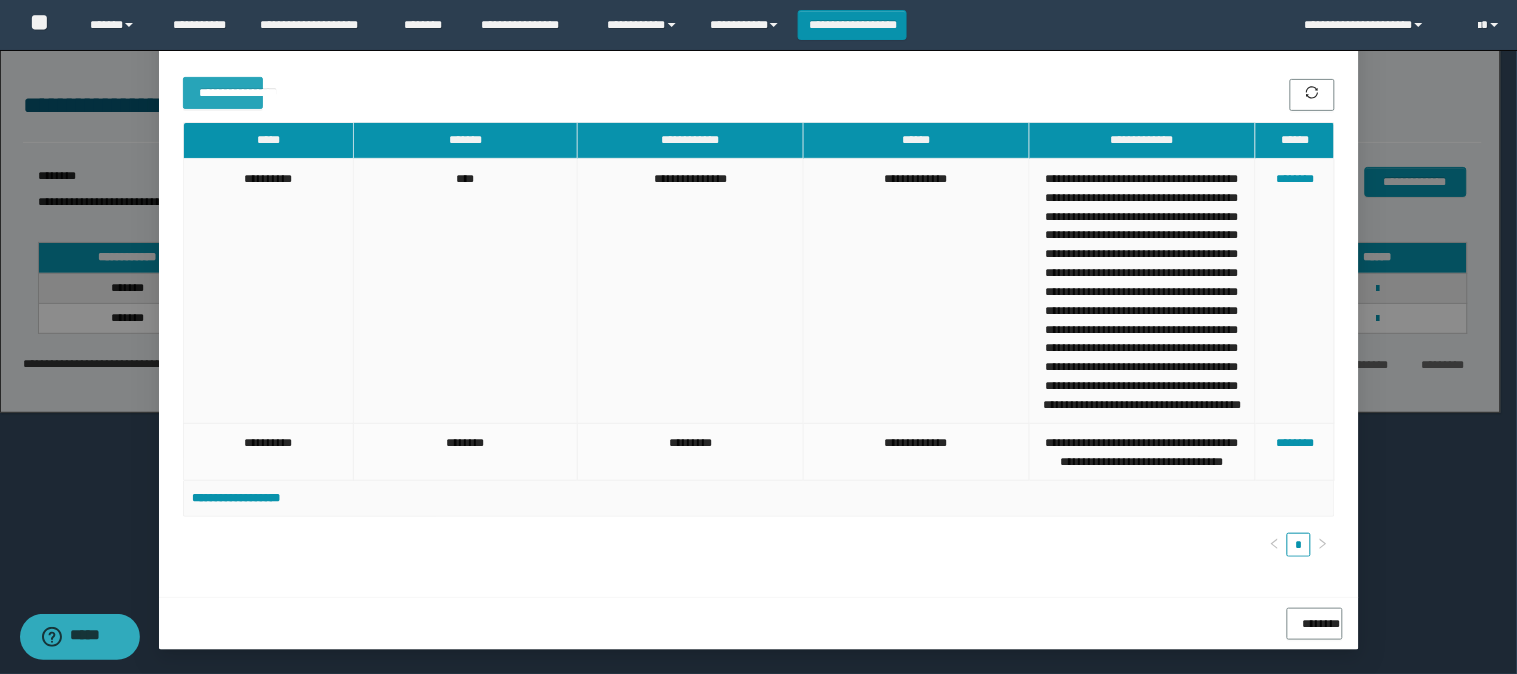 scroll, scrollTop: 0, scrollLeft: 0, axis: both 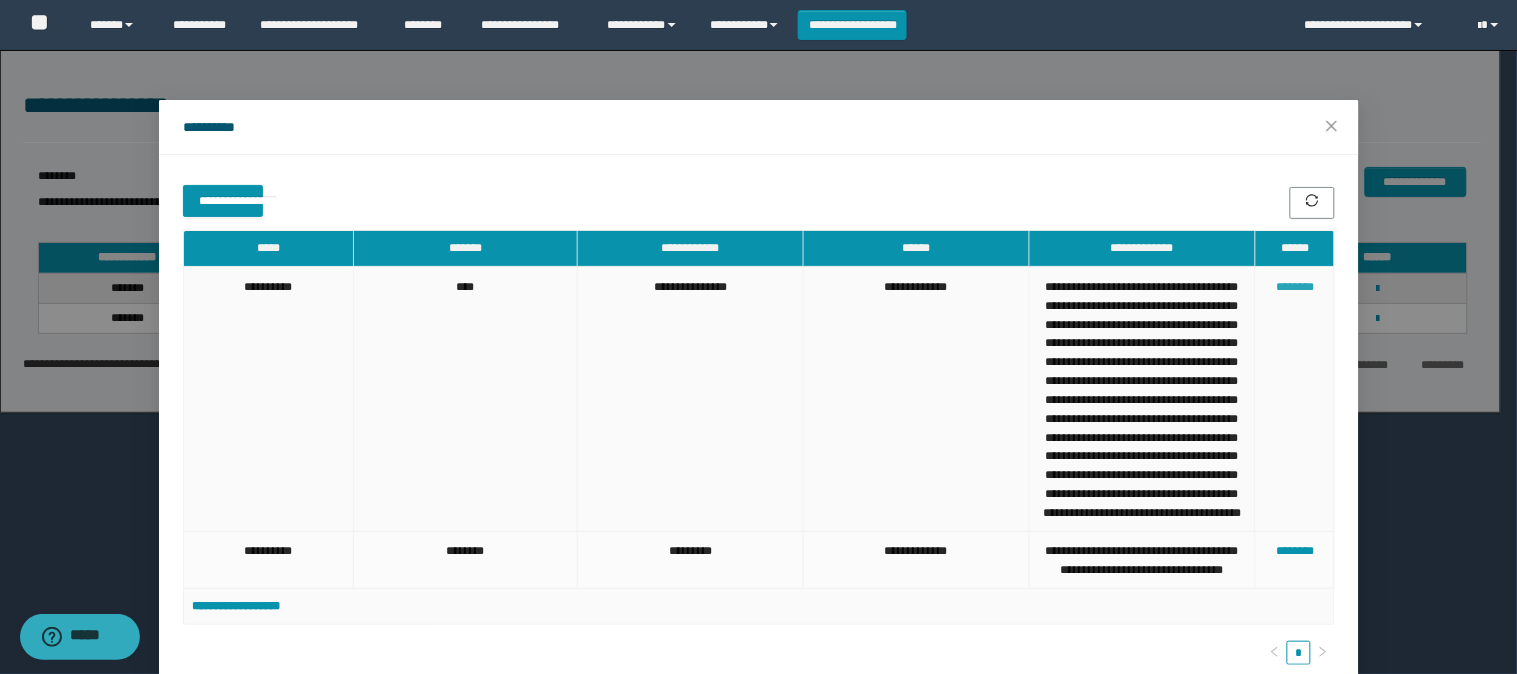 click on "********" at bounding box center (1295, 287) 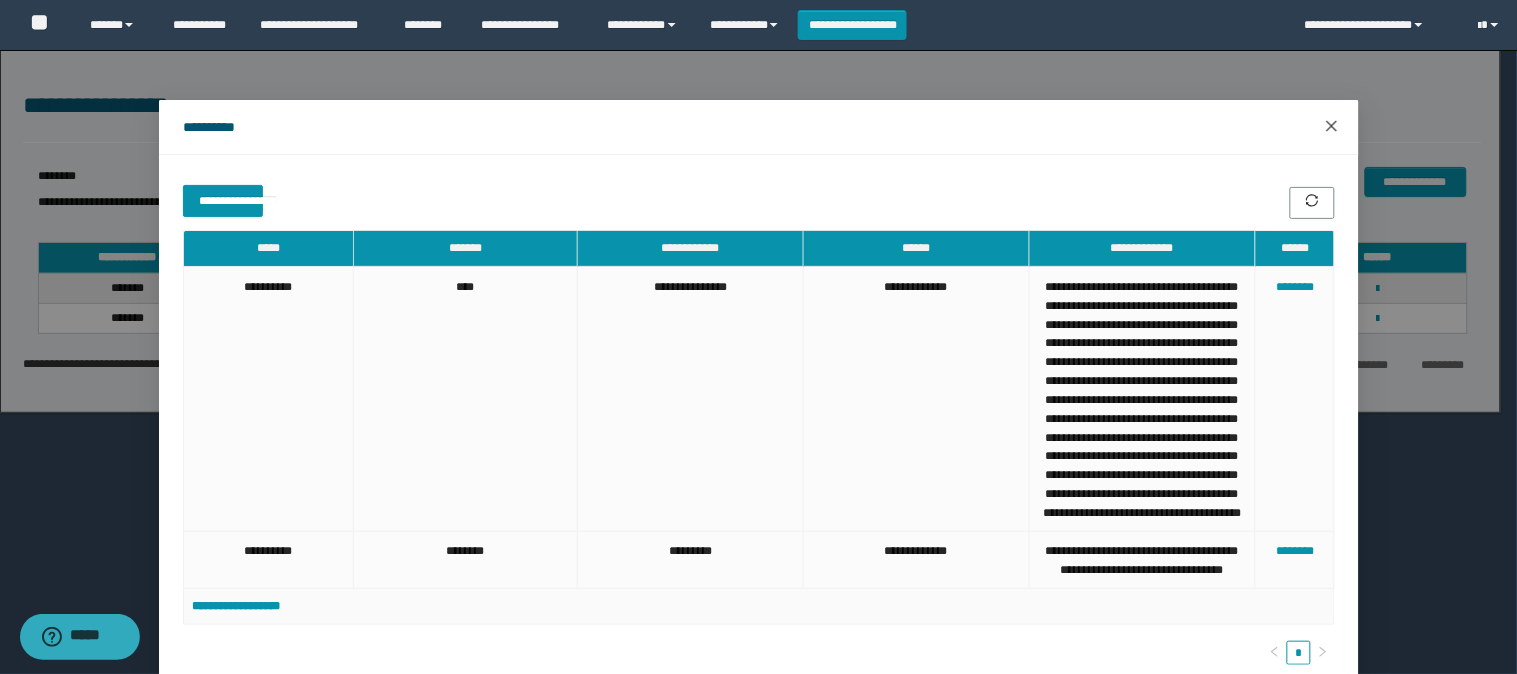 click 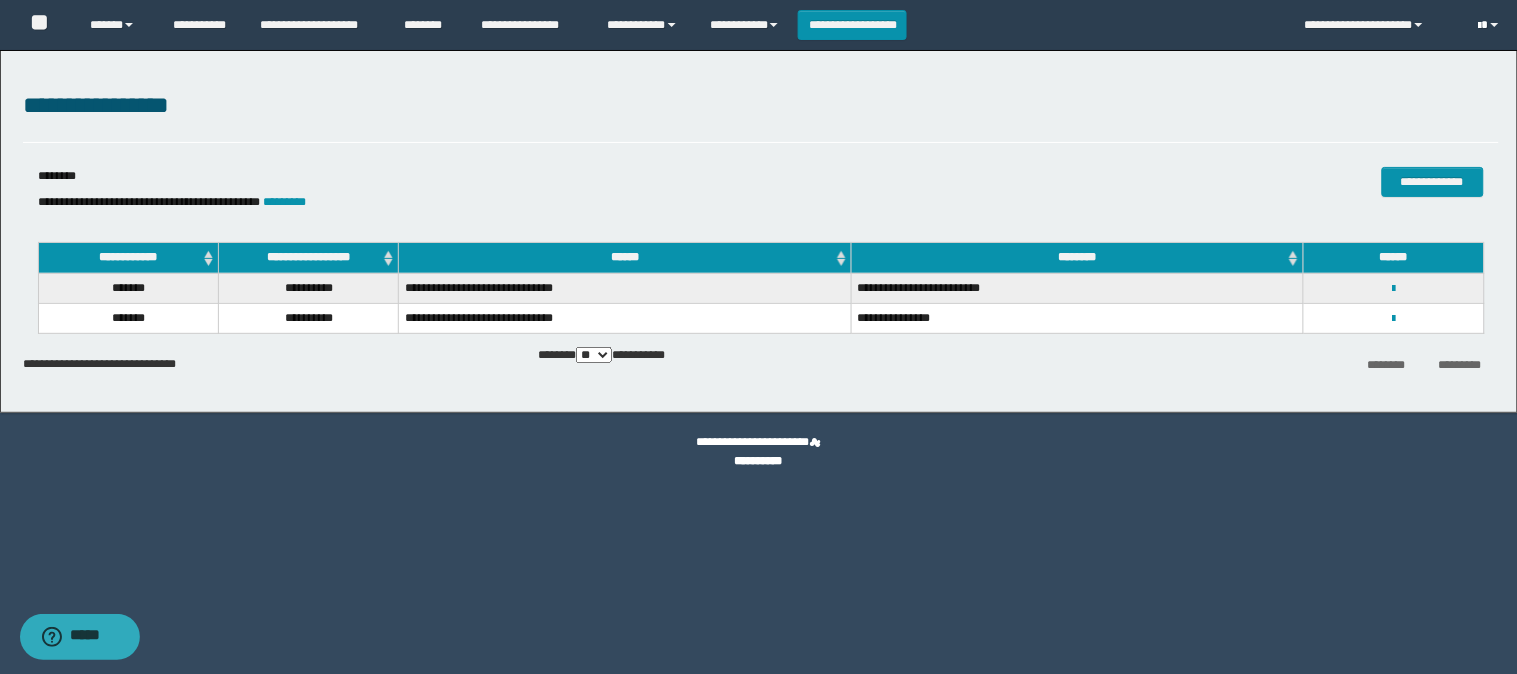 click at bounding box center (1491, 25) 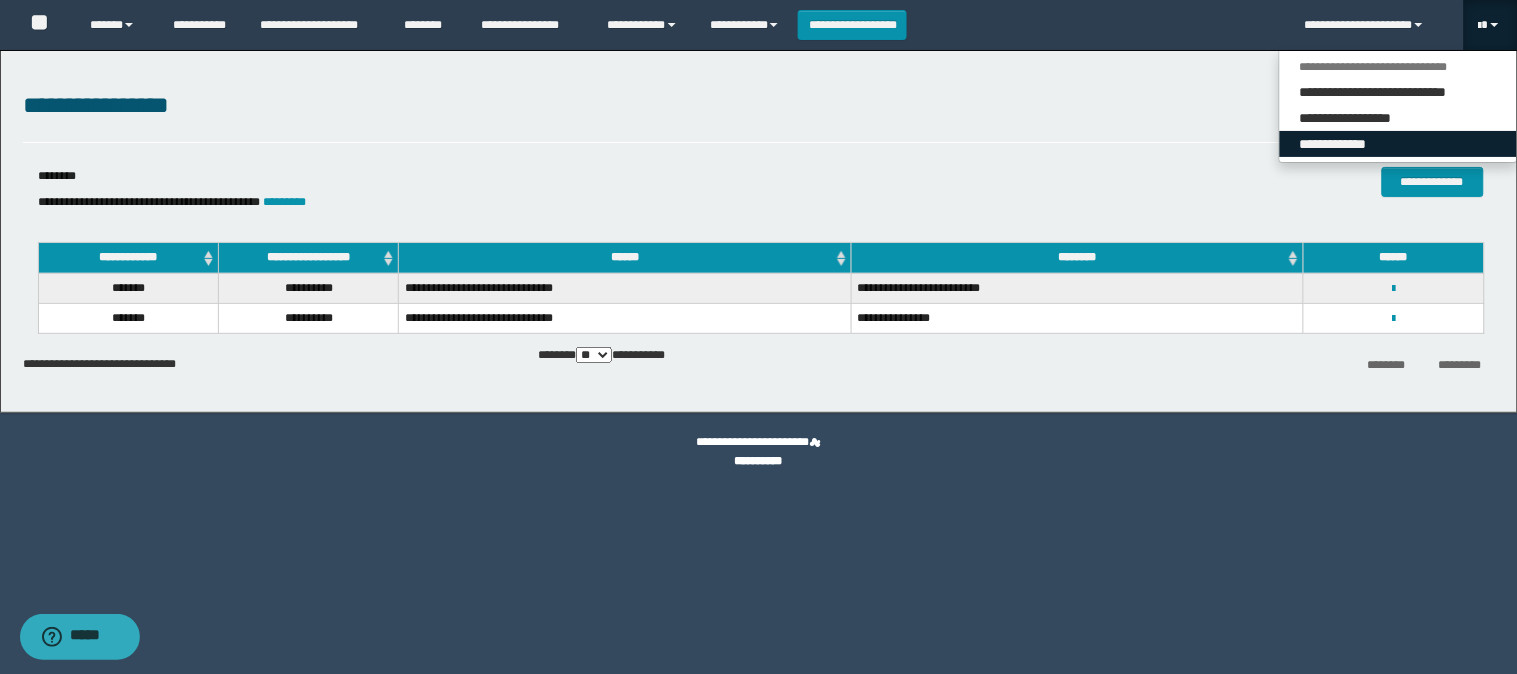 click on "**********" at bounding box center [1398, 144] 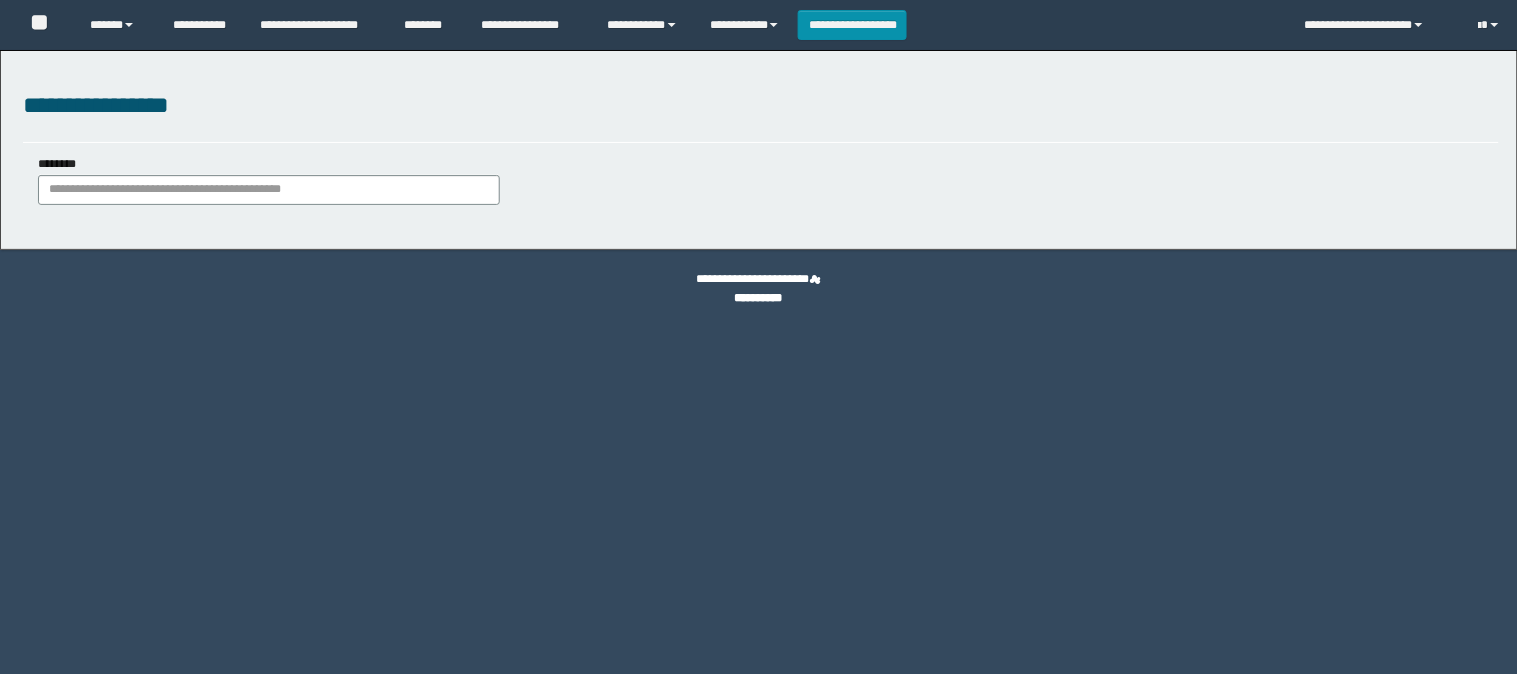 scroll, scrollTop: 0, scrollLeft: 0, axis: both 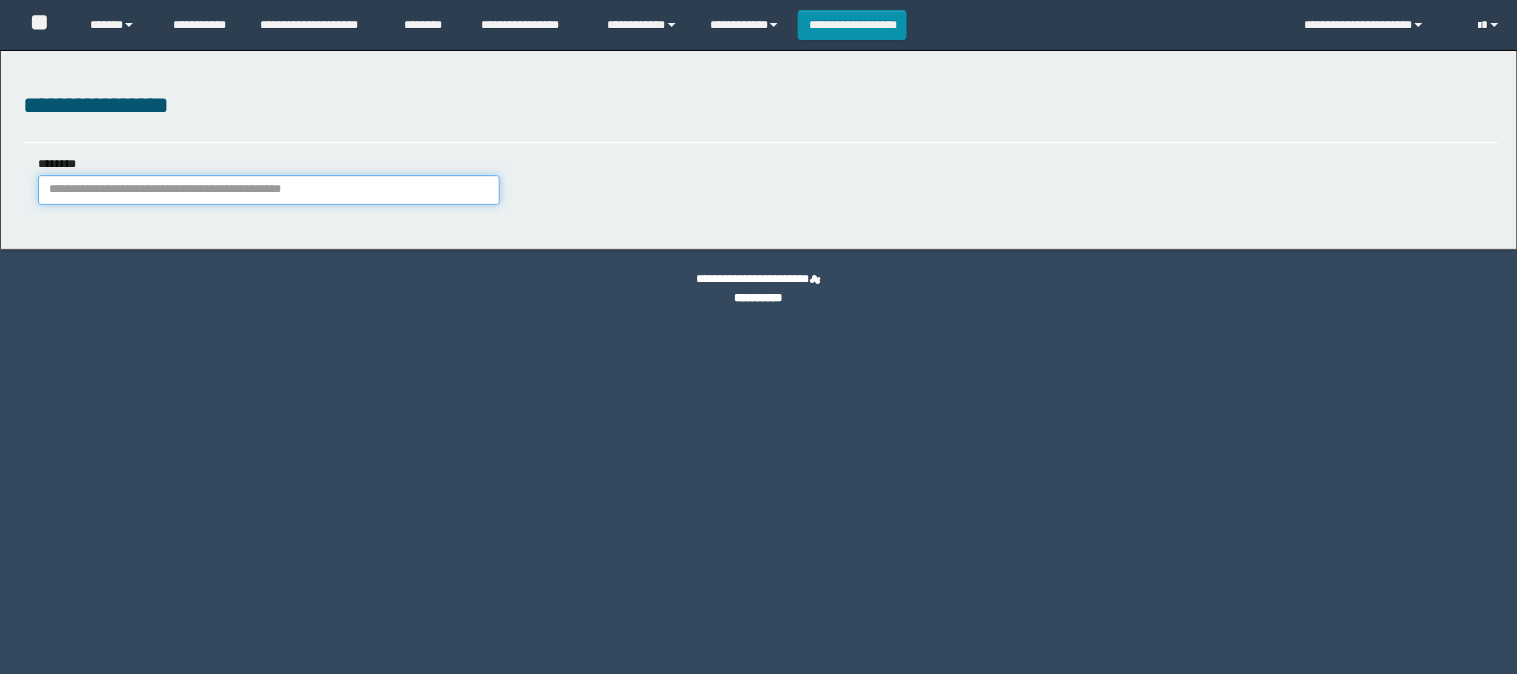 click on "********" at bounding box center [269, 190] 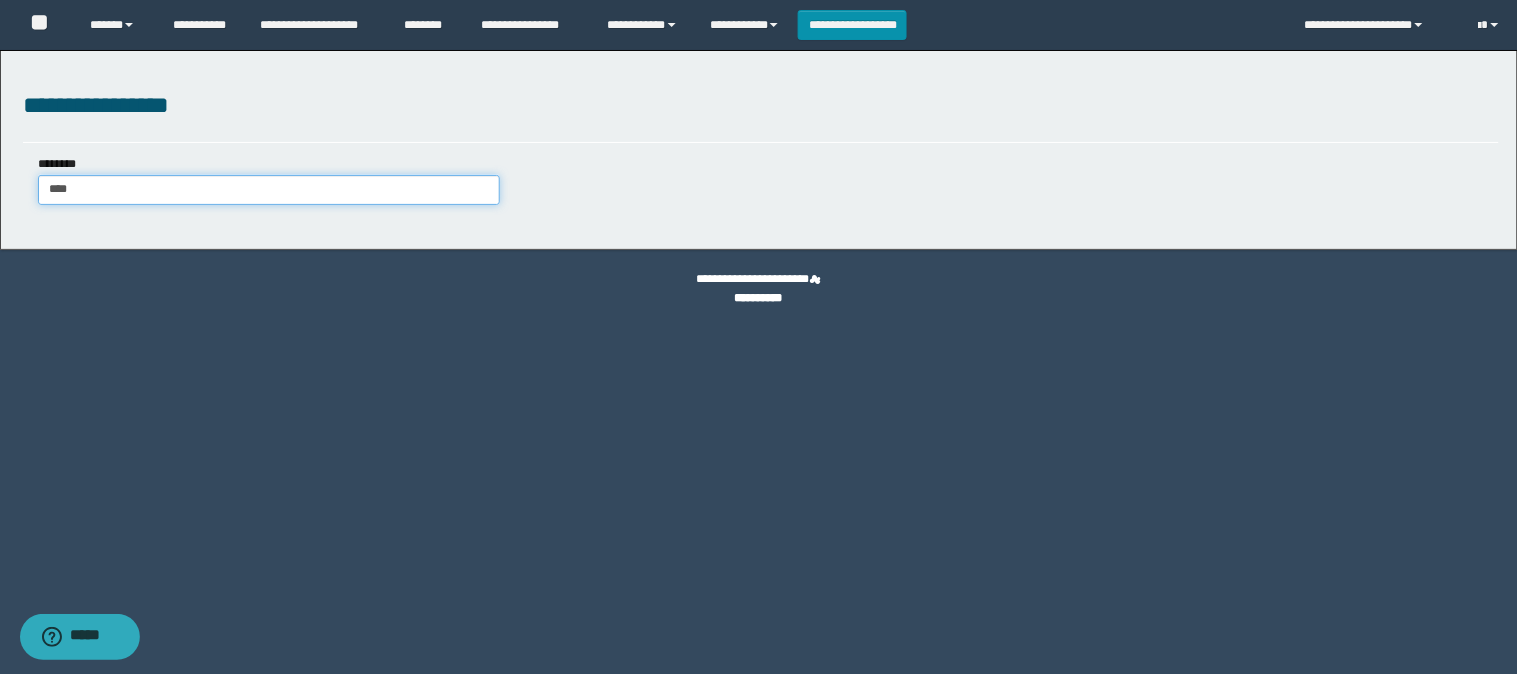 type on "*****" 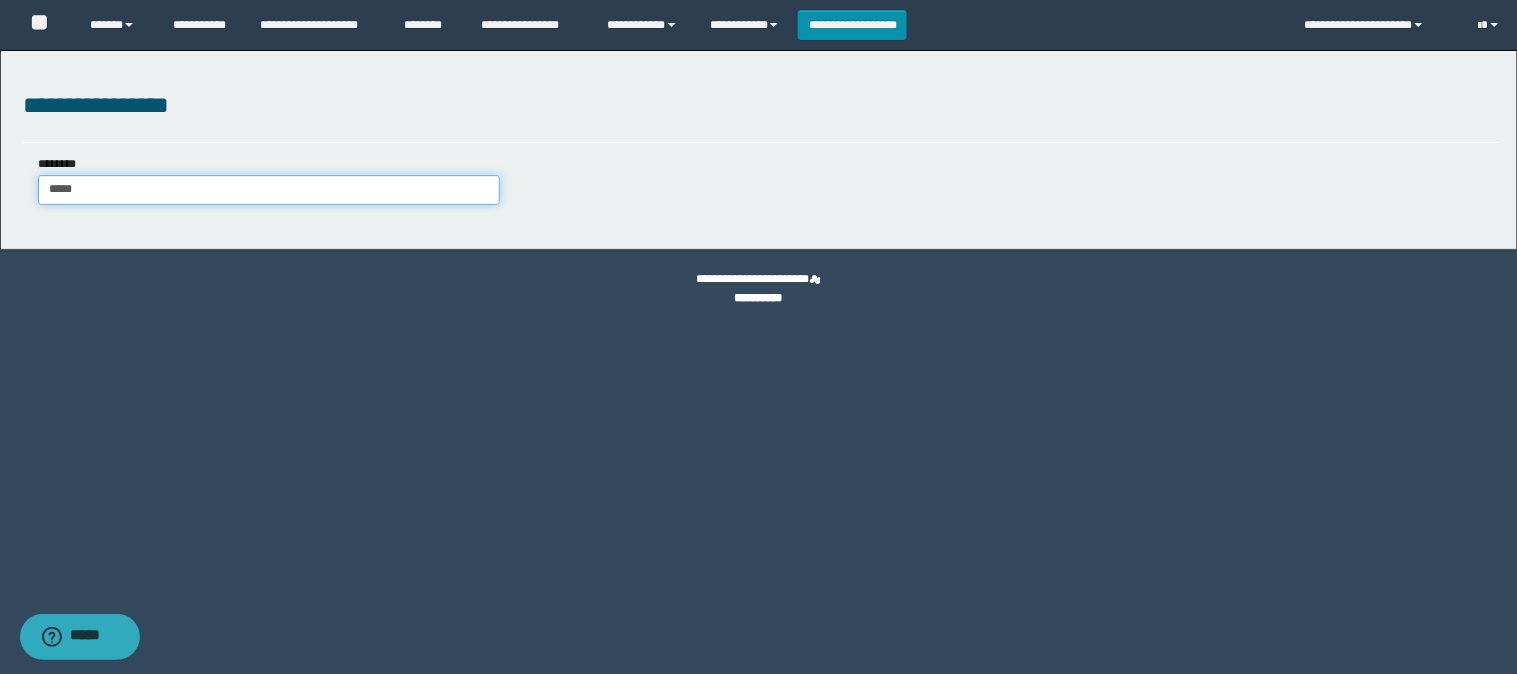 type on "*****" 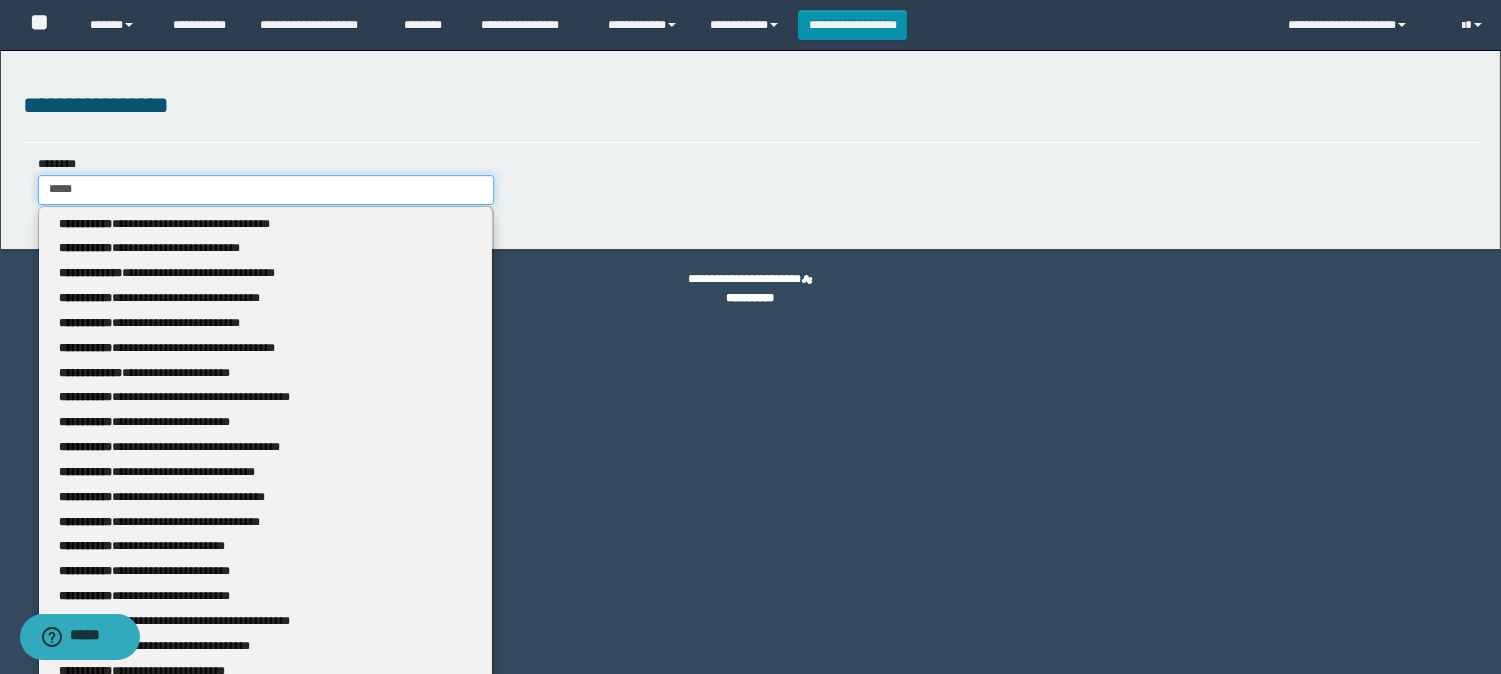 type 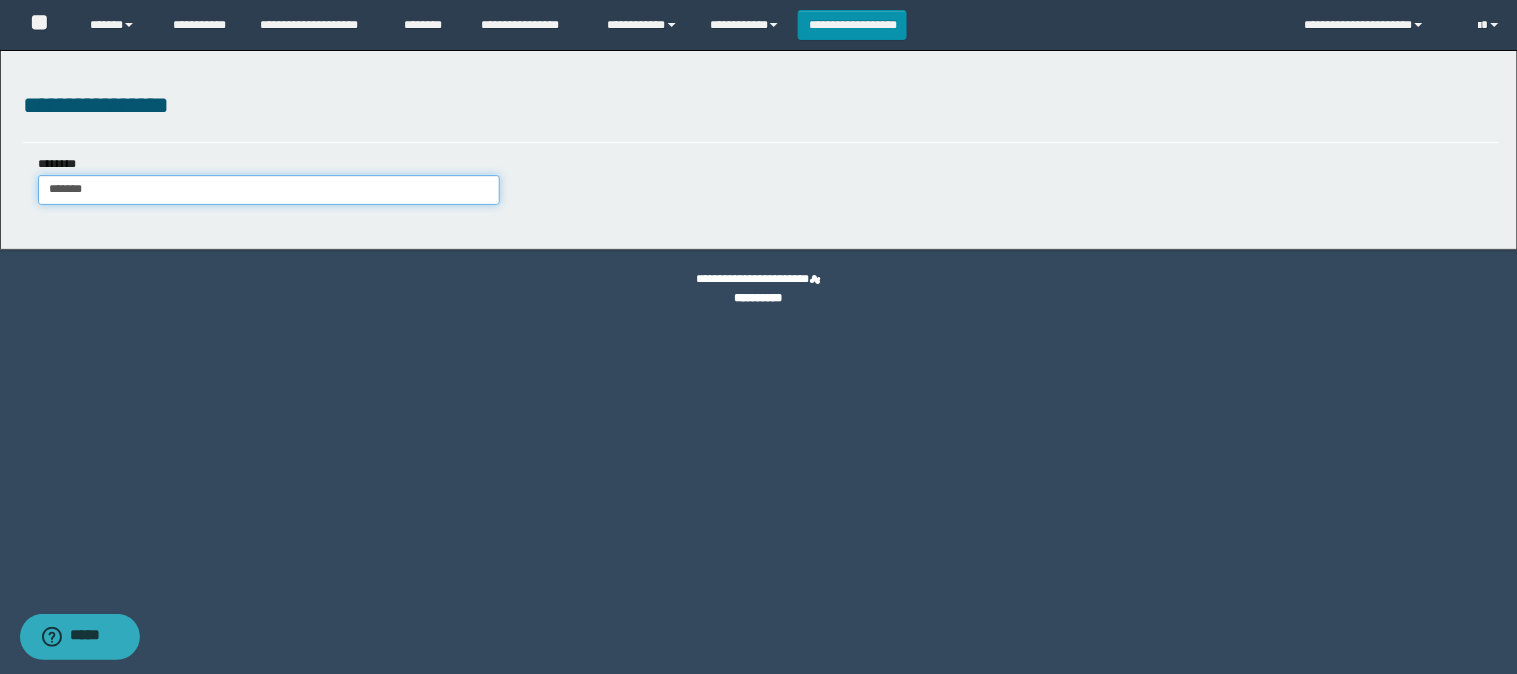 type on "********" 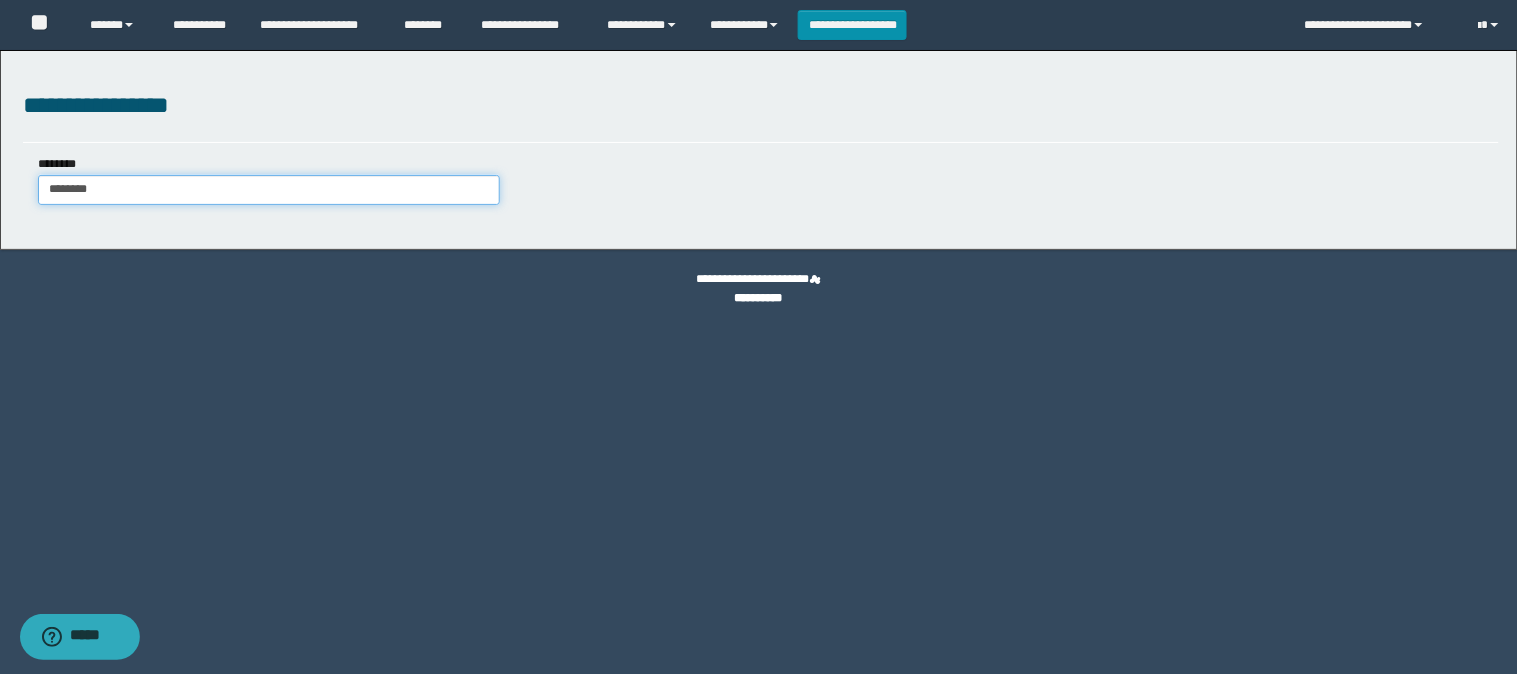 type on "********" 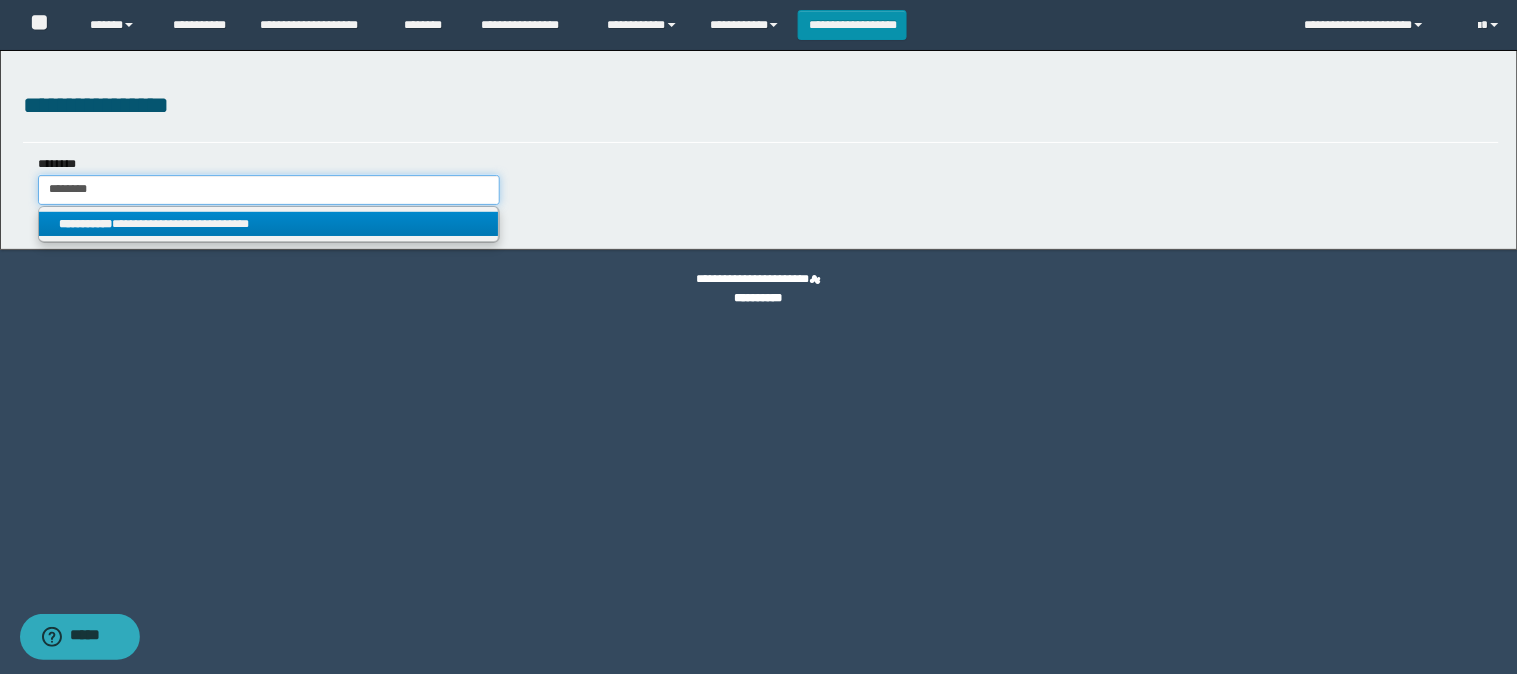 type on "********" 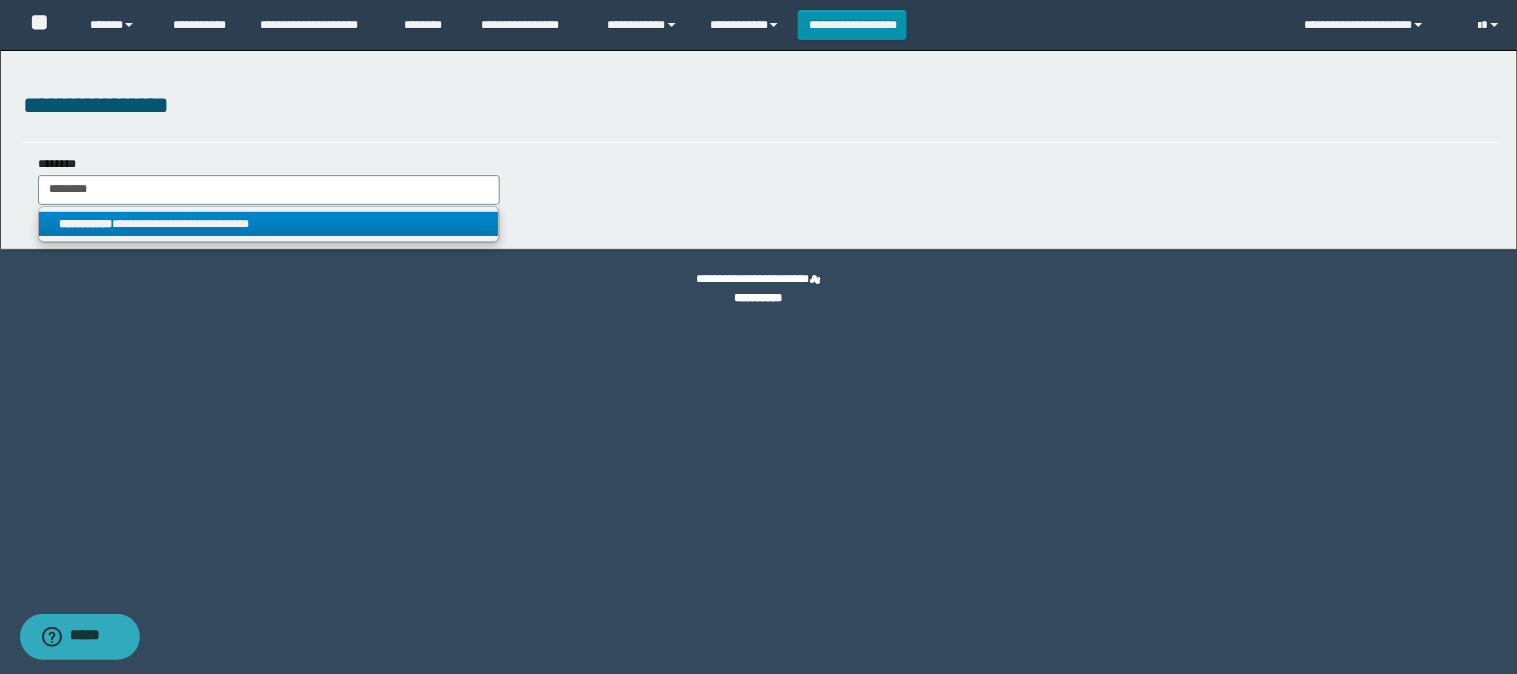 click on "**********" at bounding box center [269, 224] 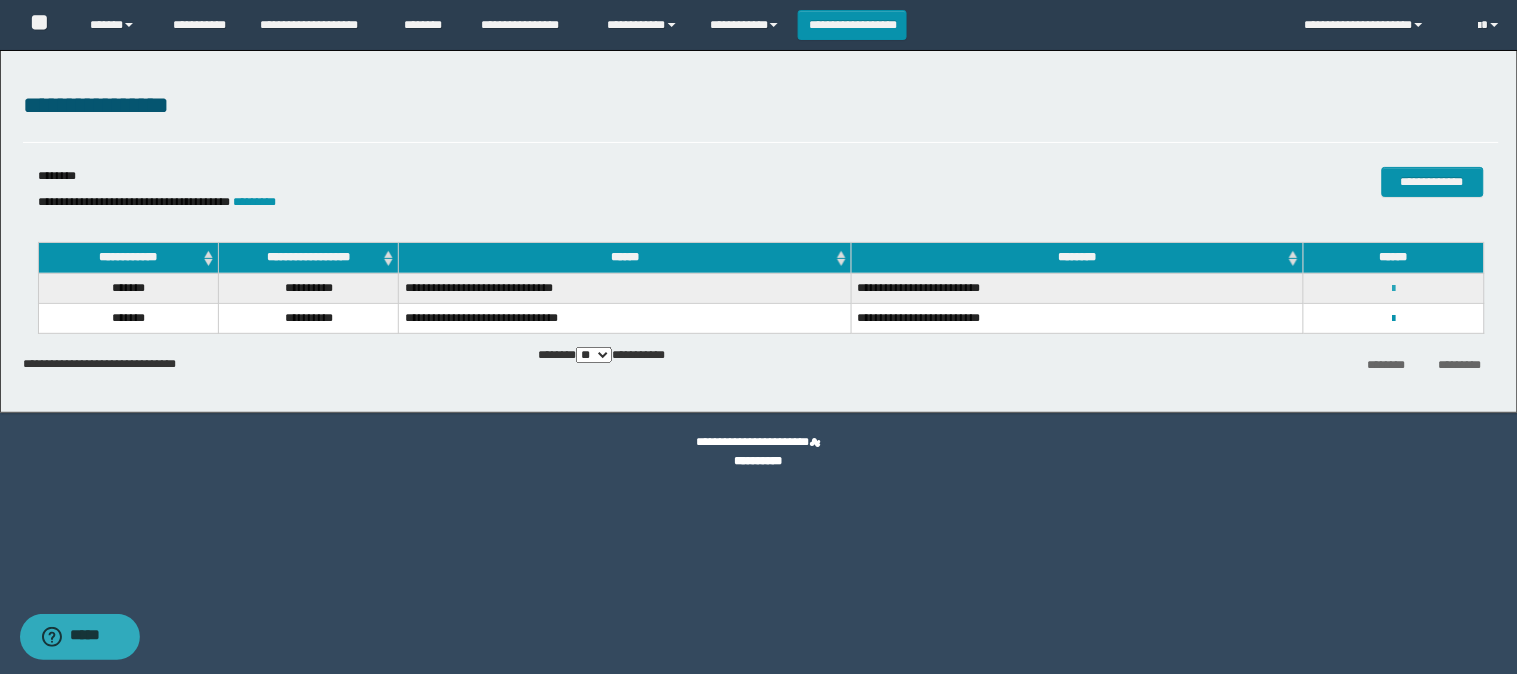 click at bounding box center [1393, 289] 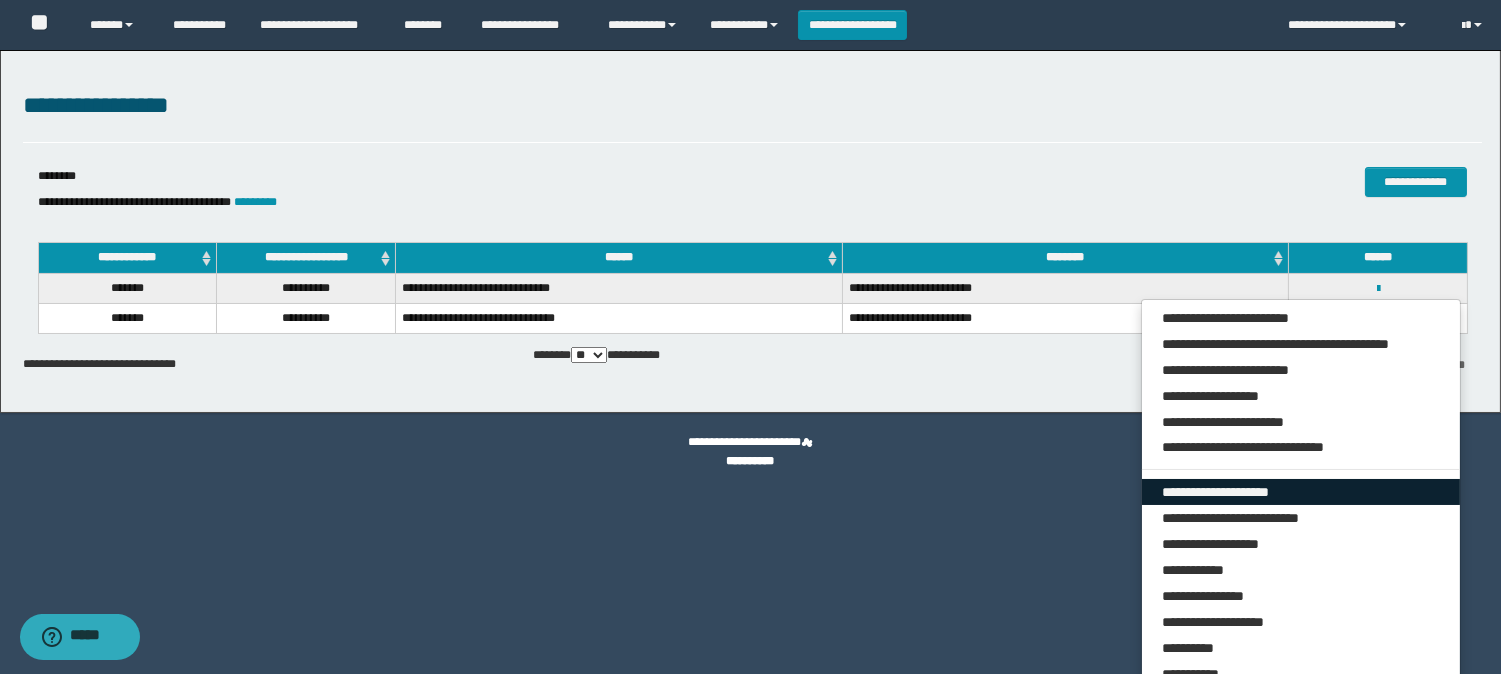 click on "**********" at bounding box center (1301, 492) 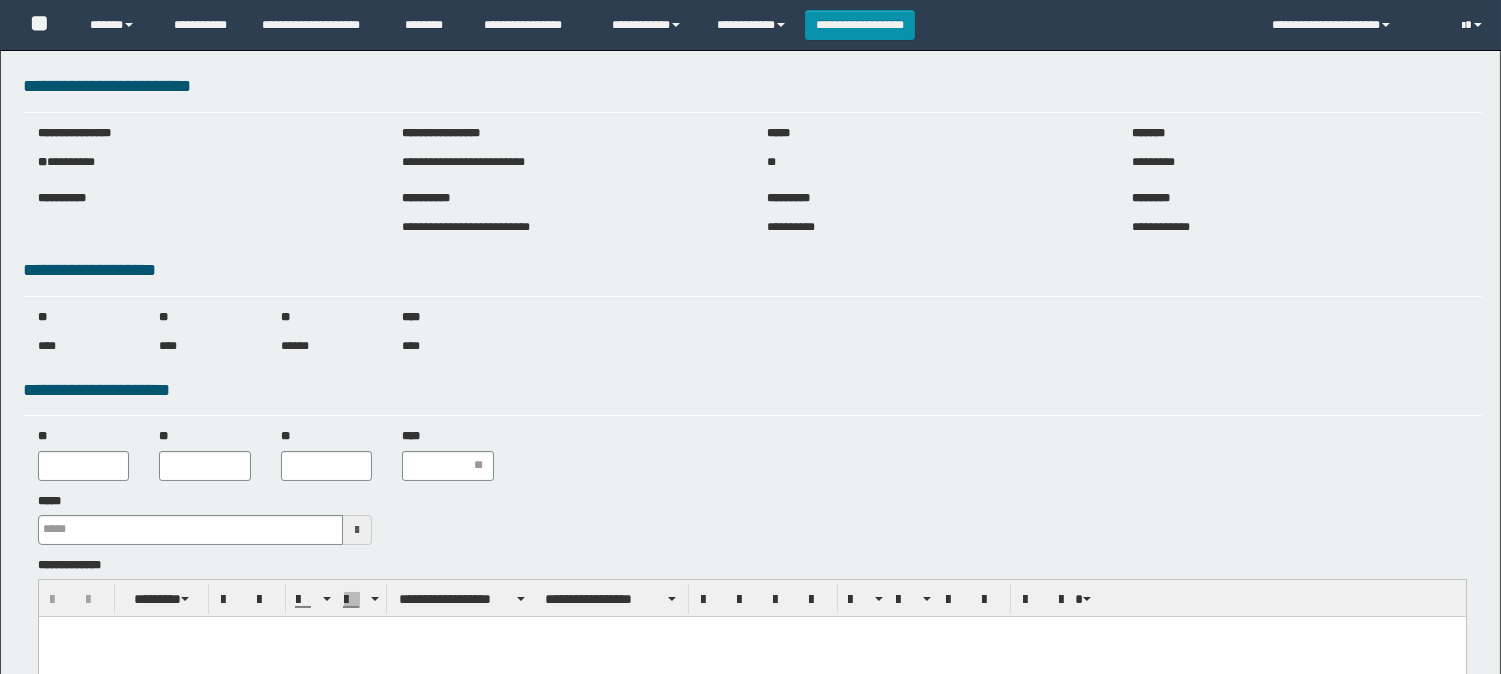 scroll, scrollTop: 0, scrollLeft: 0, axis: both 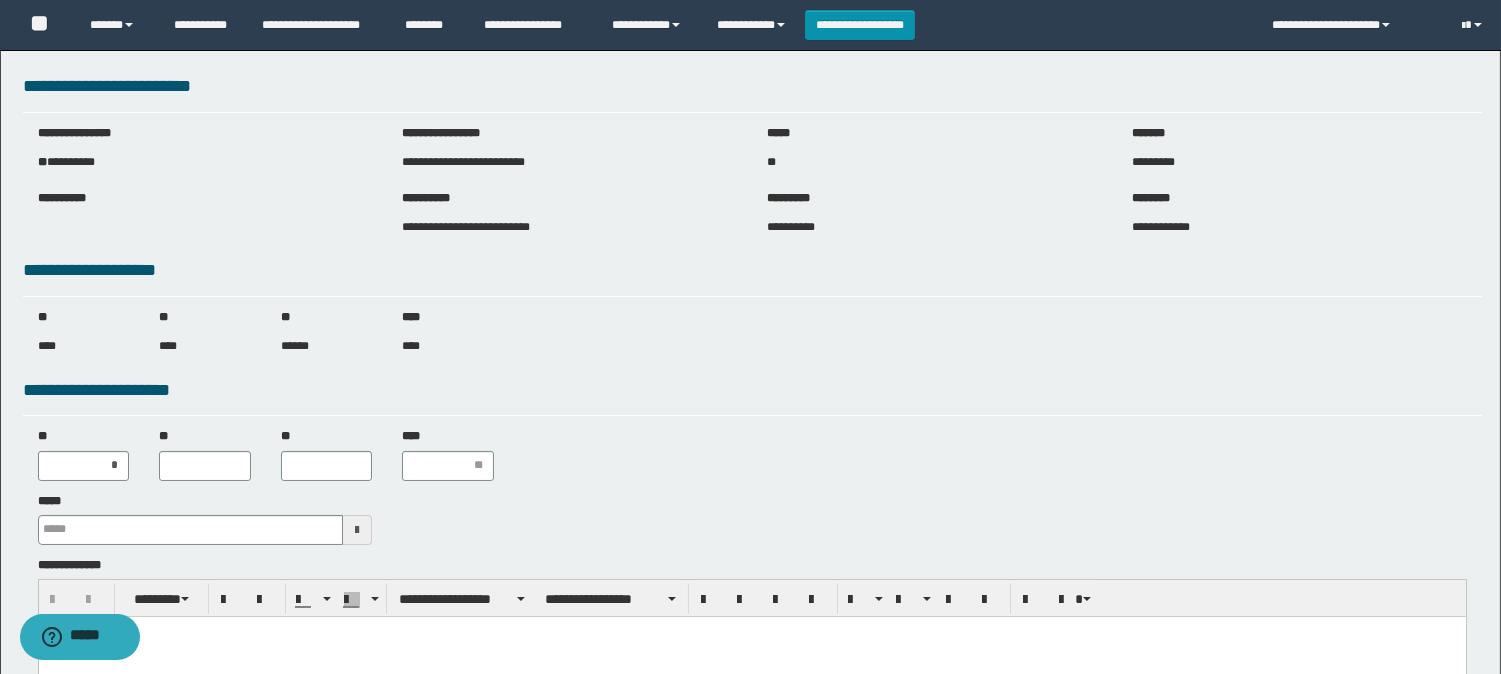 type on "**" 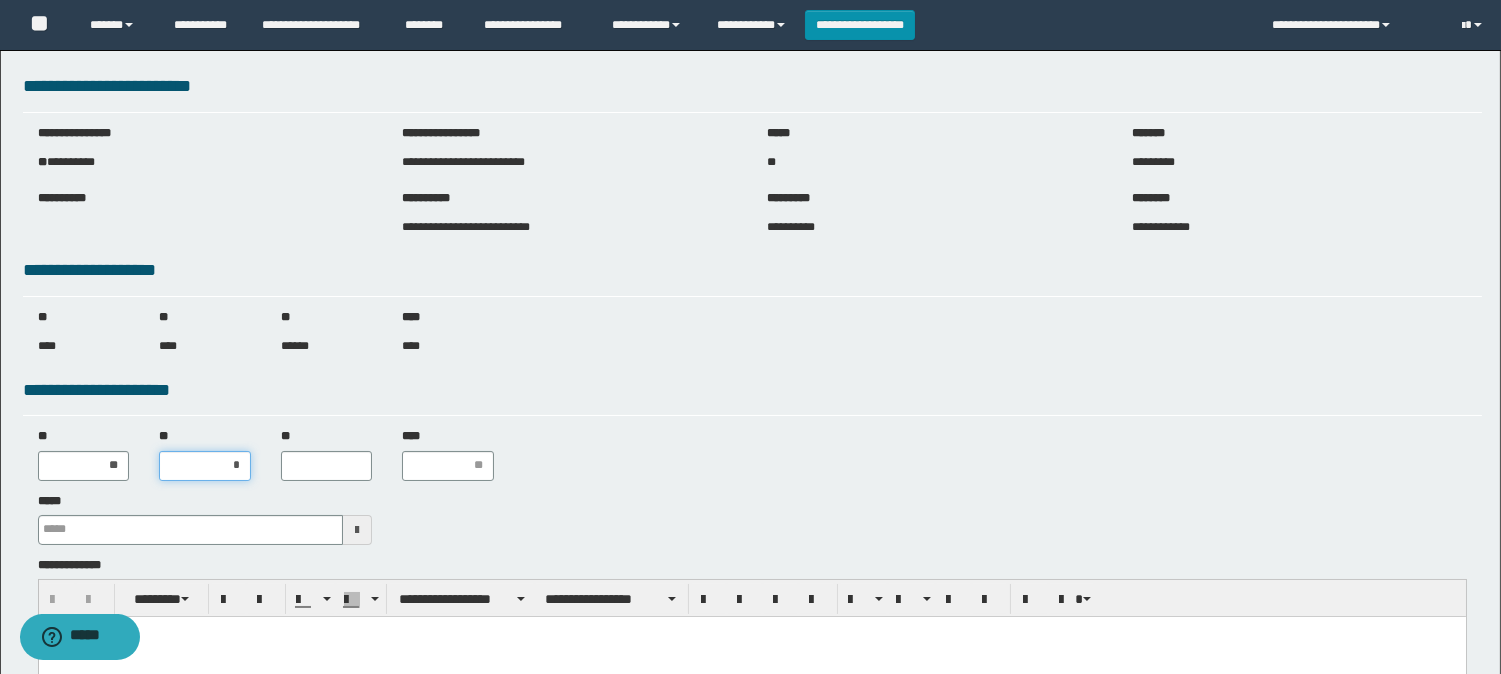 type on "**" 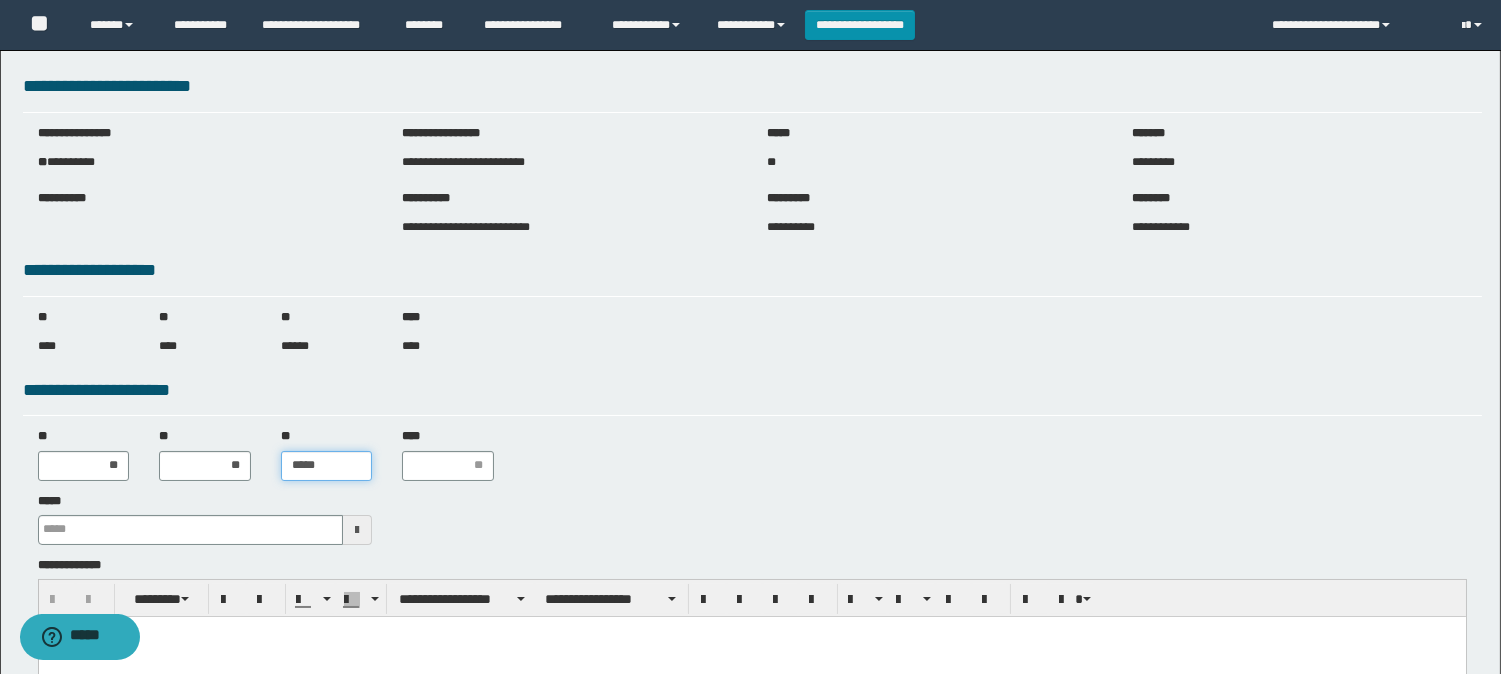 type on "******" 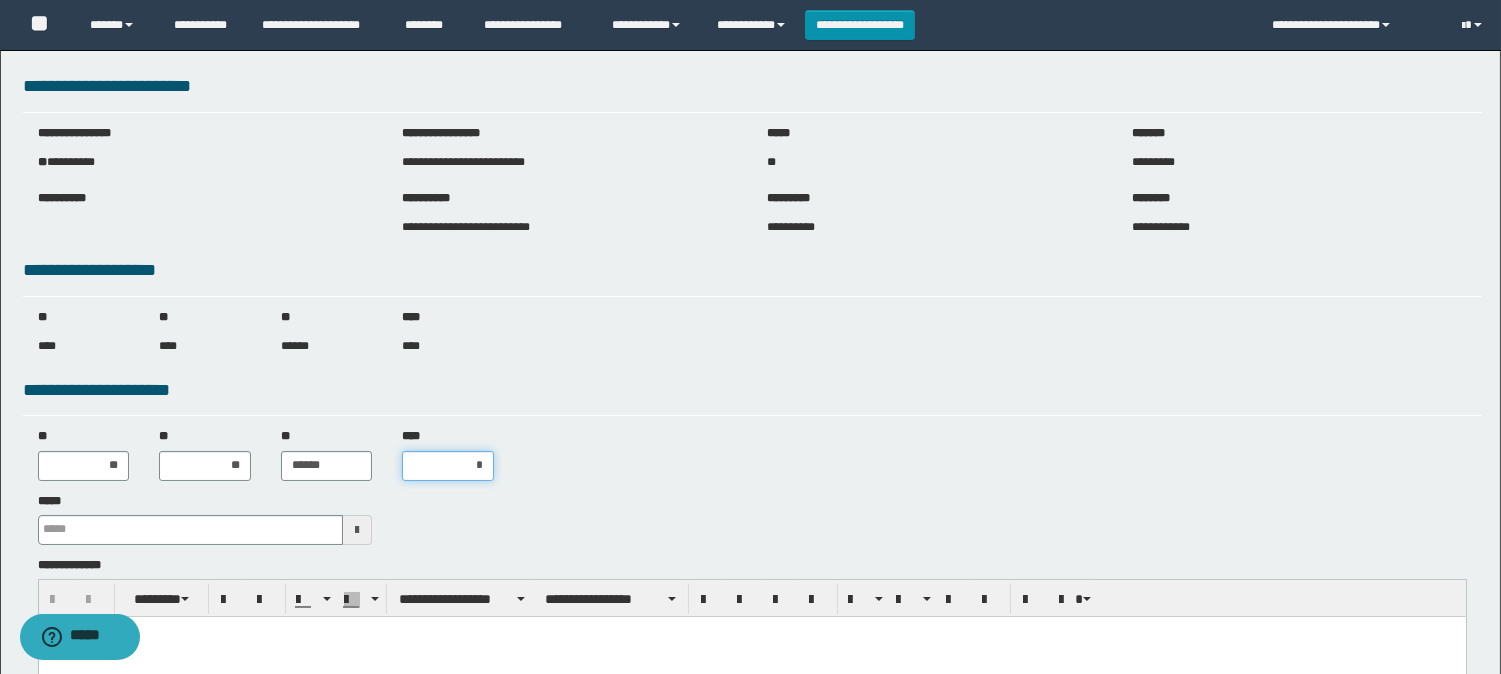 type on "**" 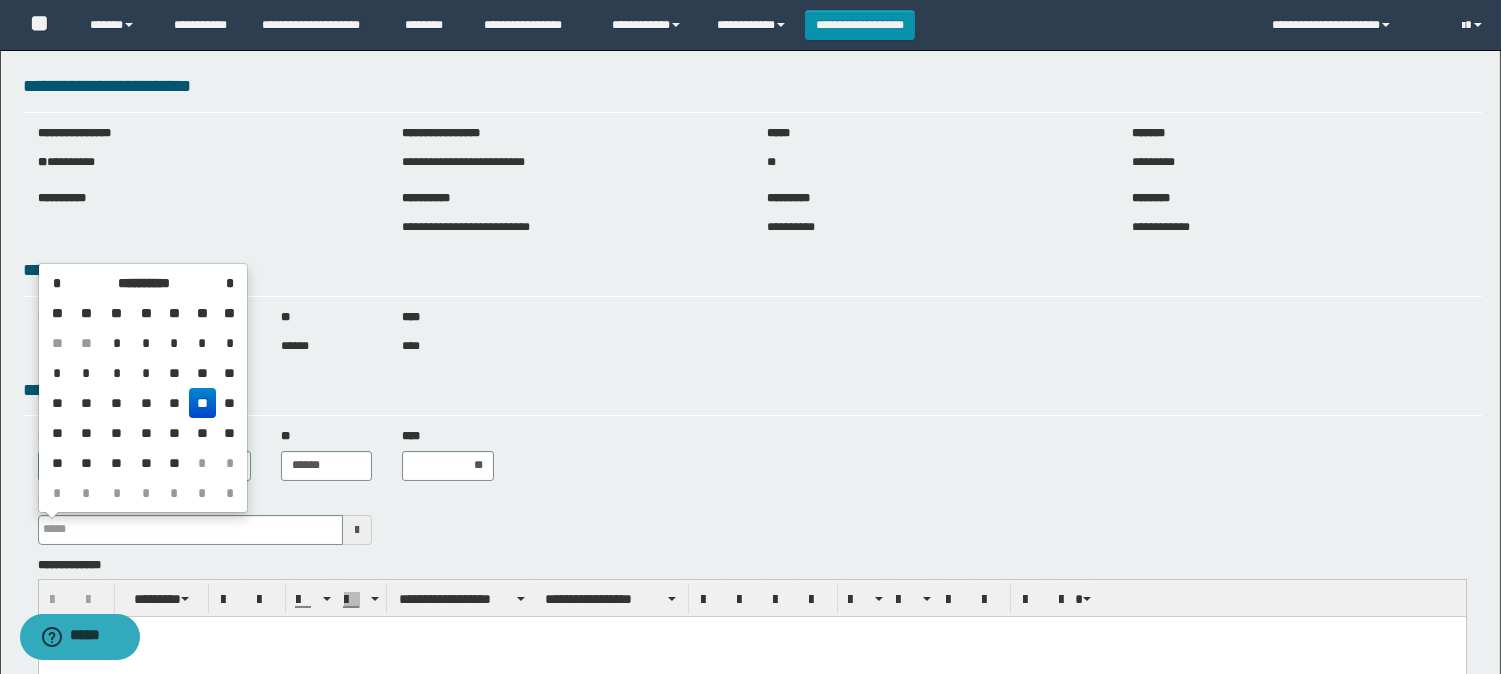 click on "**" at bounding box center (203, 403) 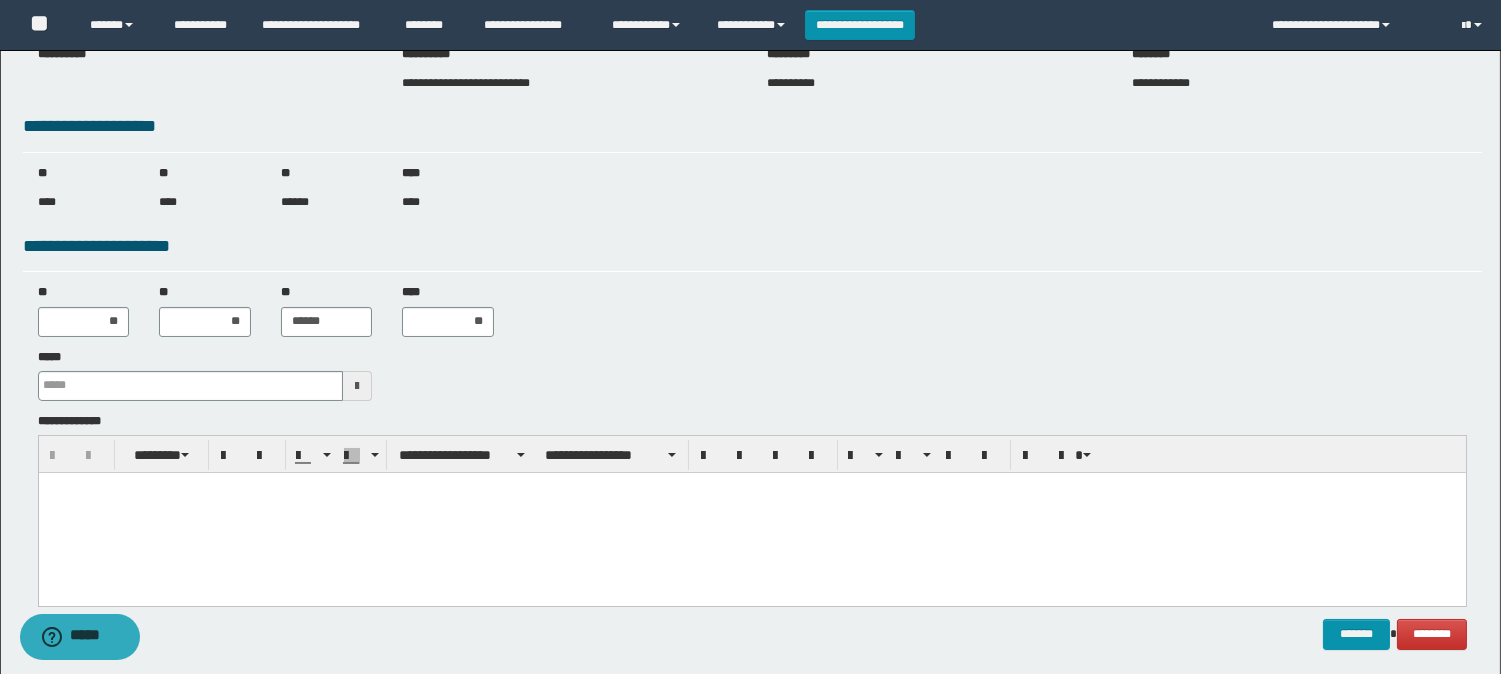 scroll, scrollTop: 224, scrollLeft: 0, axis: vertical 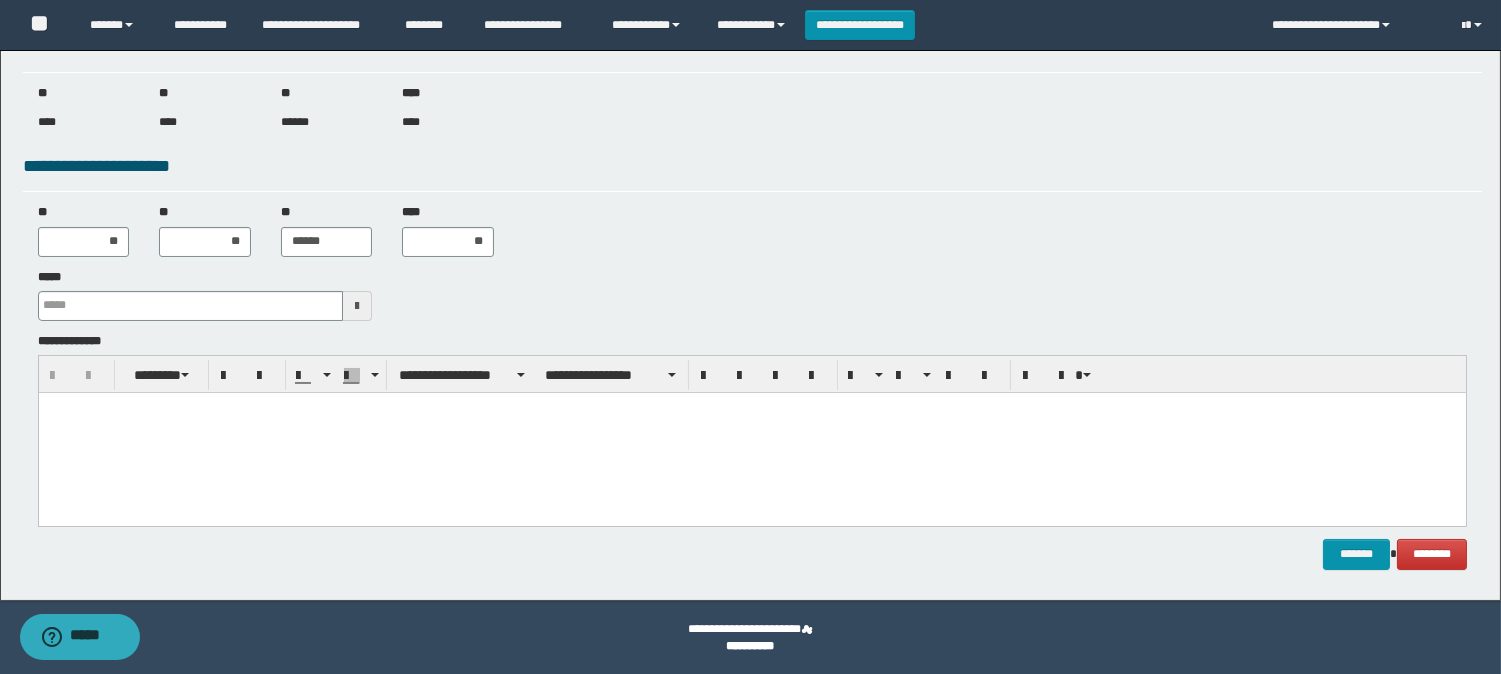 click at bounding box center (751, 432) 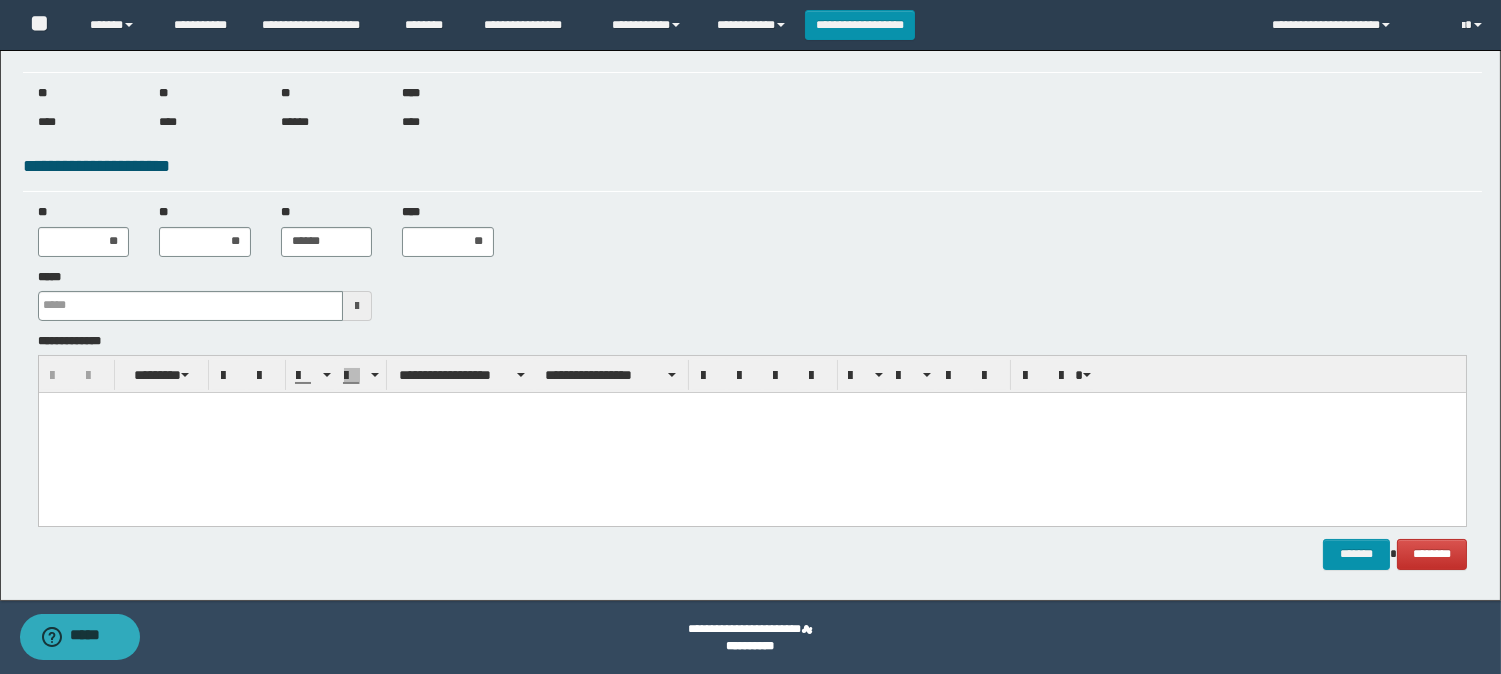 type 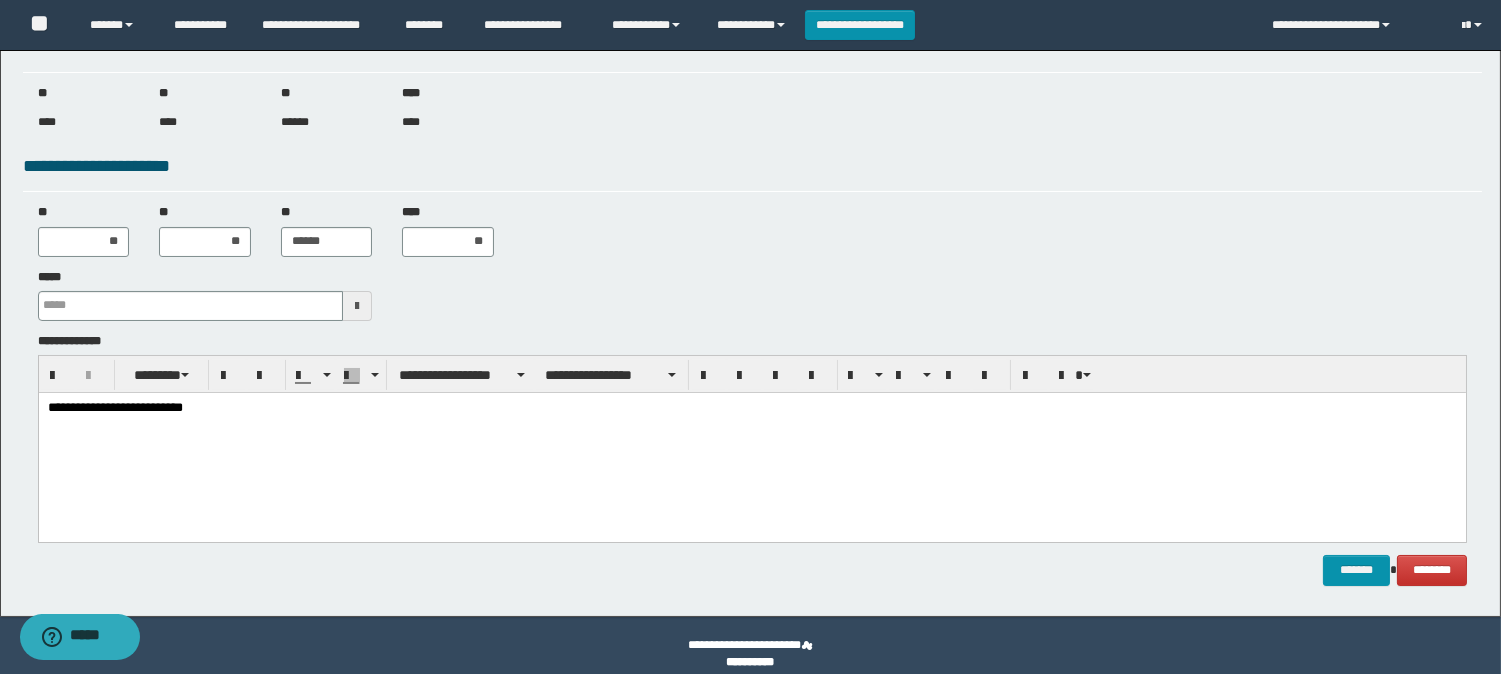 click on "**********" at bounding box center (751, 408) 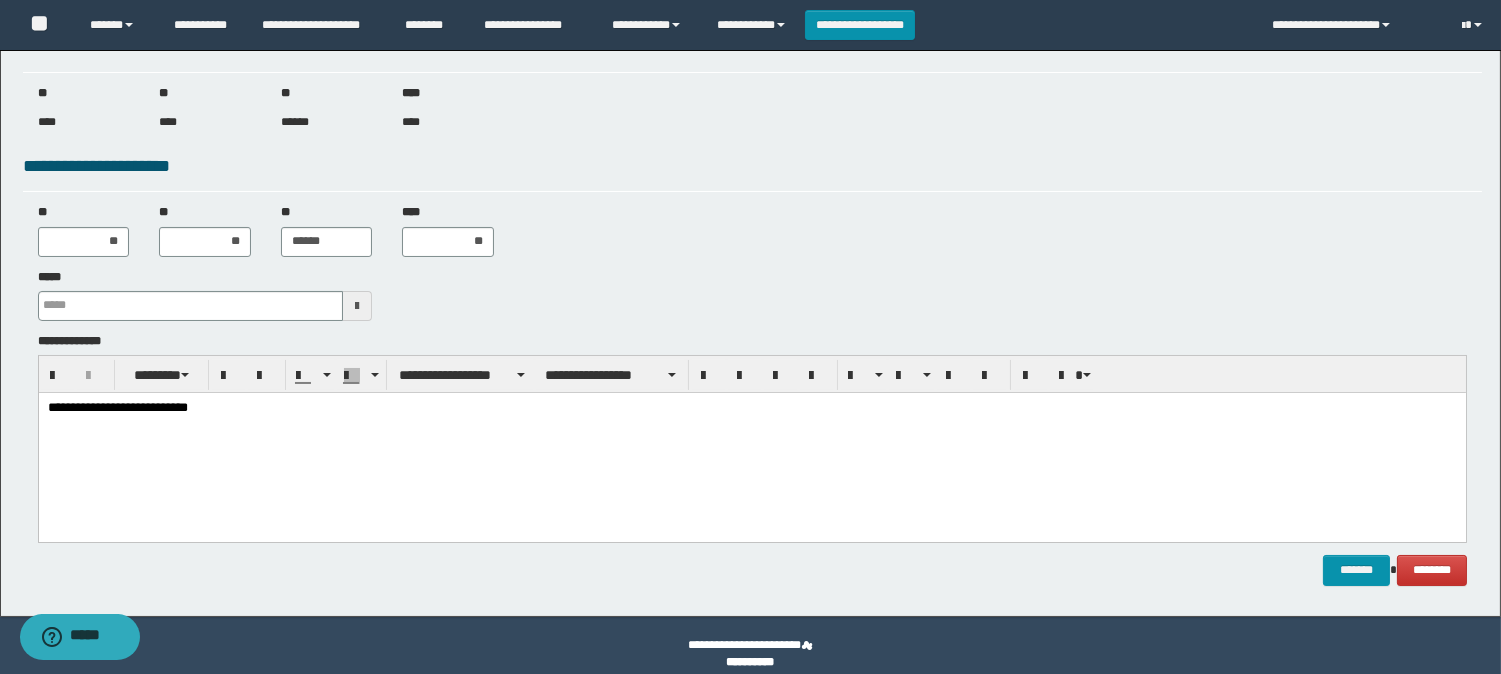click on "**********" at bounding box center [751, 408] 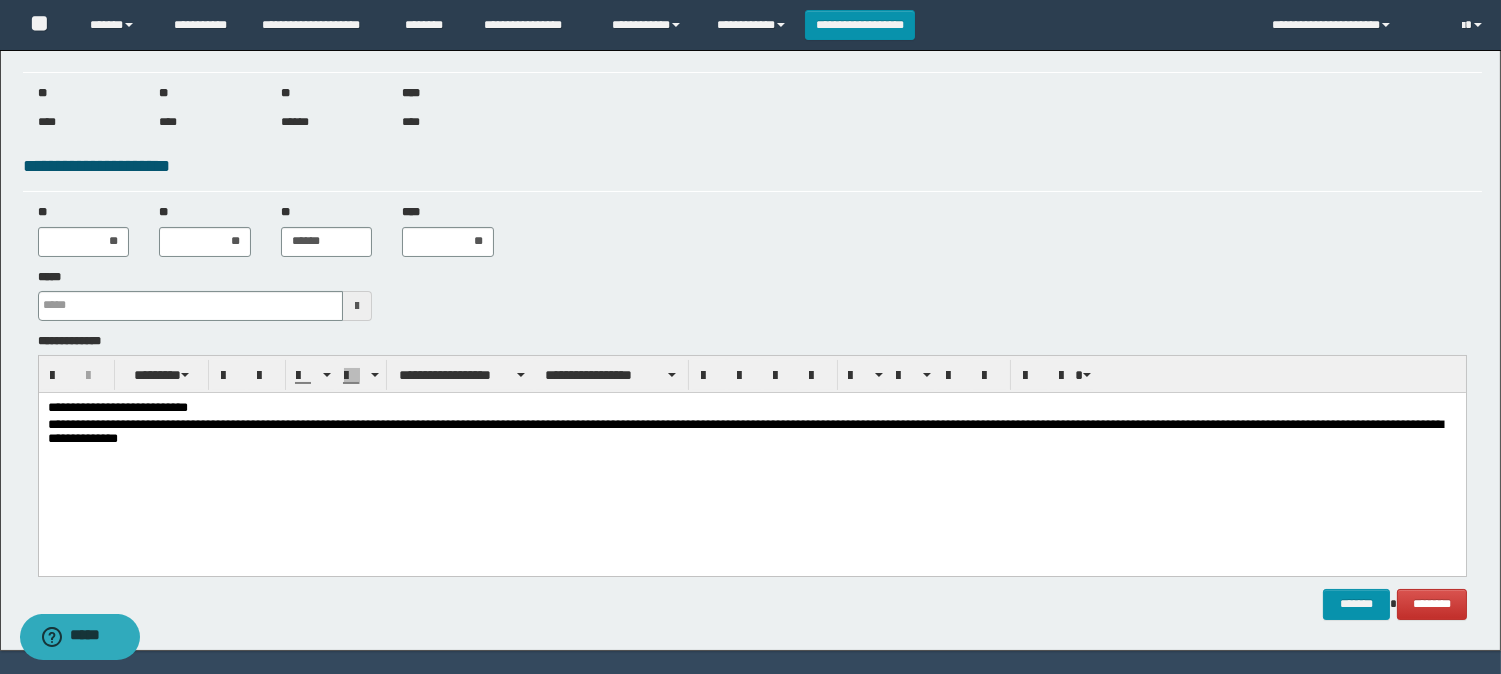 click on "**********" at bounding box center (751, 408) 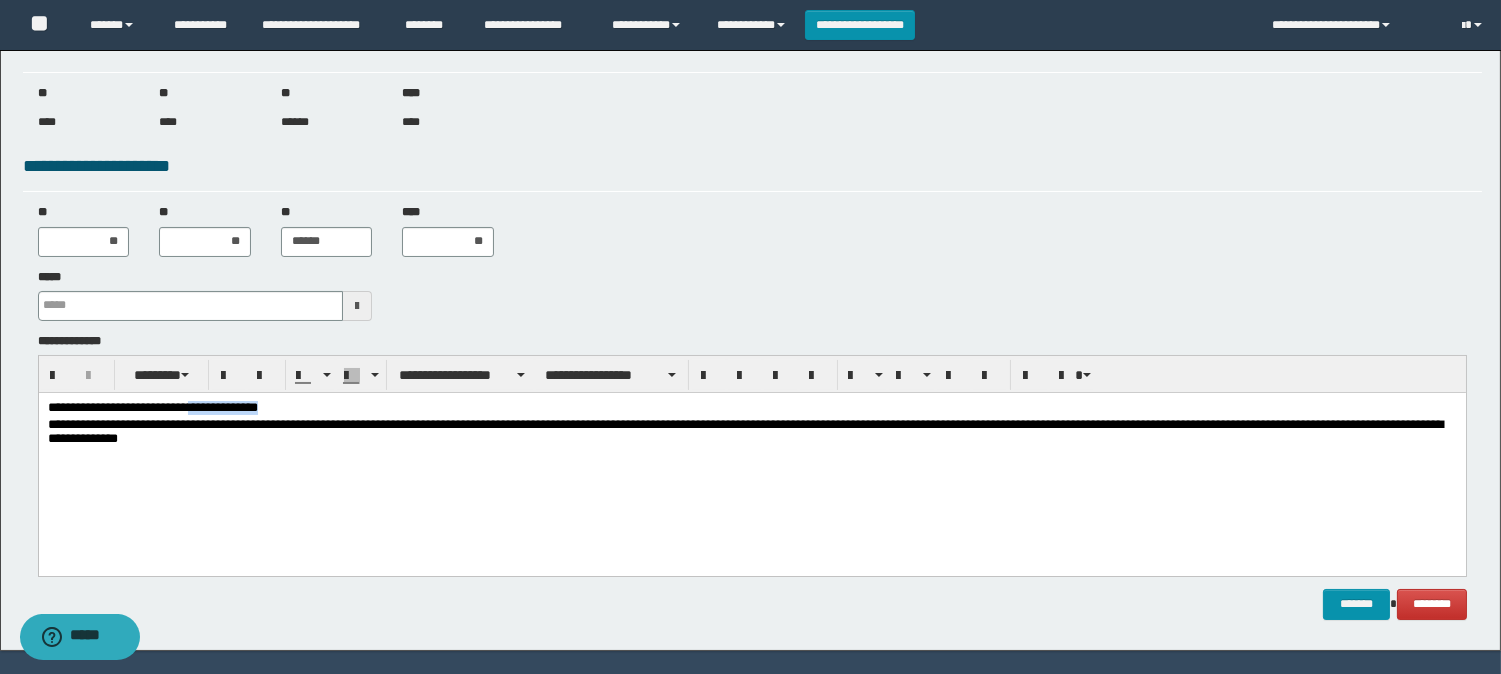 drag, startPoint x: 251, startPoint y: 401, endPoint x: 356, endPoint y: 393, distance: 105.30432 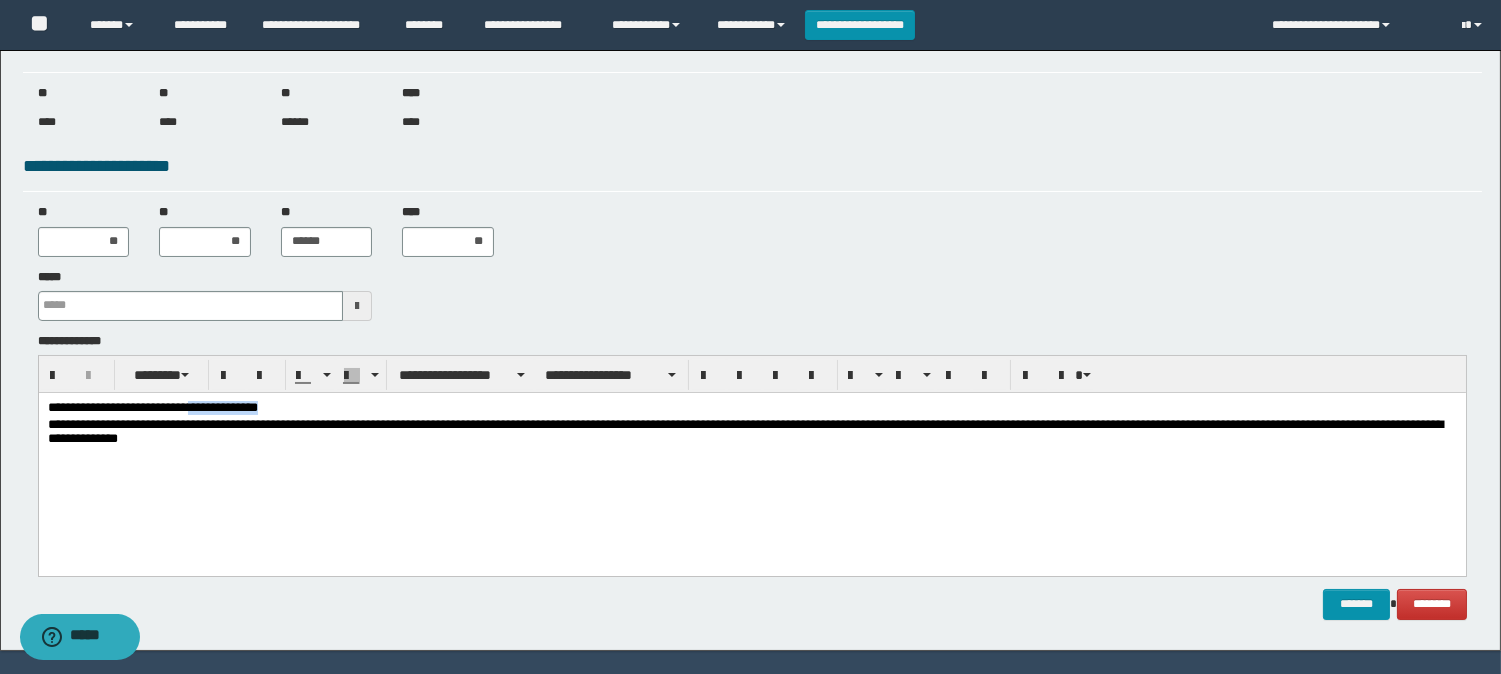 click on "**********" at bounding box center (751, 457) 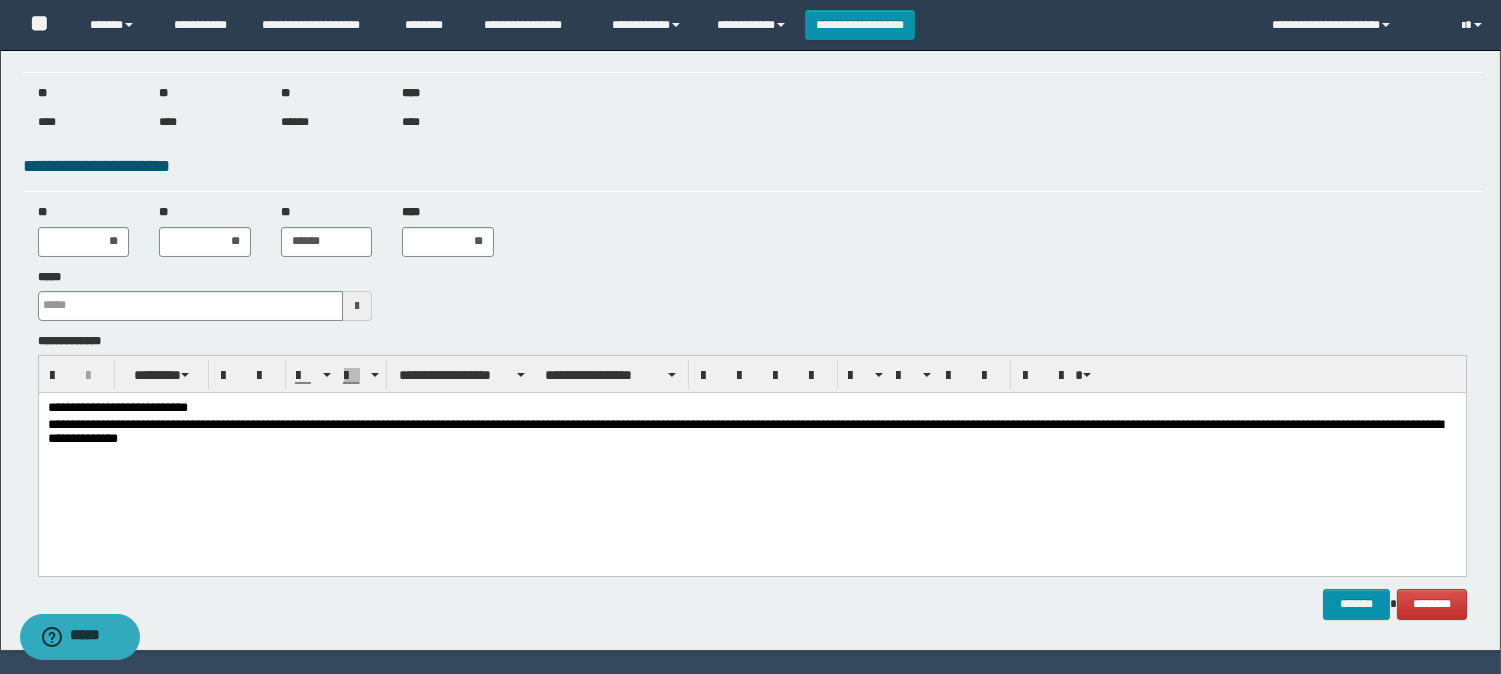 click on "**********" at bounding box center [751, 433] 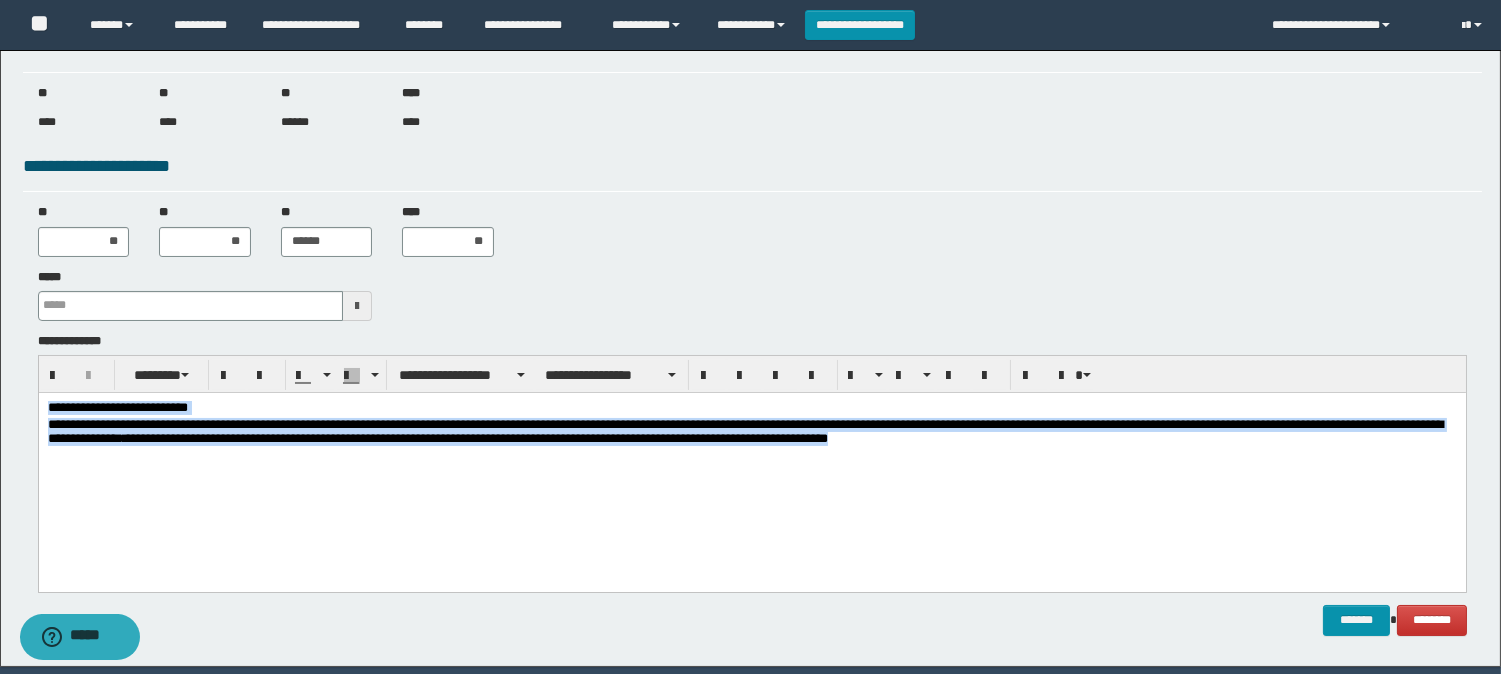 drag, startPoint x: 529, startPoint y: 461, endPoint x: 72, endPoint y: 756, distance: 543.943 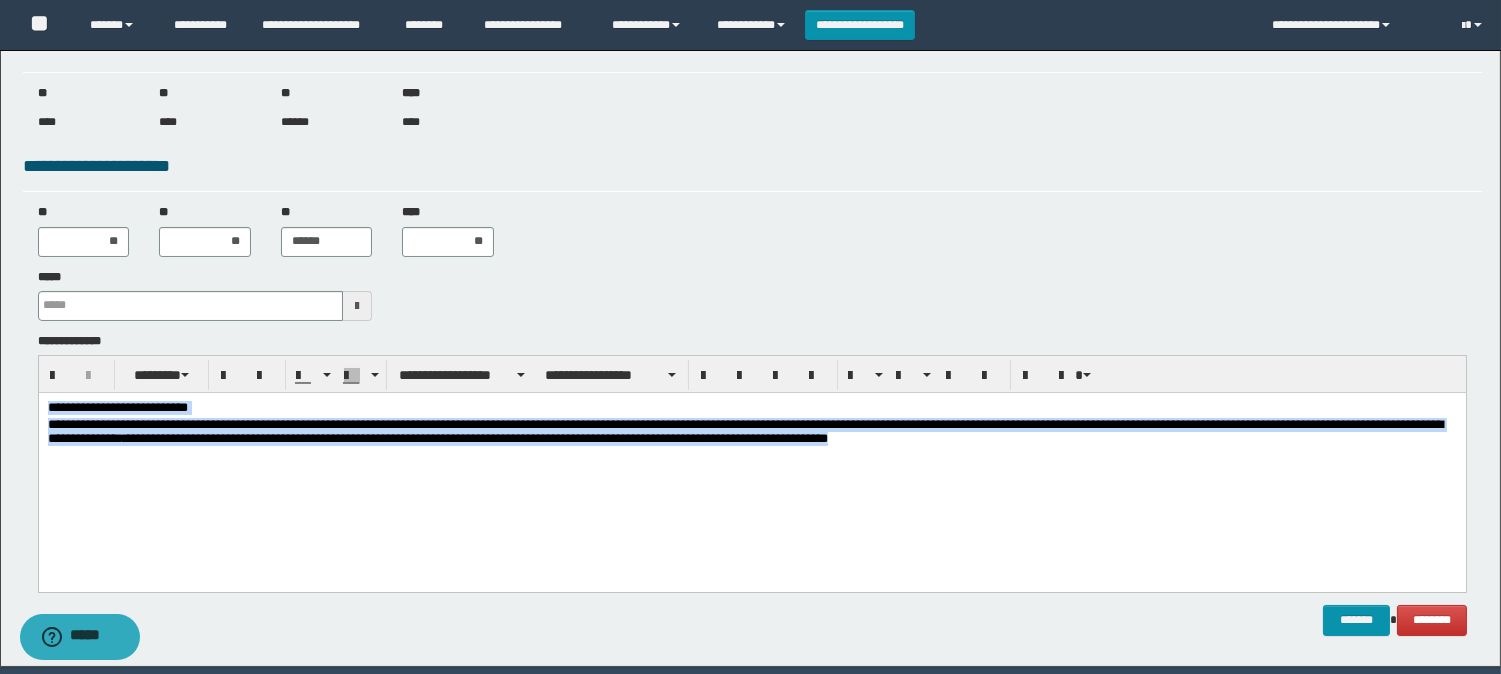 click on "**********" at bounding box center (751, 465) 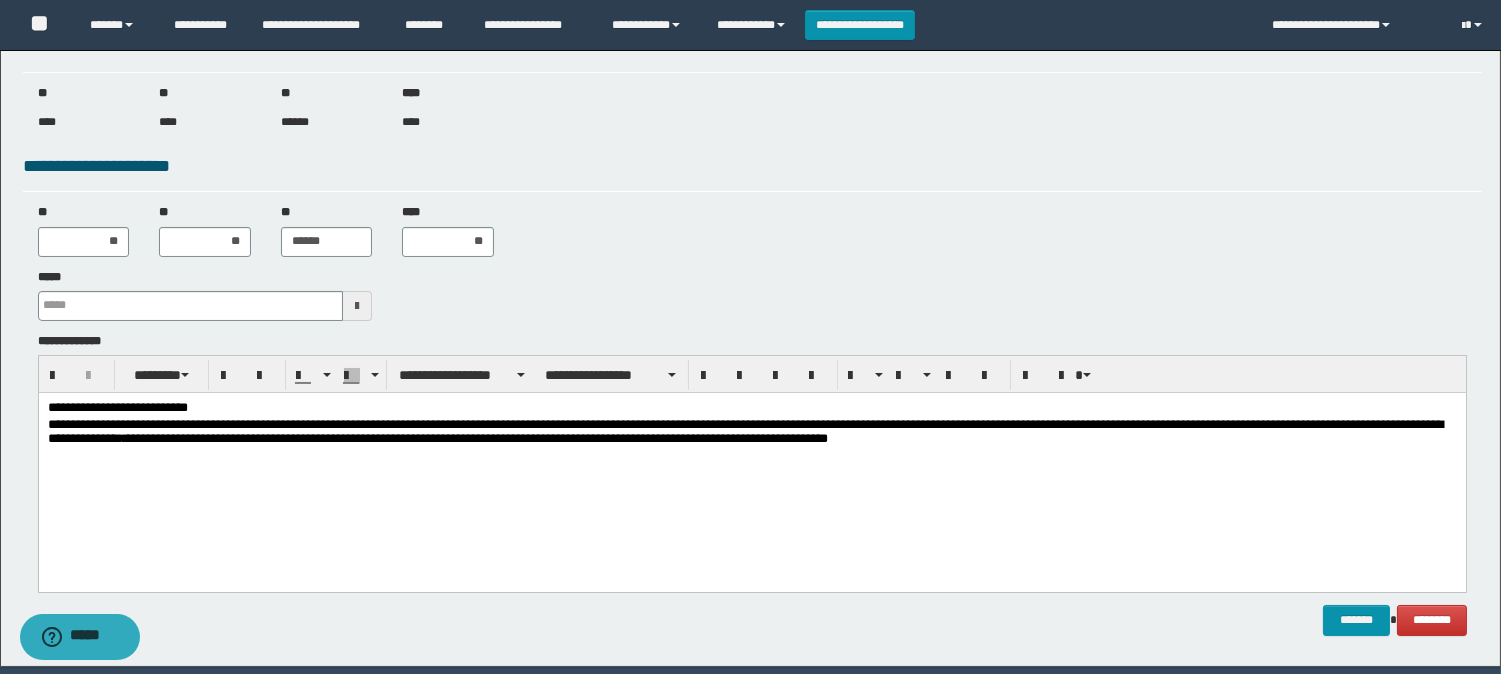 click on "**********" at bounding box center [751, 442] 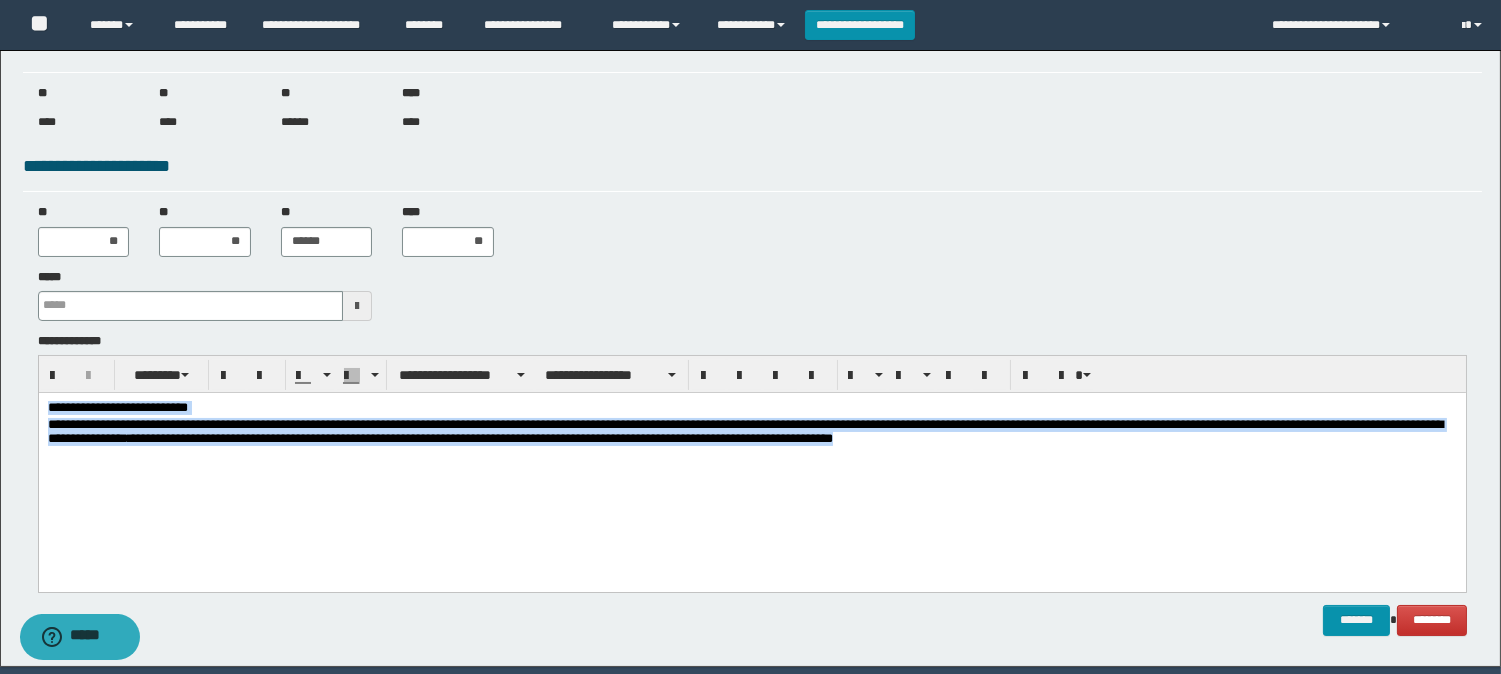 drag, startPoint x: 526, startPoint y: 457, endPoint x: 62, endPoint y: 786, distance: 568.8031 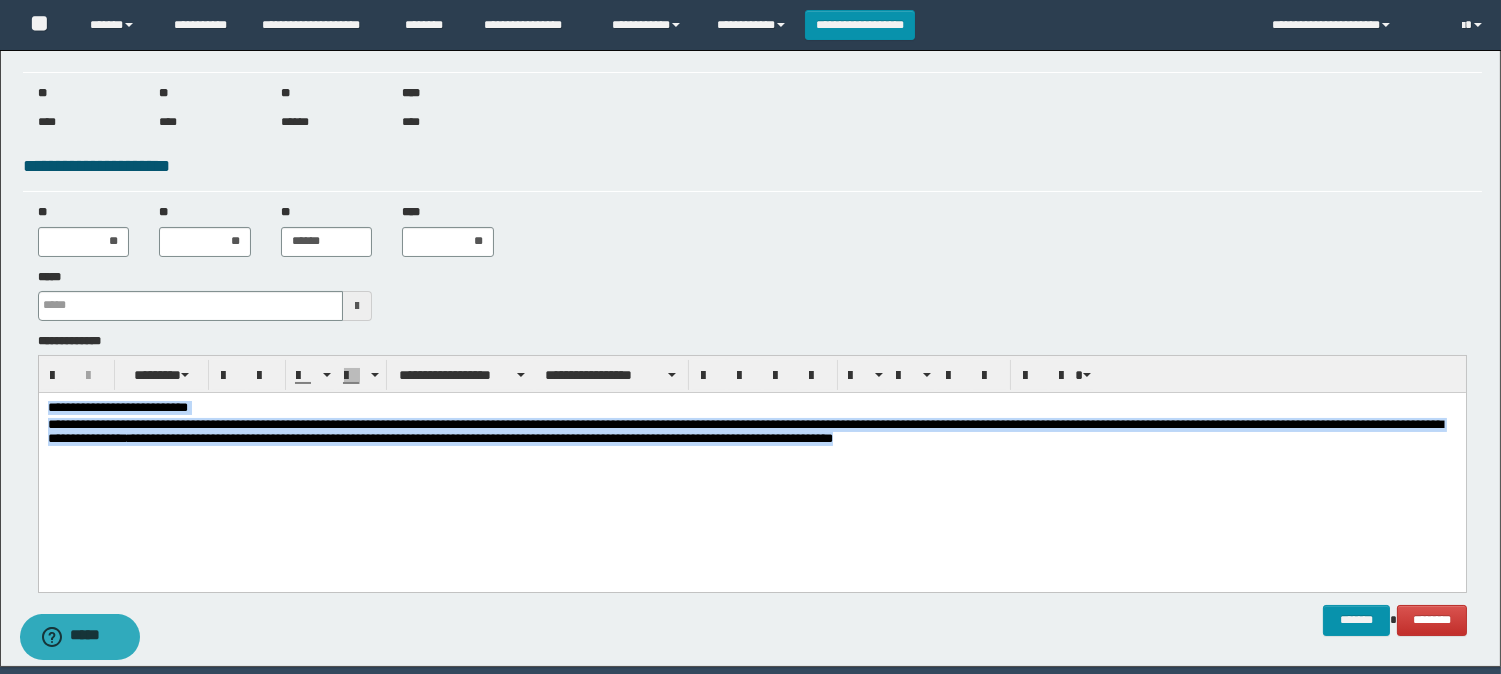 click on "**********" at bounding box center (751, 465) 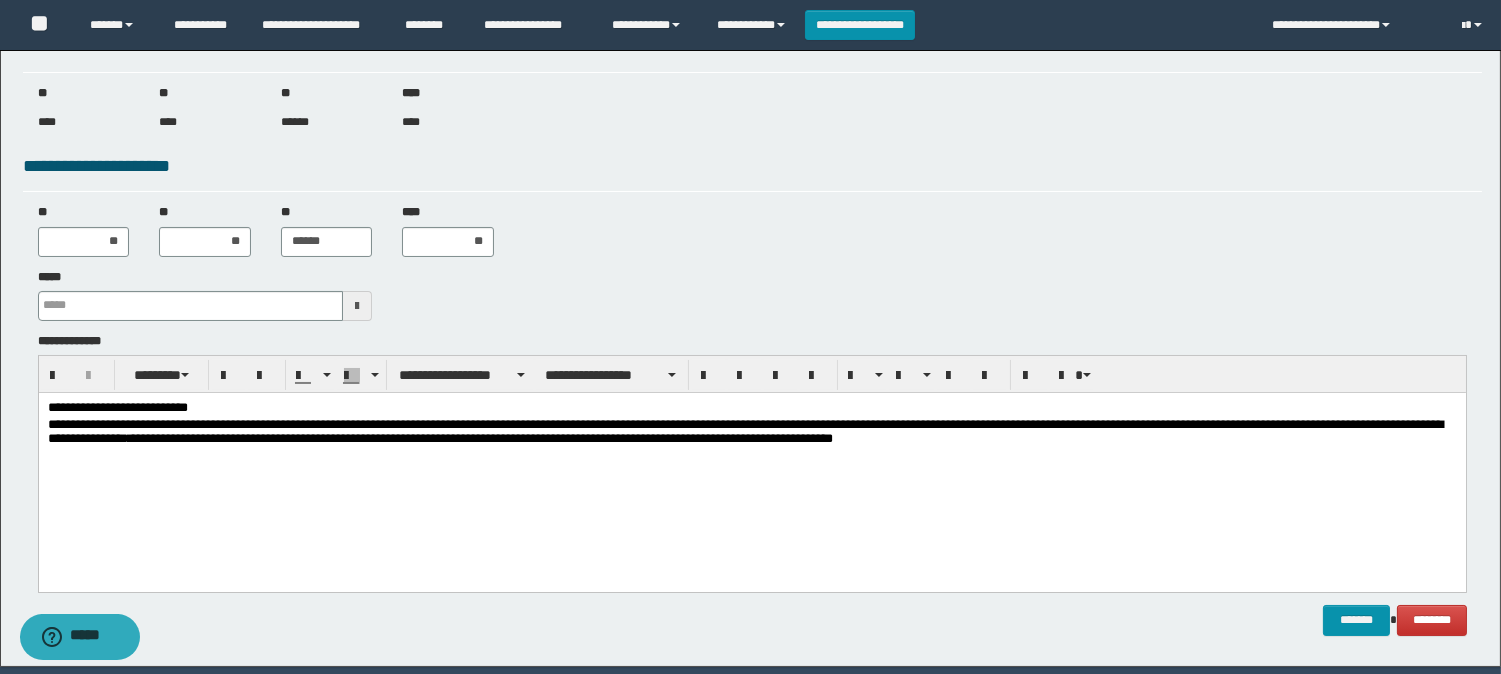 click on "**********" at bounding box center [751, 465] 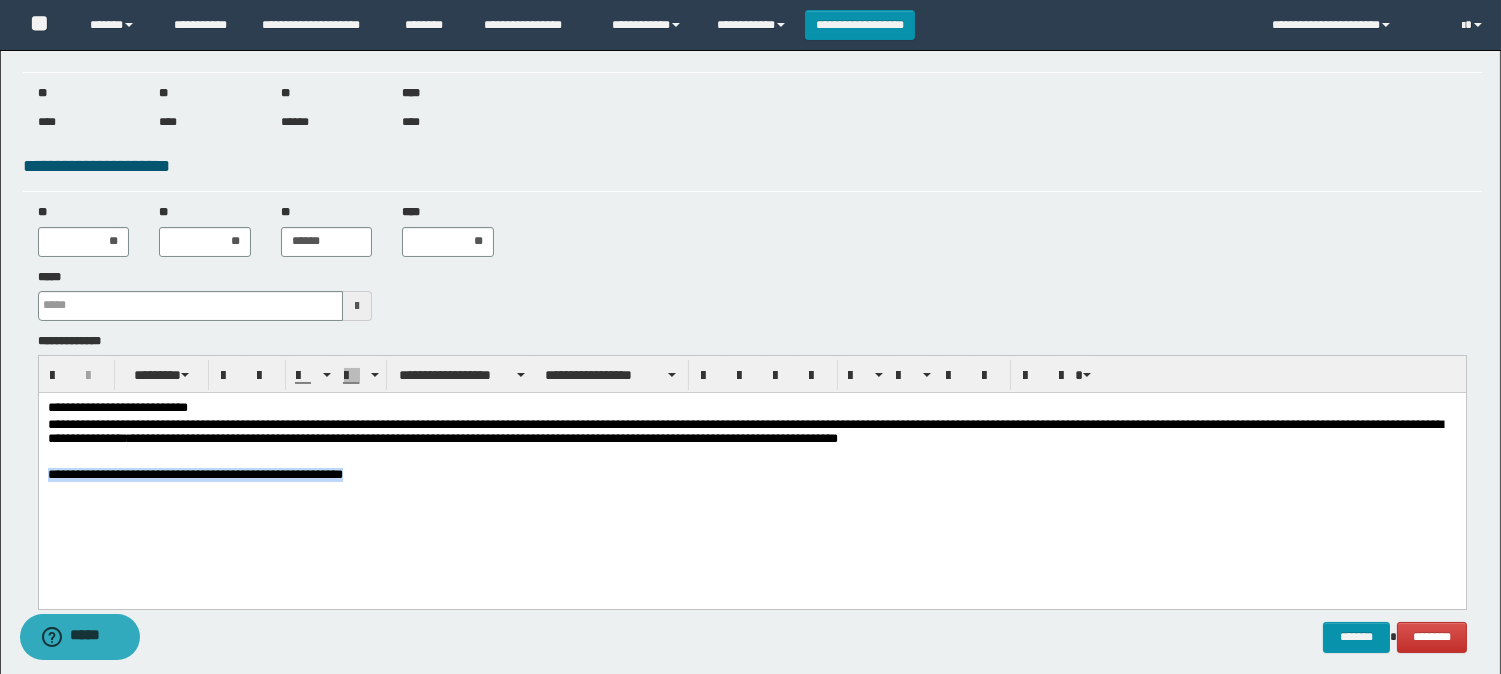 drag, startPoint x: 513, startPoint y: 474, endPoint x: 71, endPoint y: 863, distance: 588.7996 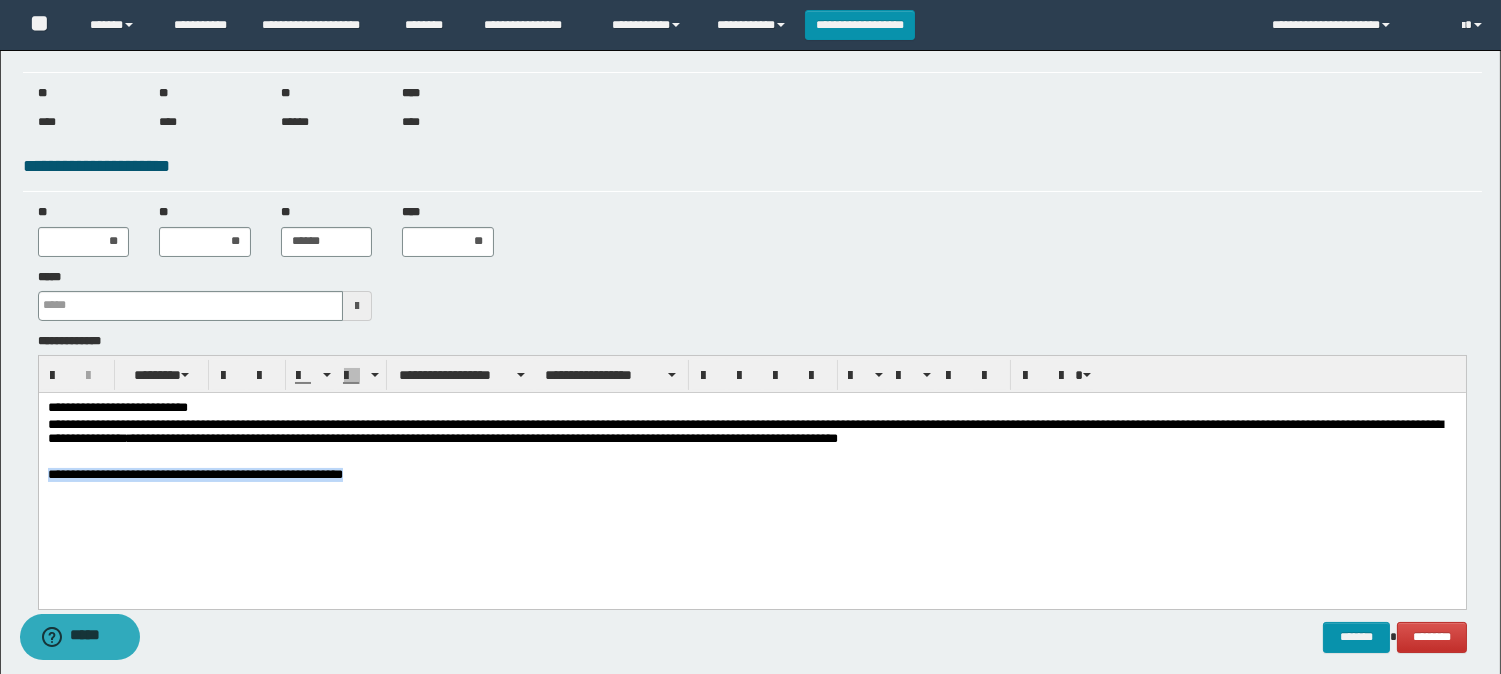 click on "**********" at bounding box center [751, 473] 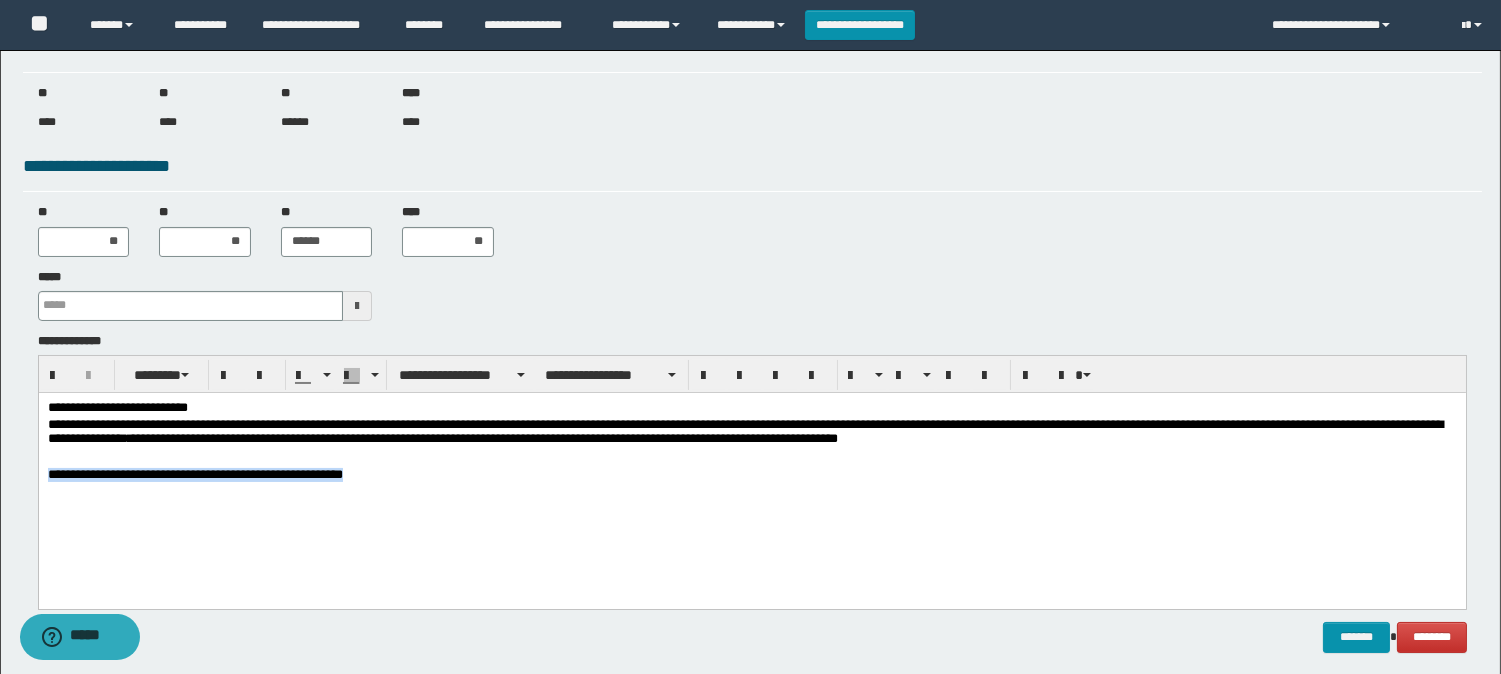 copy 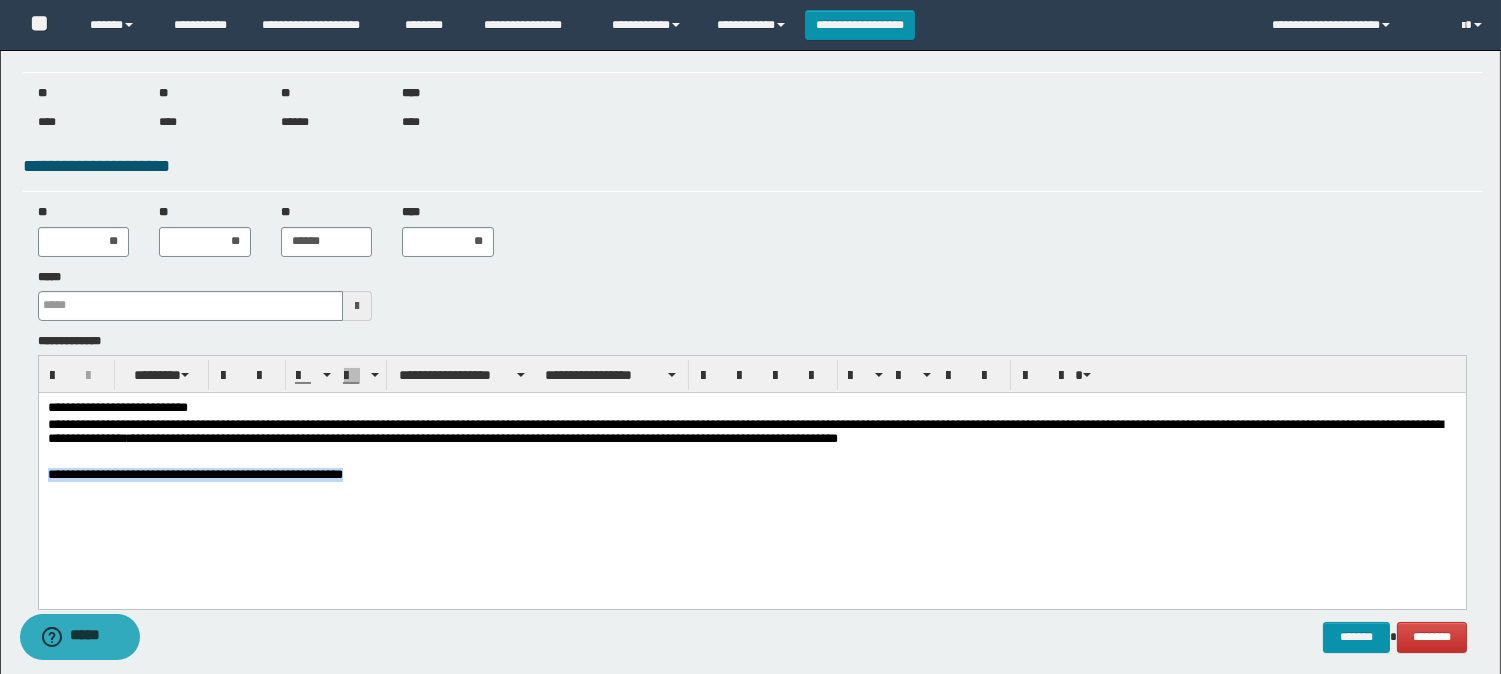 click on "**********" at bounding box center [751, 475] 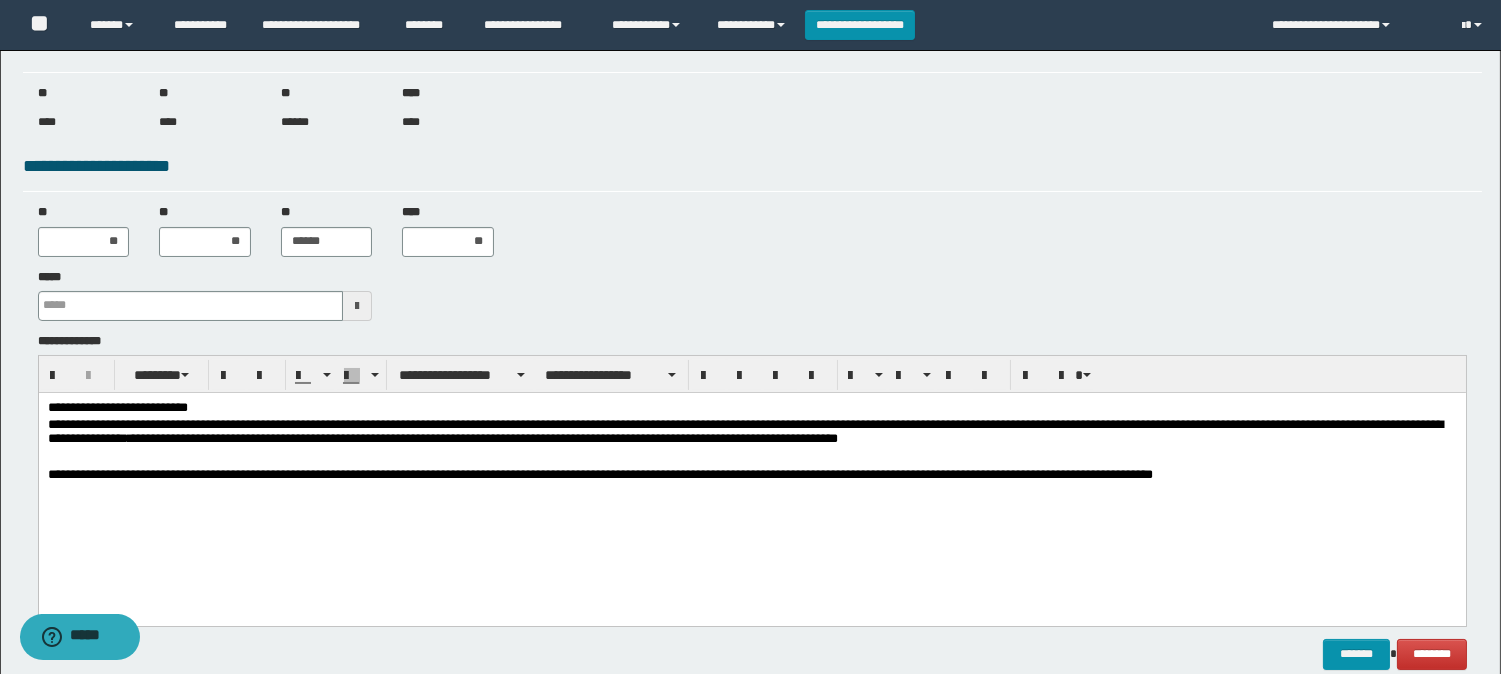 click on "**********" at bounding box center [751, 483] 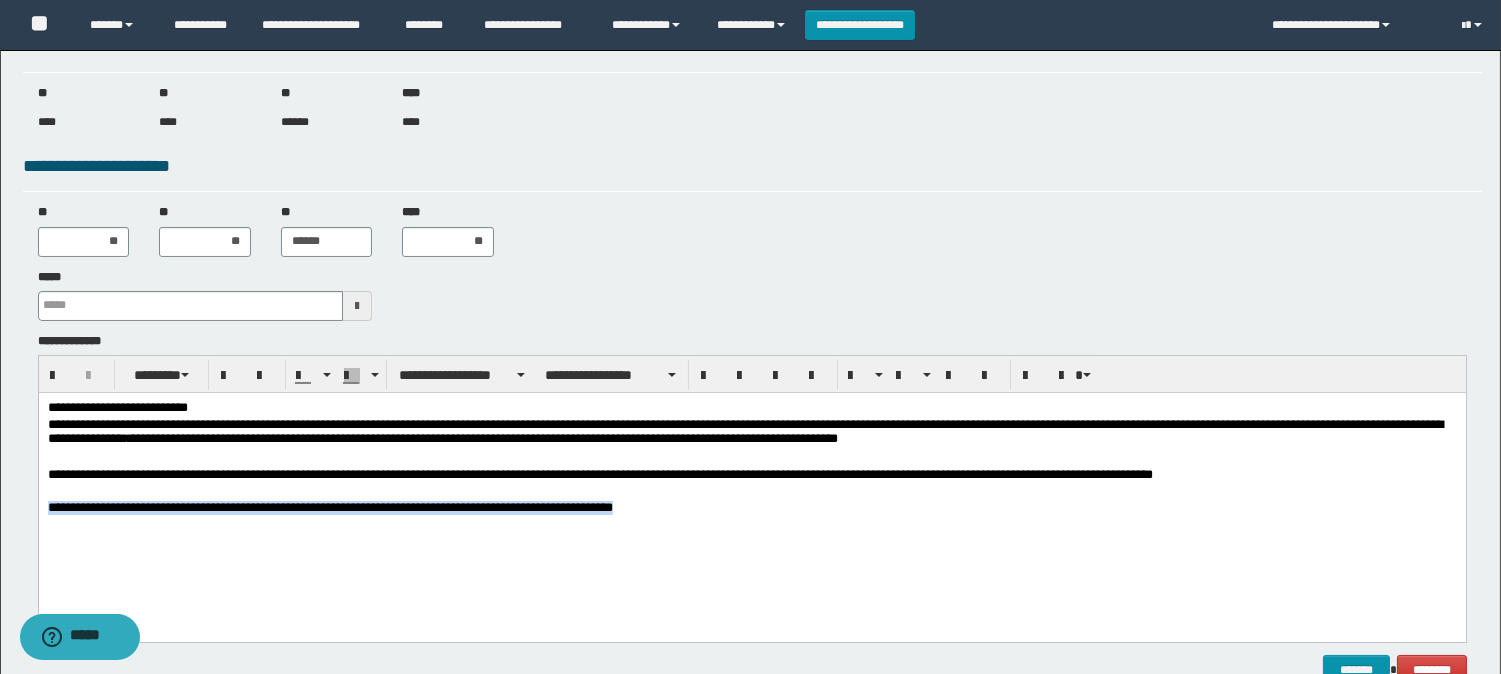 drag, startPoint x: 939, startPoint y: 502, endPoint x: 9, endPoint y: 511, distance: 930.0435 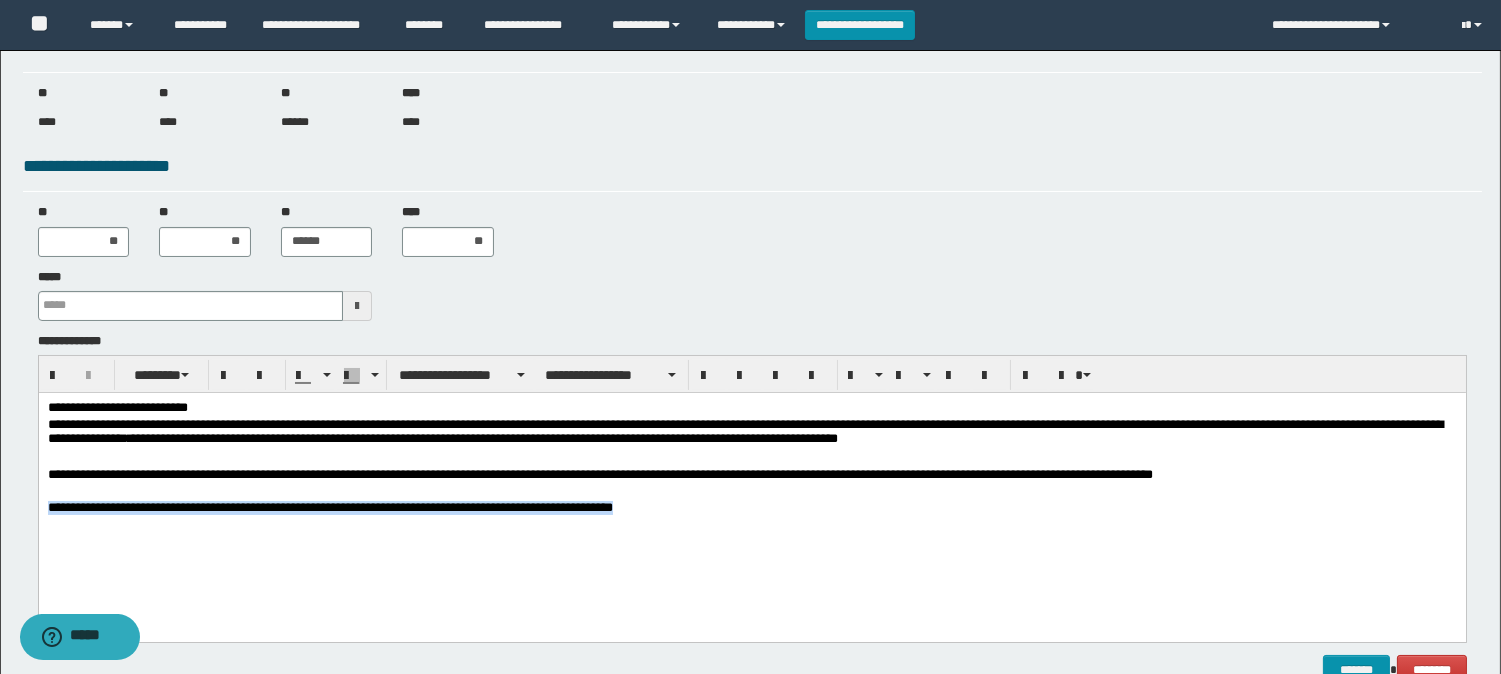 click on "**********" at bounding box center [751, 490] 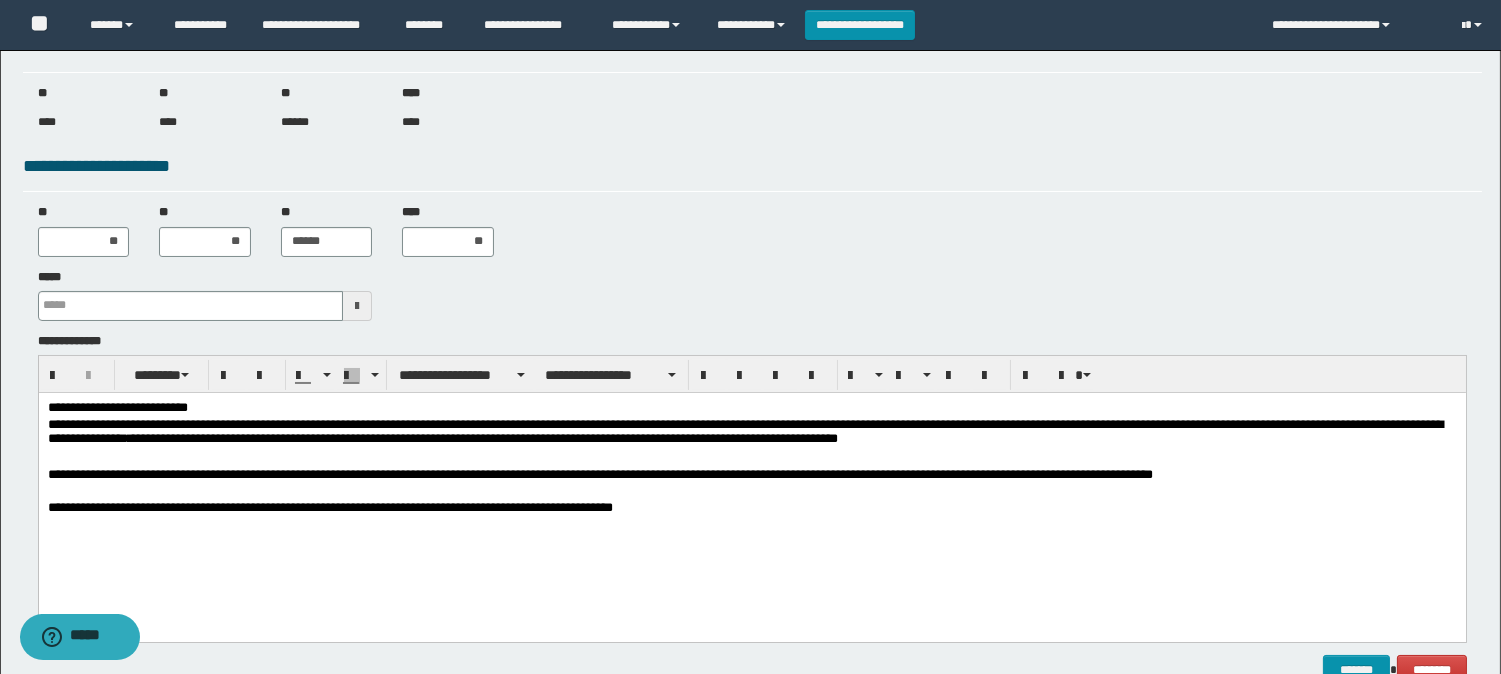 click at bounding box center [751, 524] 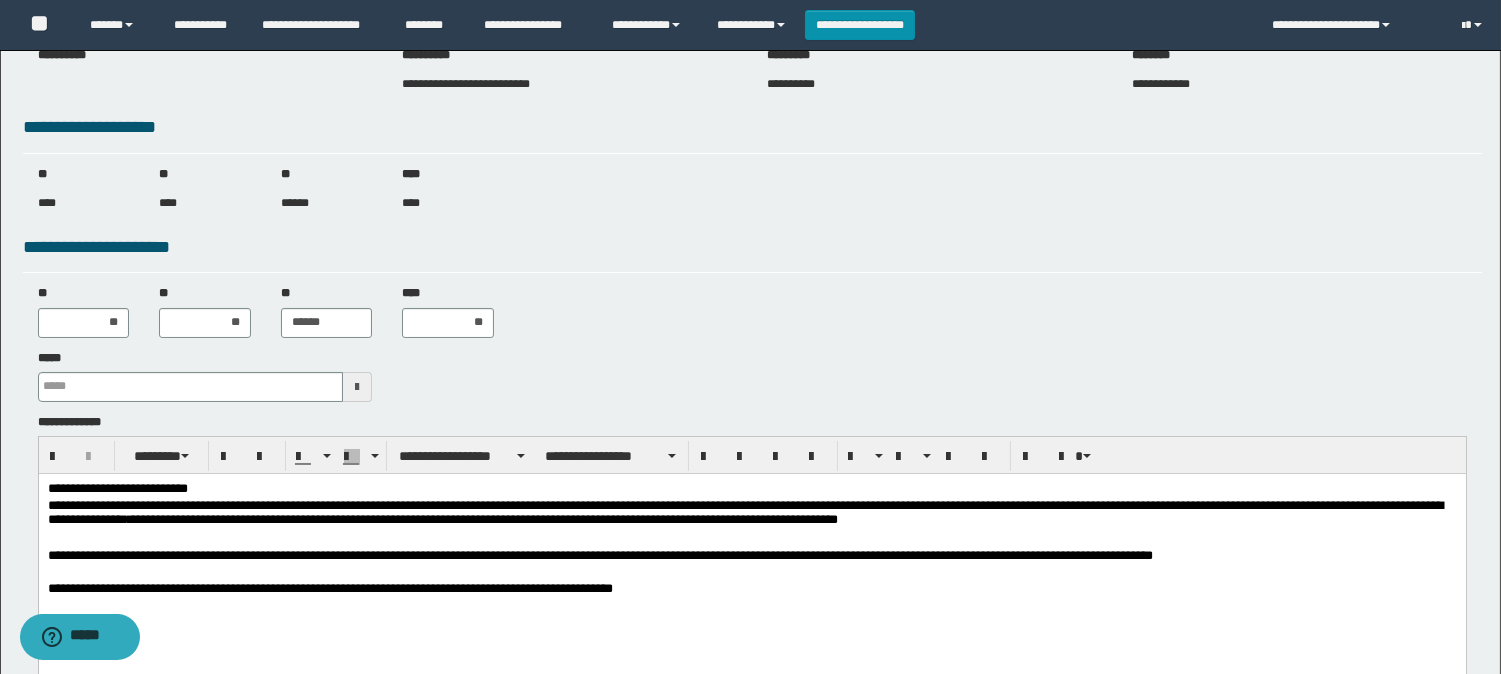 scroll, scrollTop: 341, scrollLeft: 0, axis: vertical 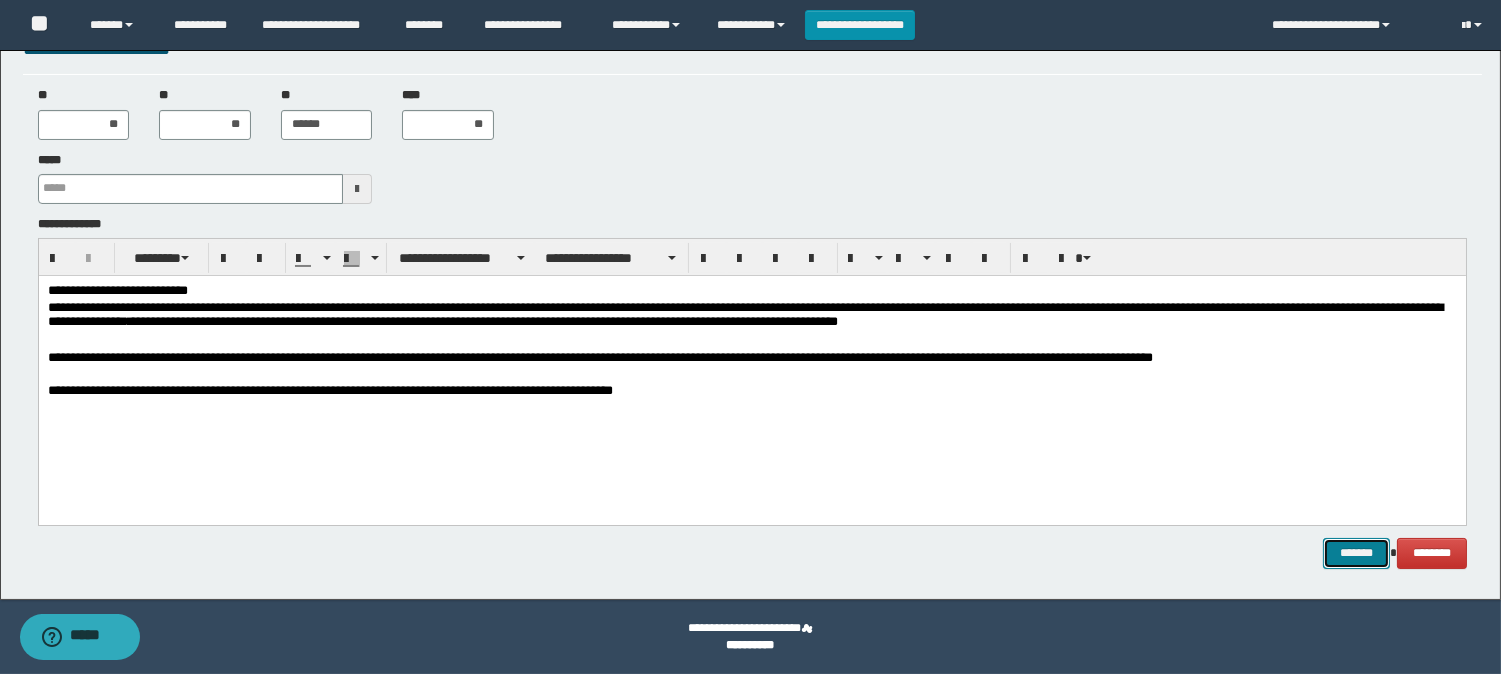 click on "*******" at bounding box center (1356, 553) 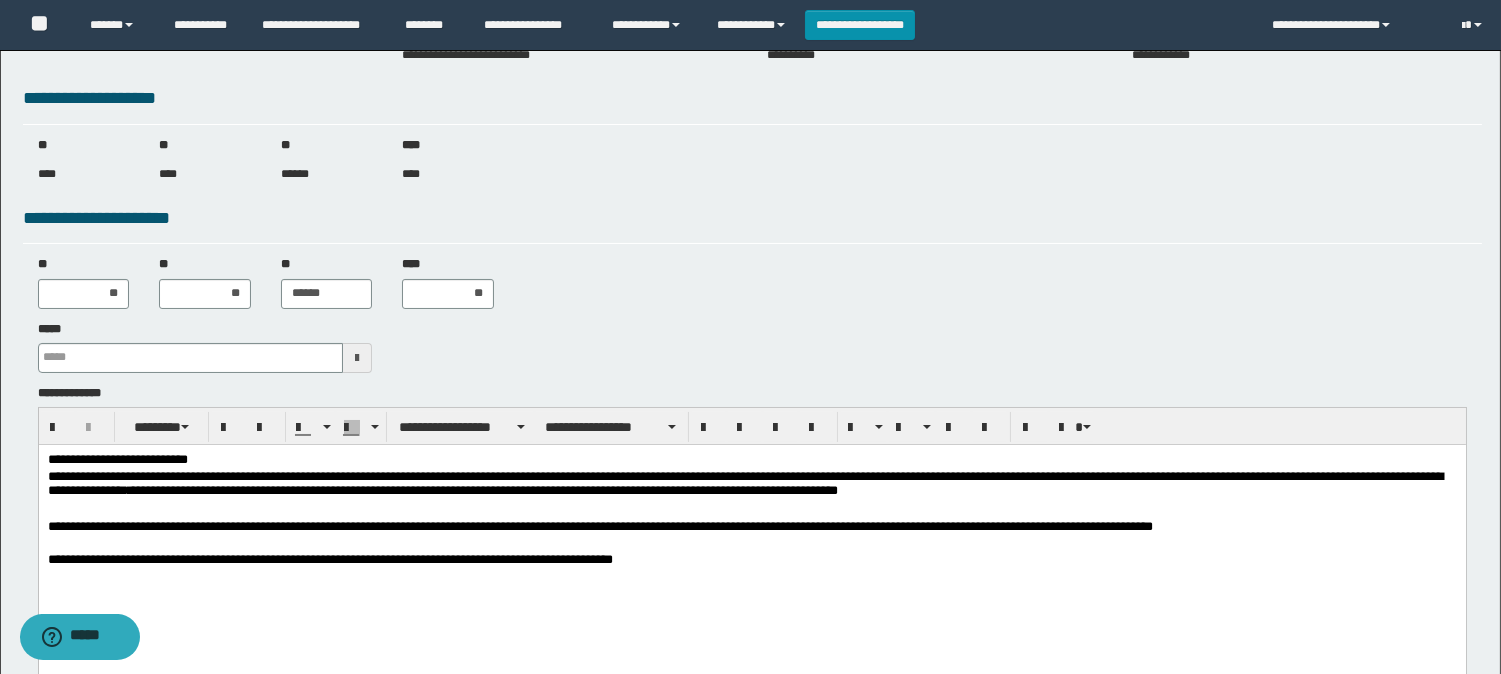 scroll, scrollTop: 333, scrollLeft: 0, axis: vertical 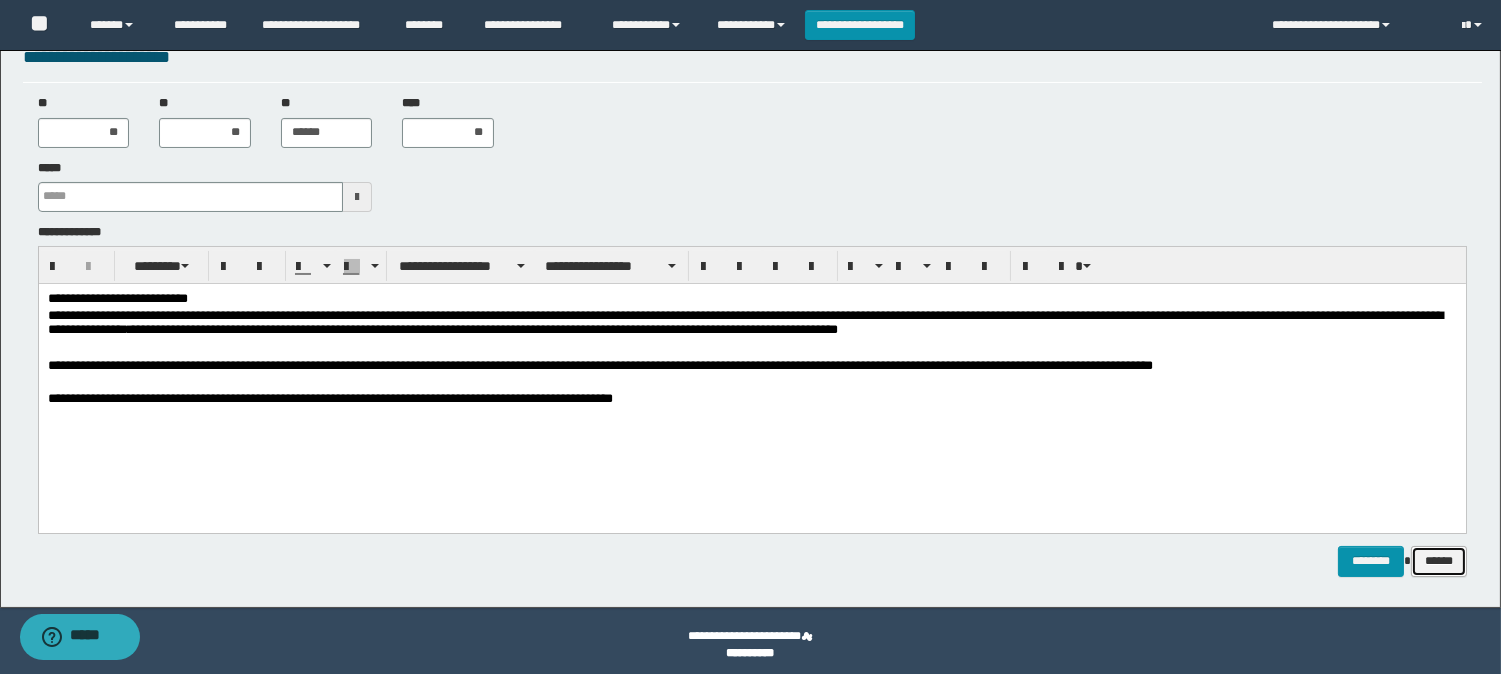 click on "******" at bounding box center (1439, 561) 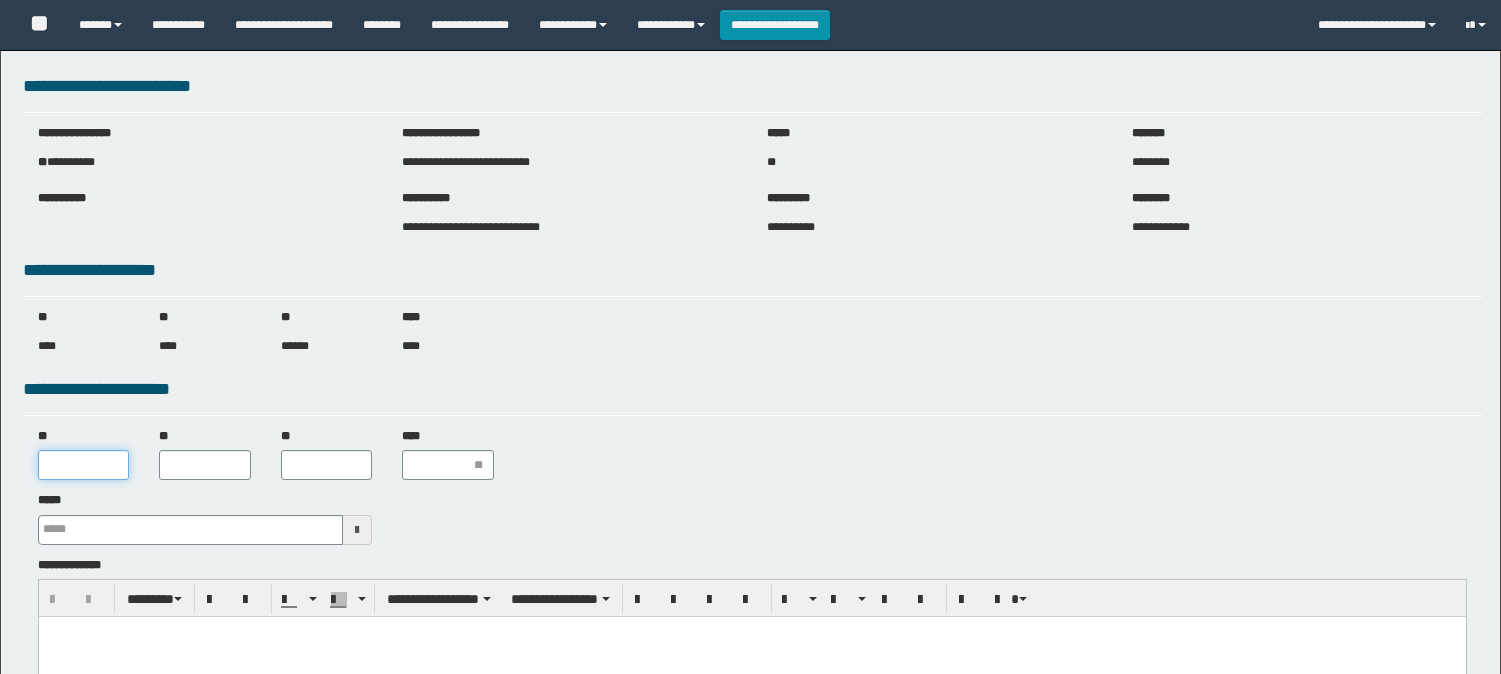 click on "**" at bounding box center [84, 465] 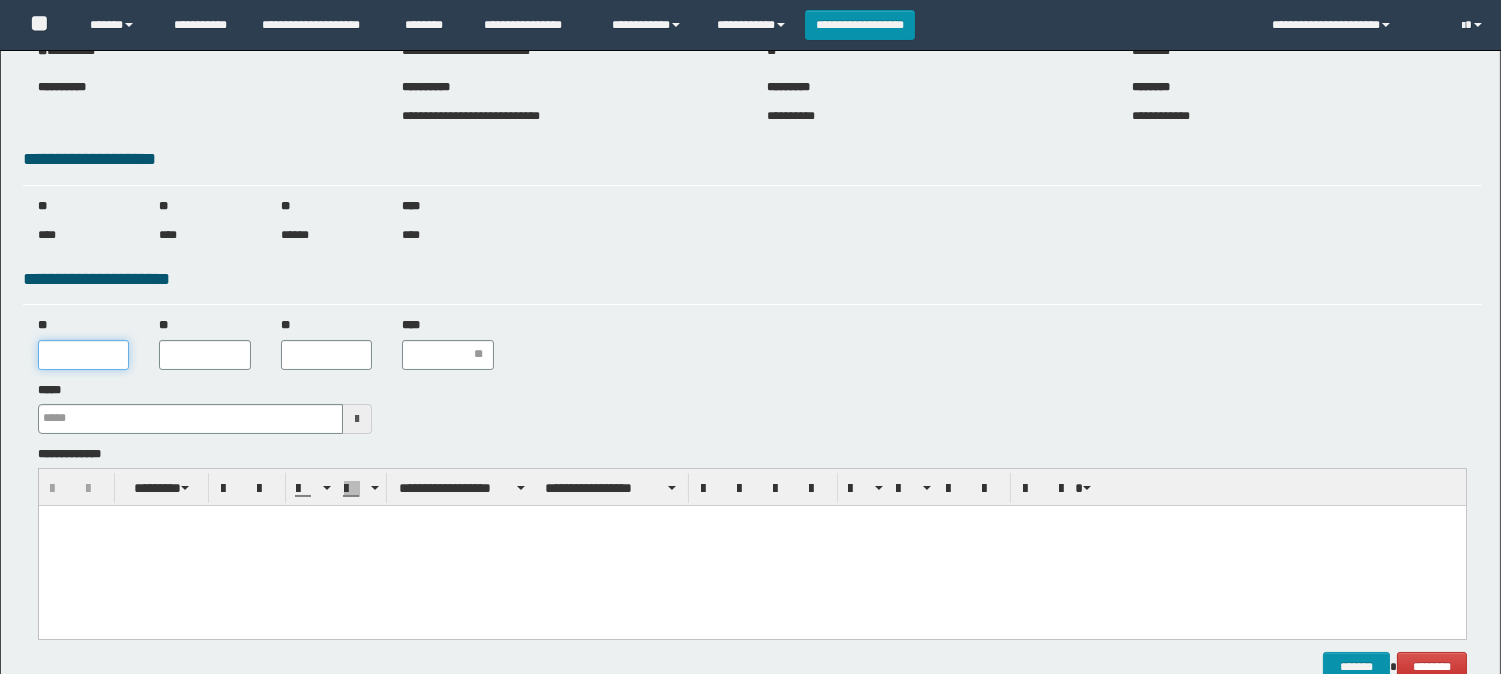 scroll, scrollTop: 0, scrollLeft: 0, axis: both 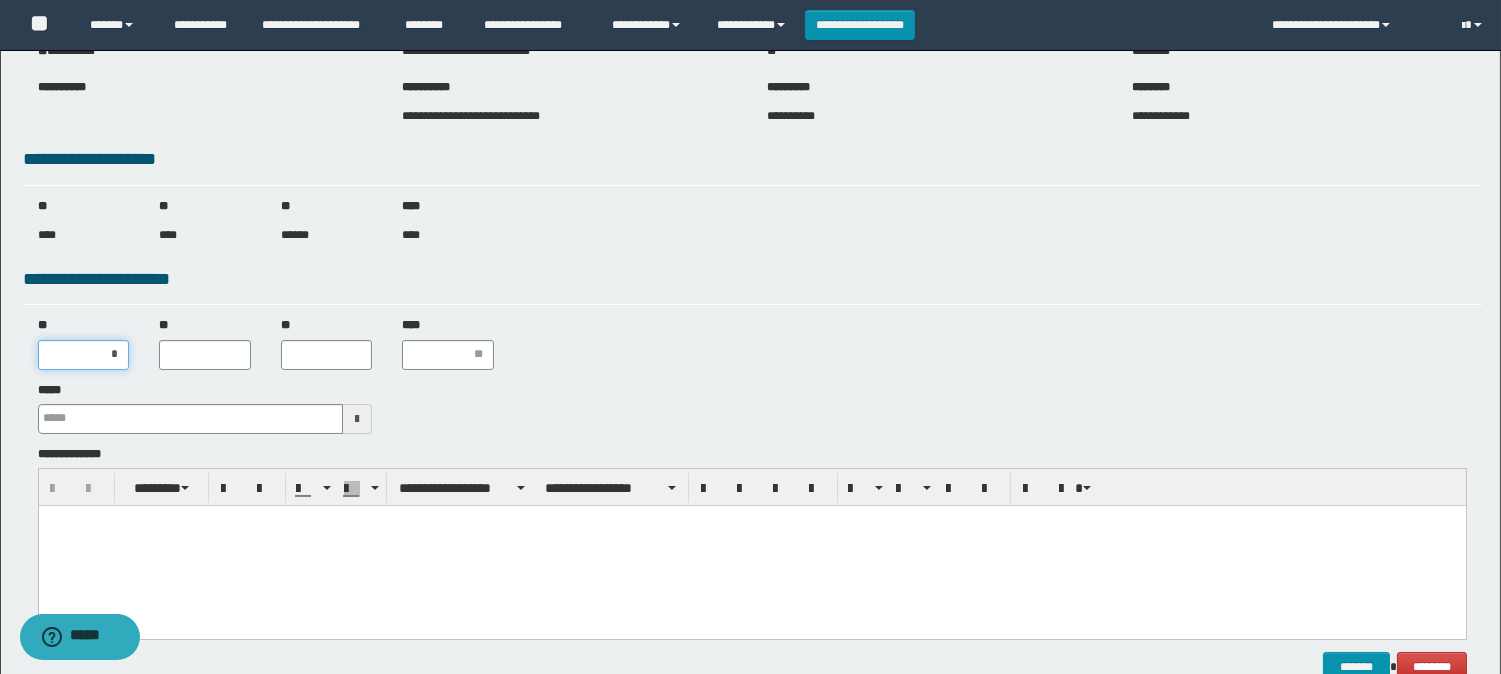 type on "**" 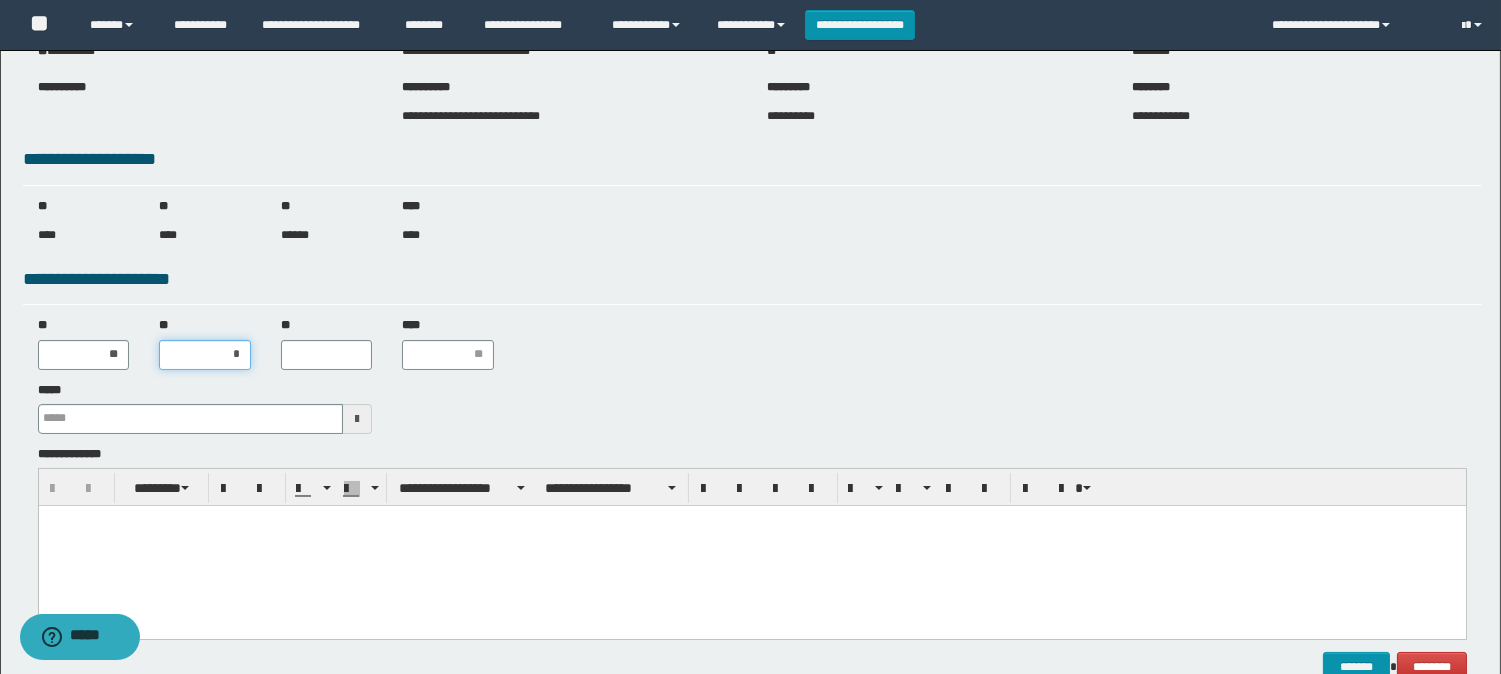 type on "**" 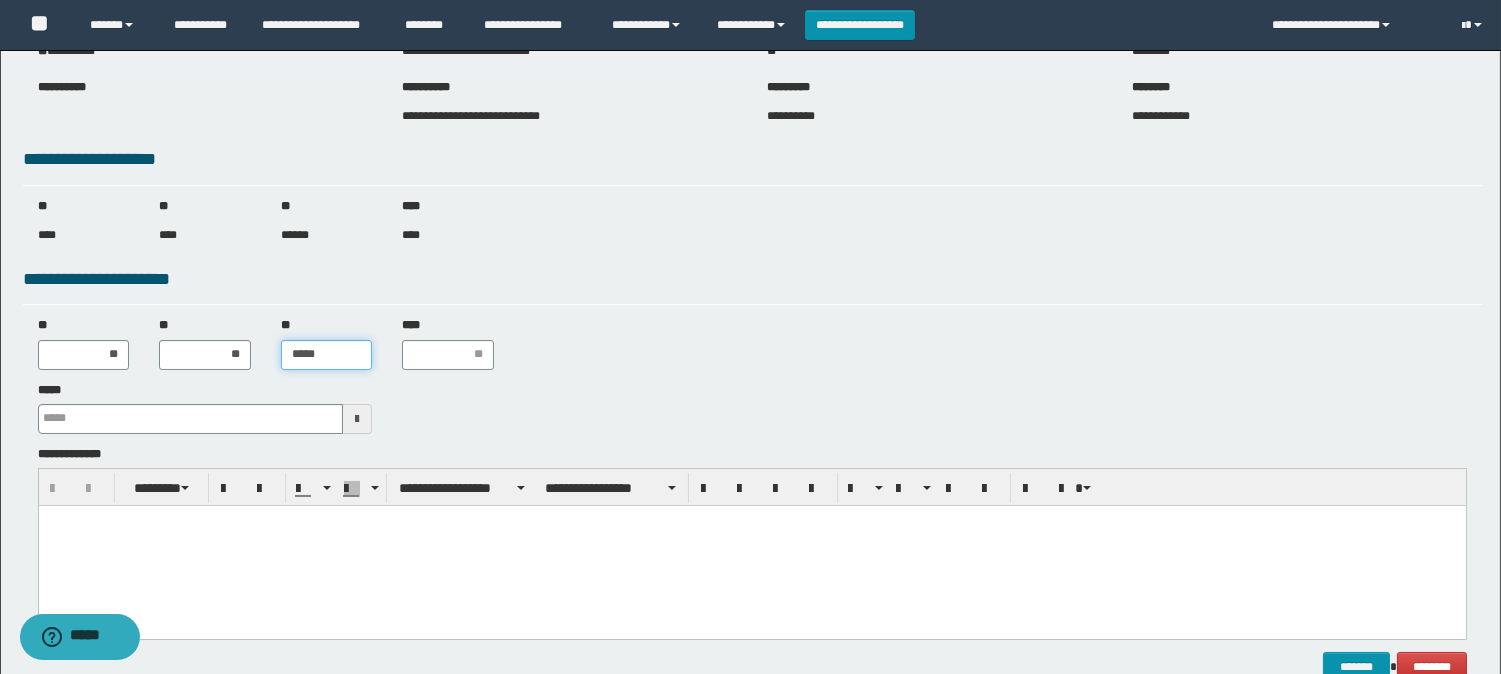 type on "******" 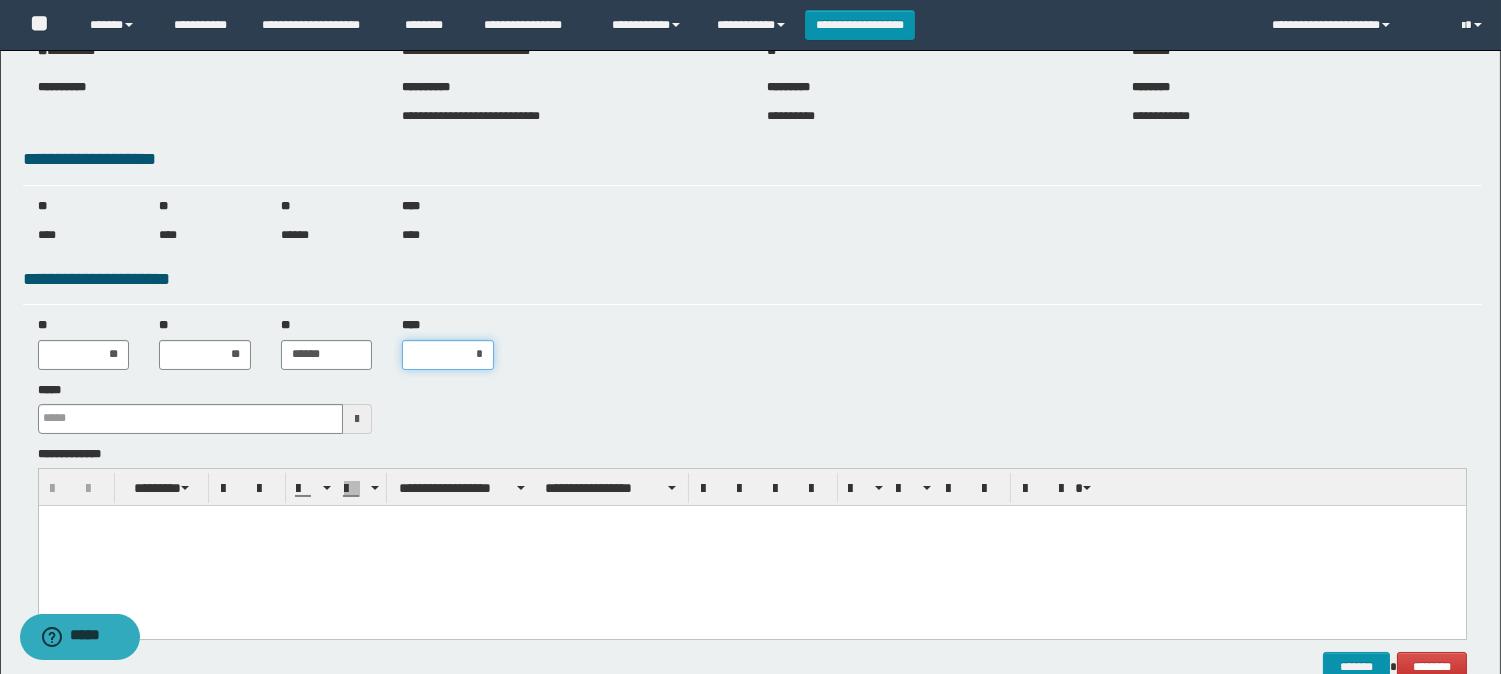 type on "**" 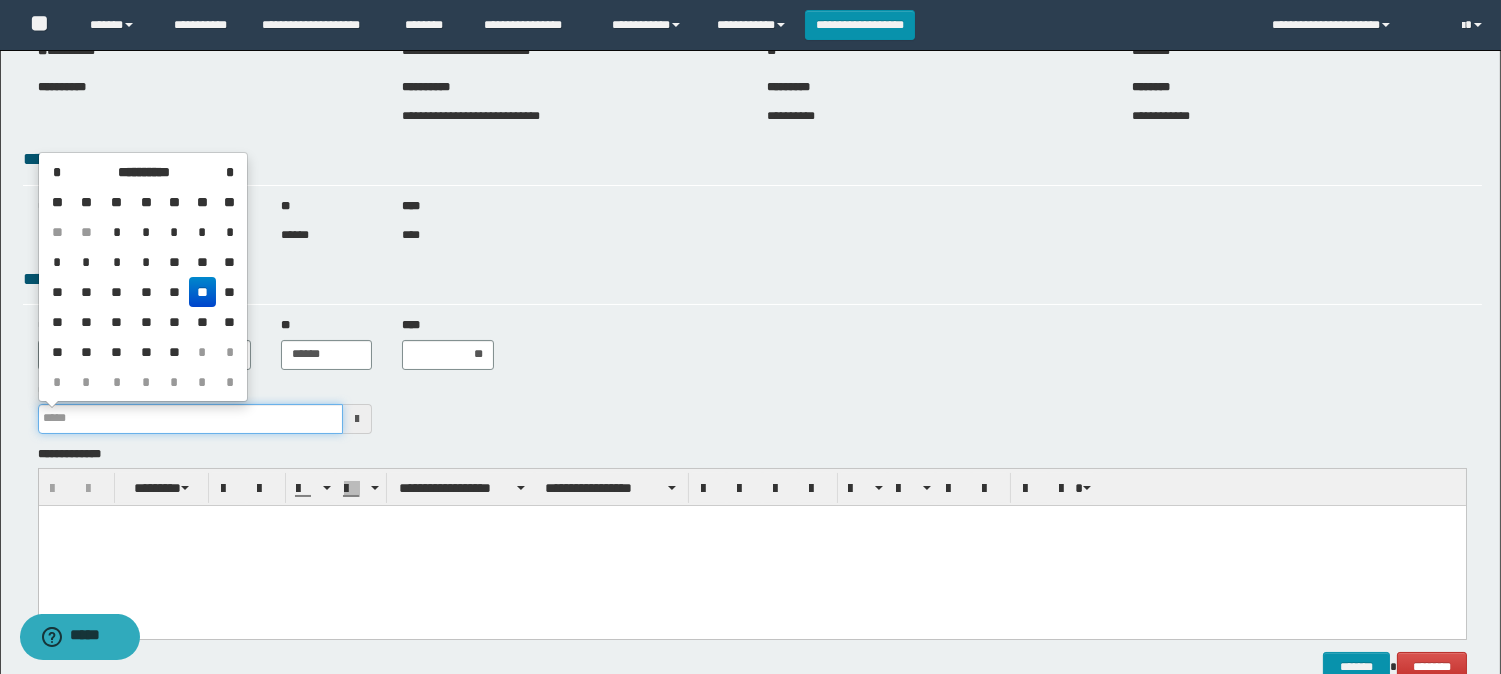 click on "*****" at bounding box center [191, 419] 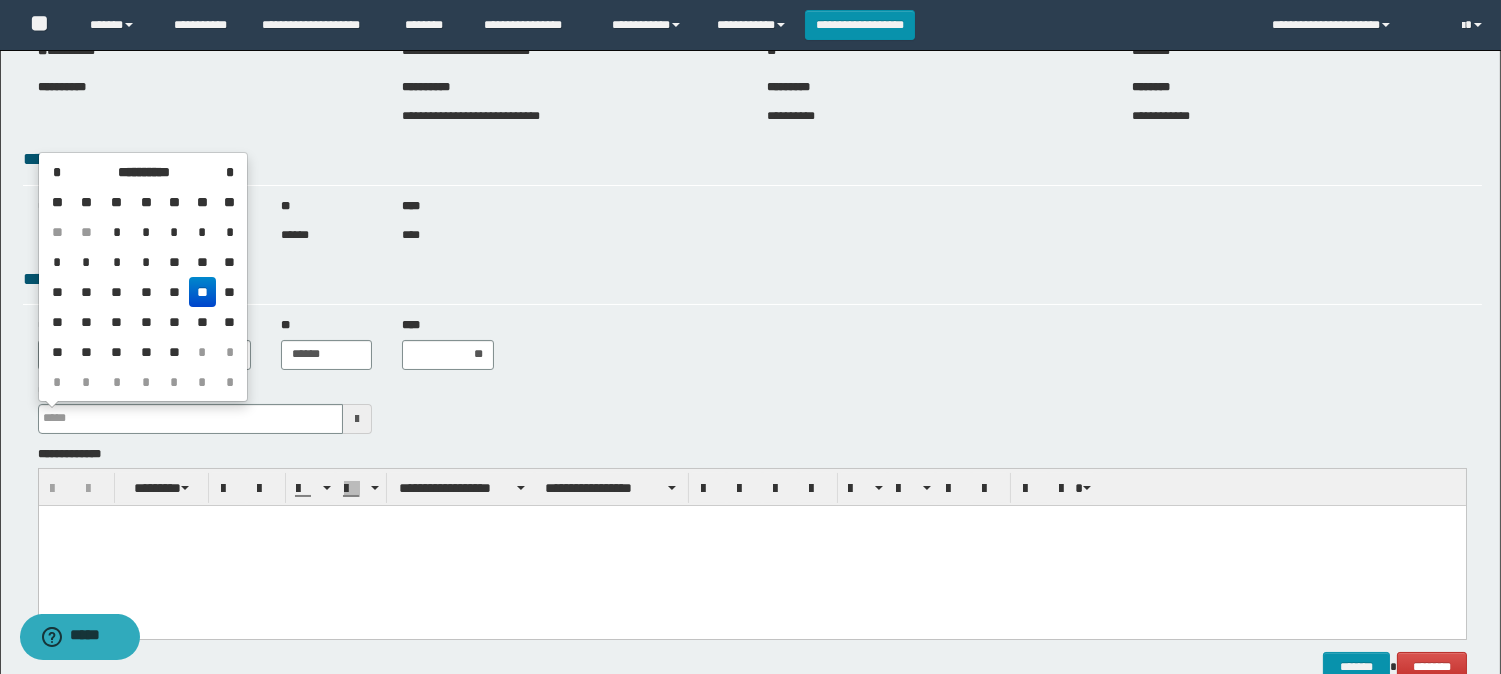 click on "**" at bounding box center (203, 292) 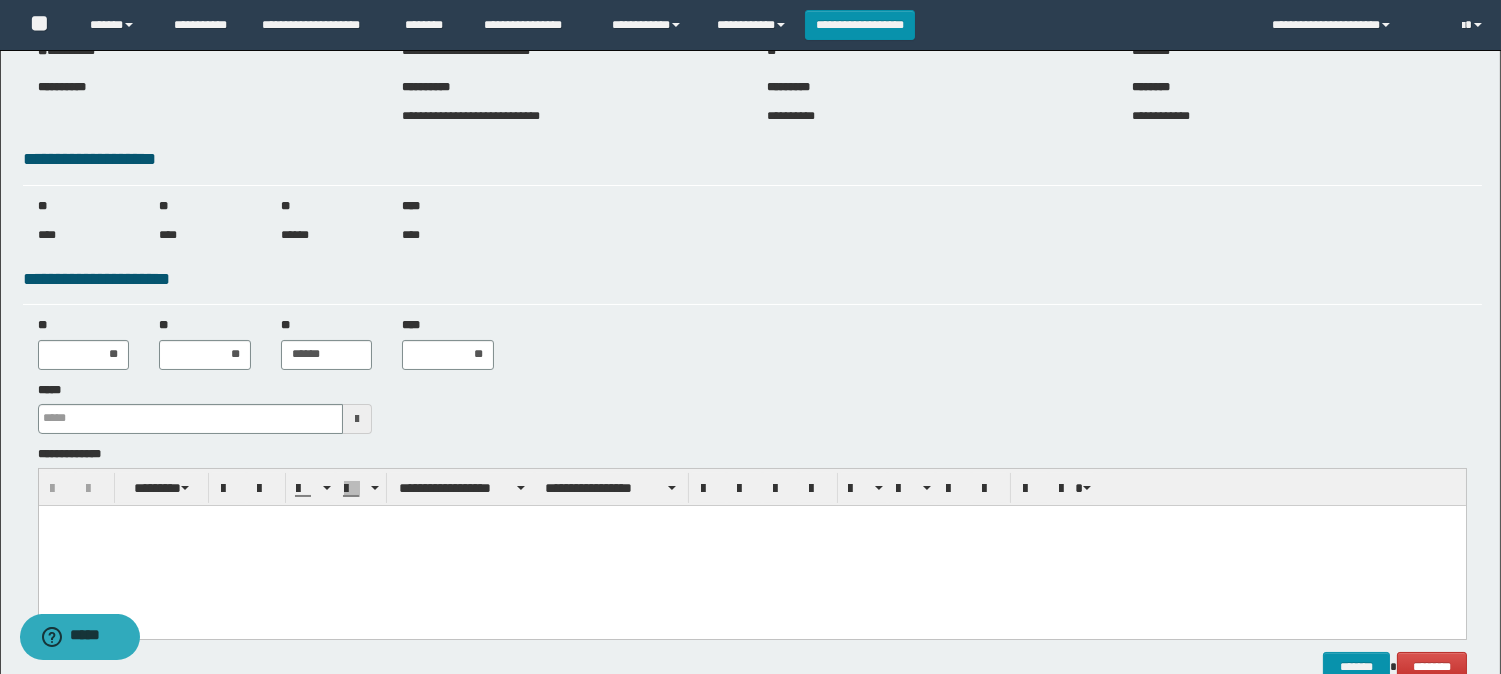 click at bounding box center [751, 545] 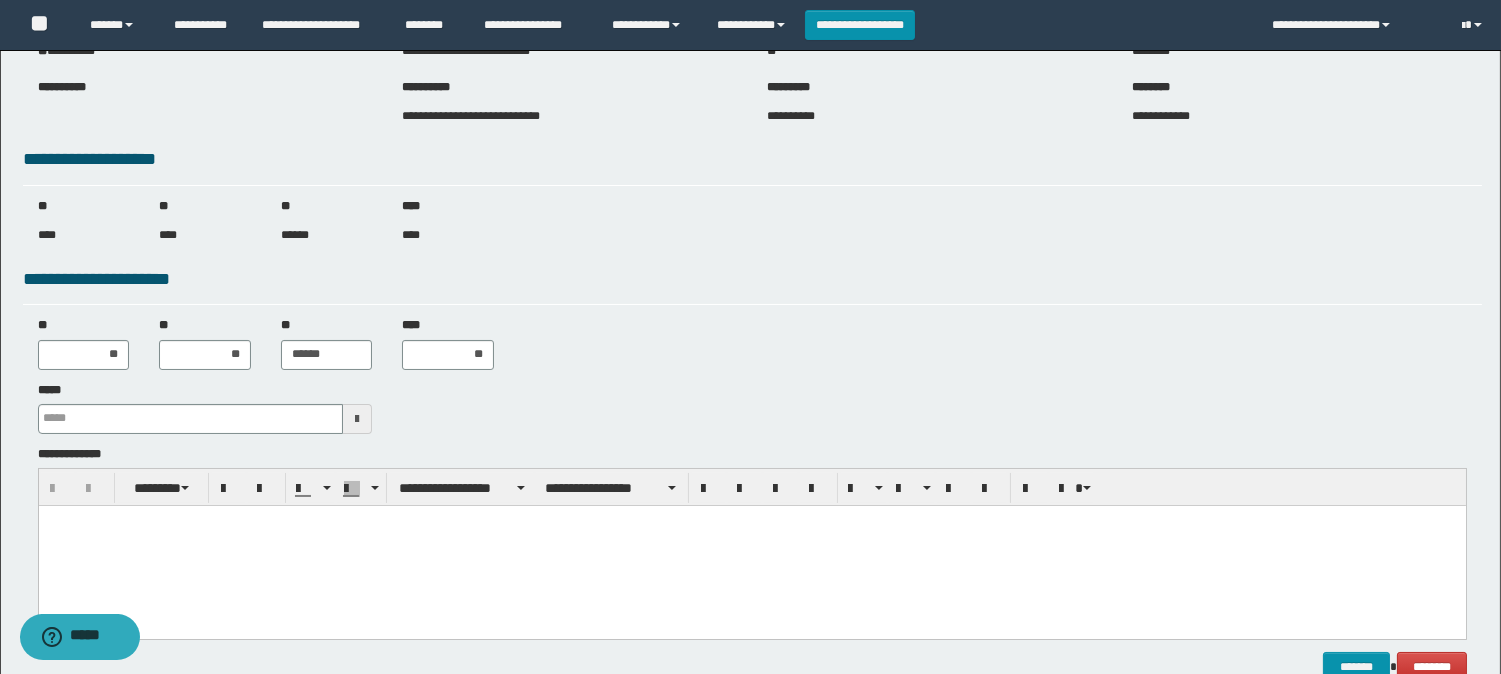 type 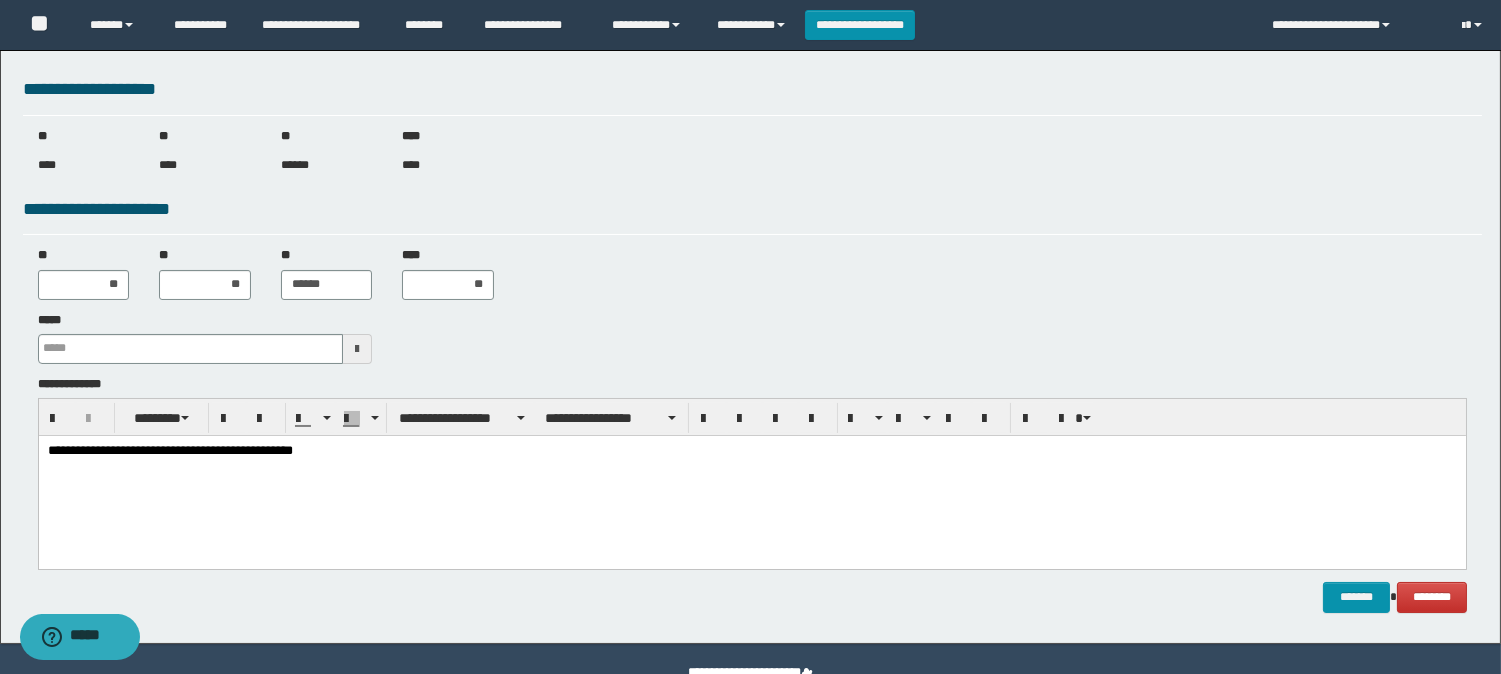 scroll, scrollTop: 224, scrollLeft: 0, axis: vertical 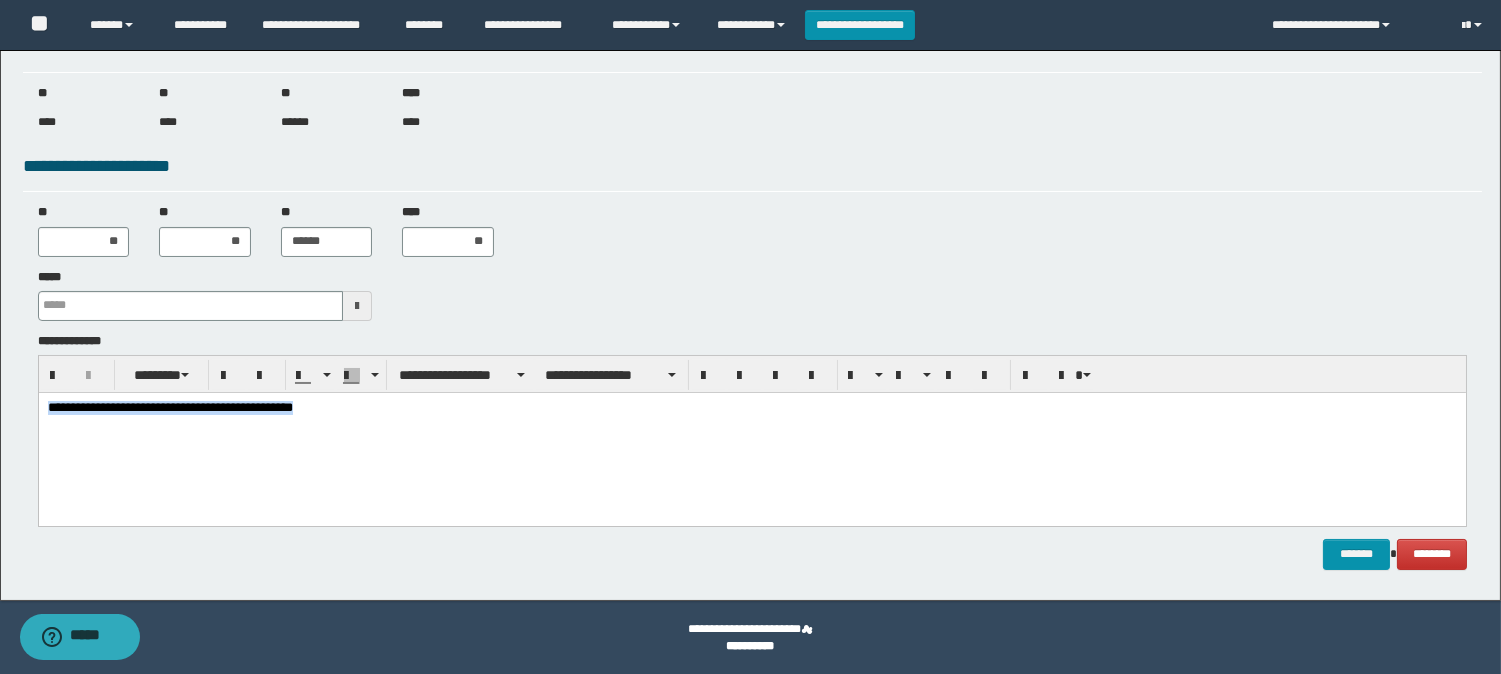drag, startPoint x: 412, startPoint y: 400, endPoint x: 53, endPoint y: 748, distance: 499.985 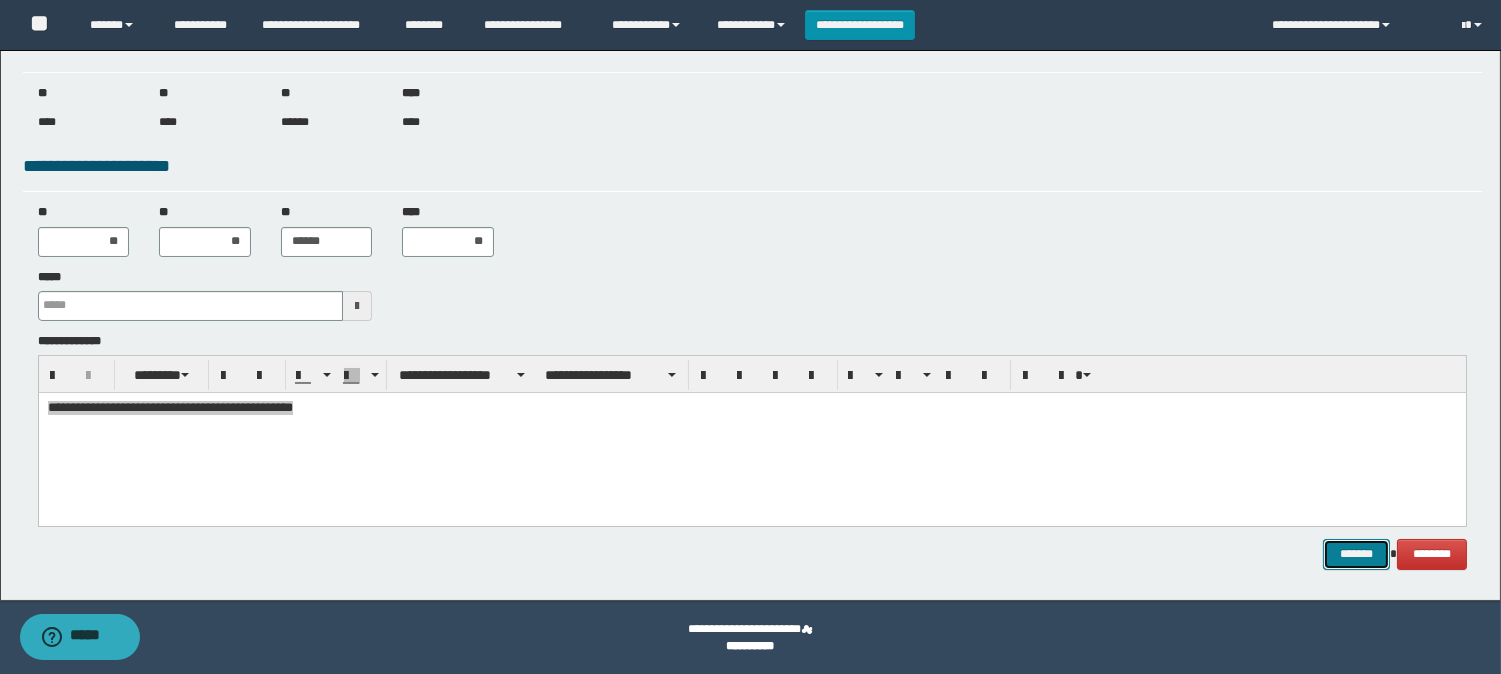 click on "*******" at bounding box center [1356, 554] 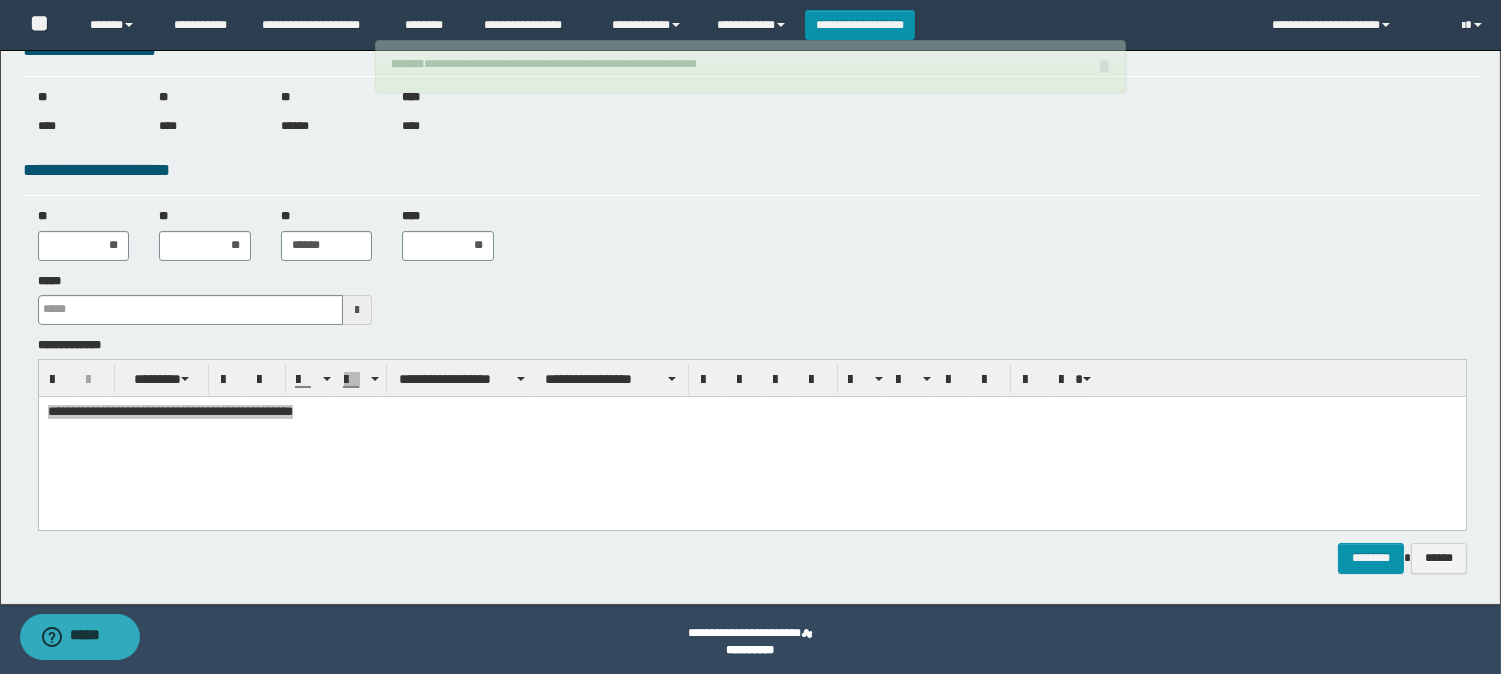 scroll, scrollTop: 224, scrollLeft: 0, axis: vertical 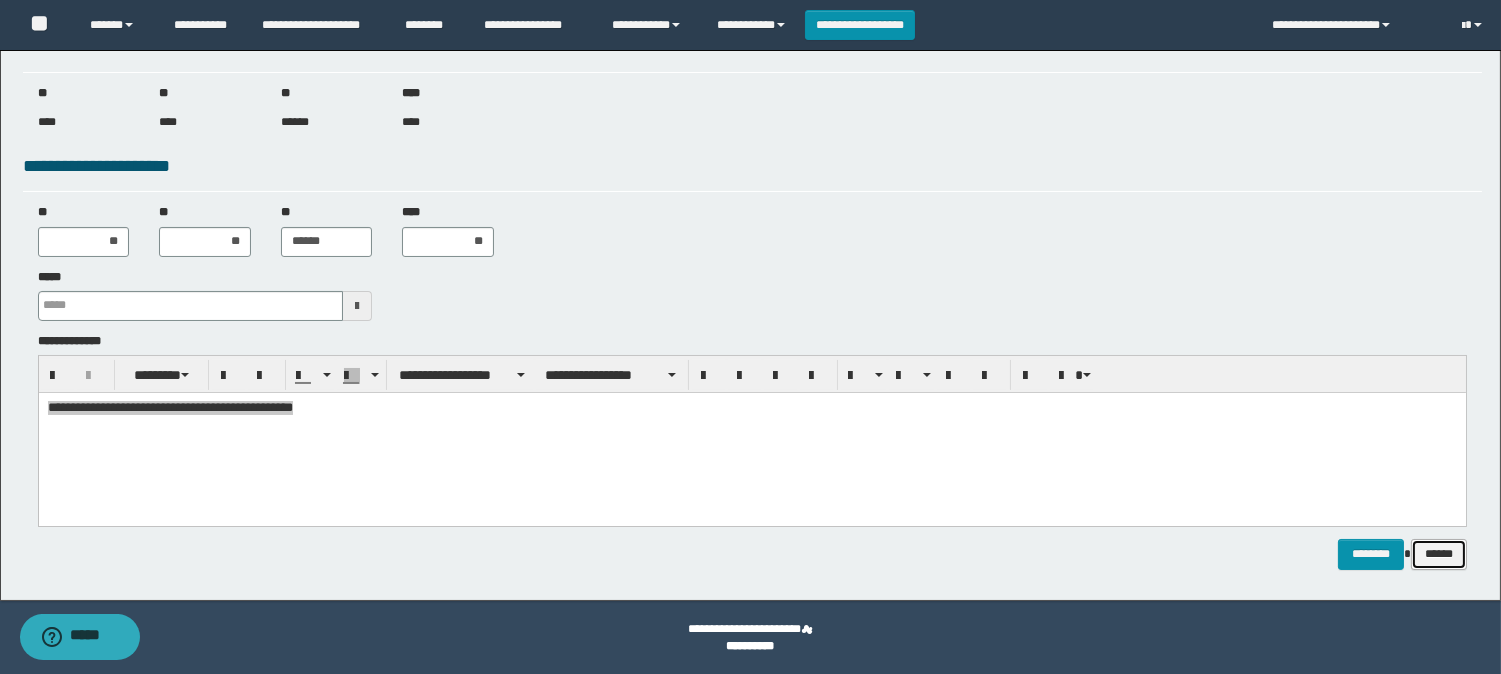 click on "******" at bounding box center [1439, 554] 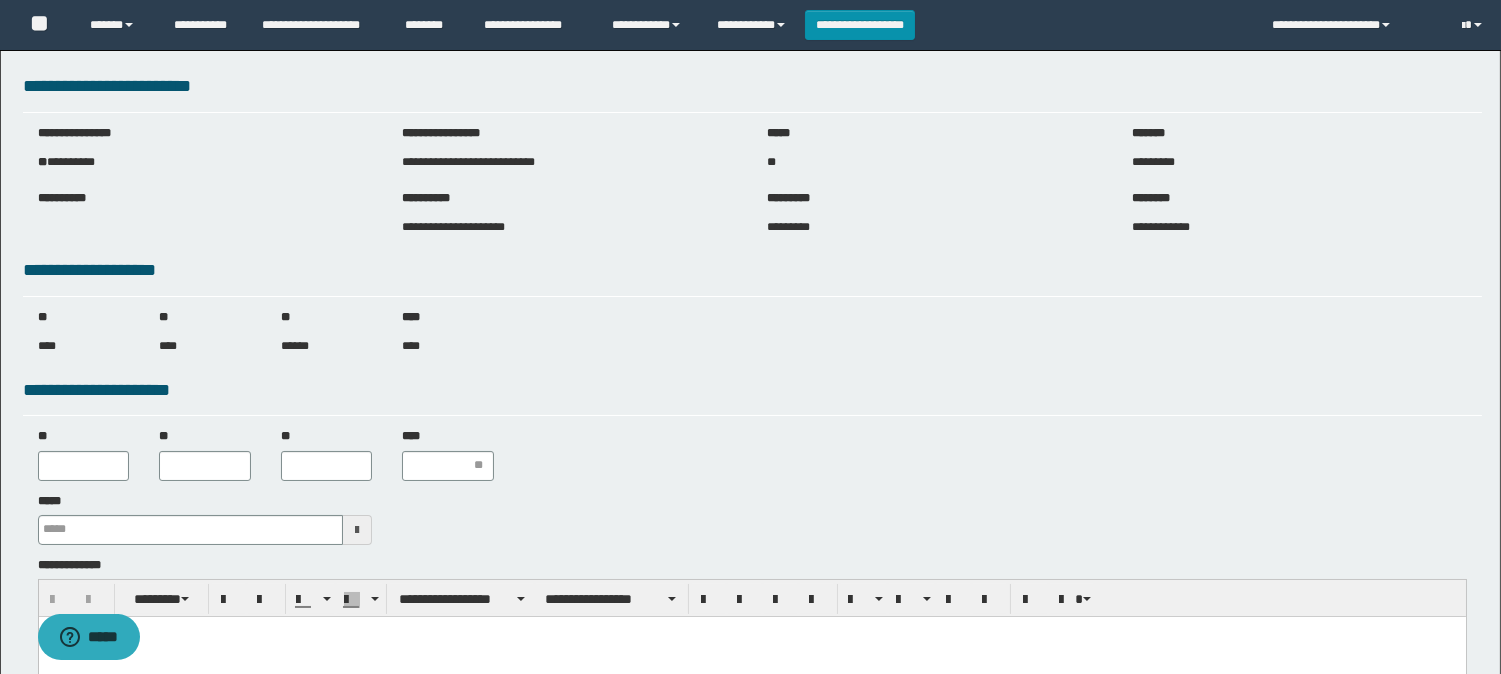 scroll, scrollTop: 0, scrollLeft: 0, axis: both 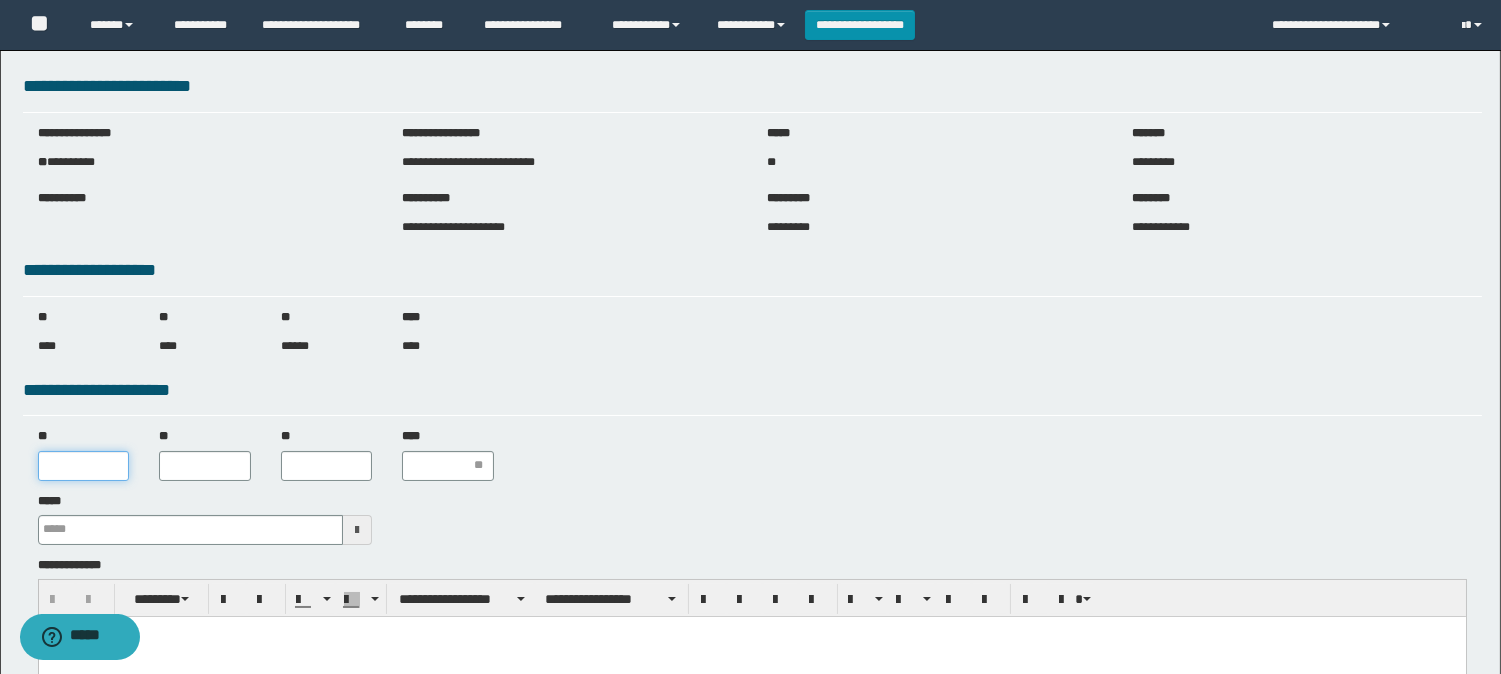 click on "**" at bounding box center (84, 466) 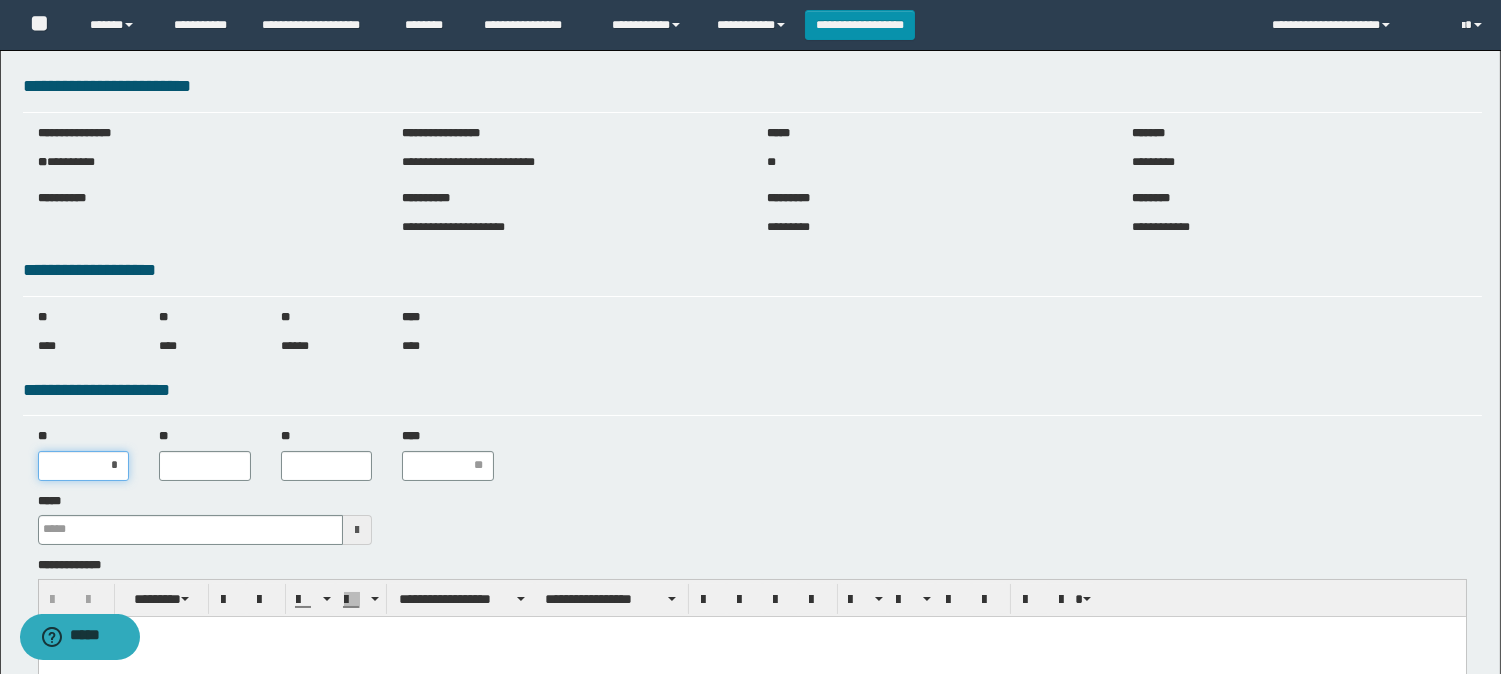 type on "**" 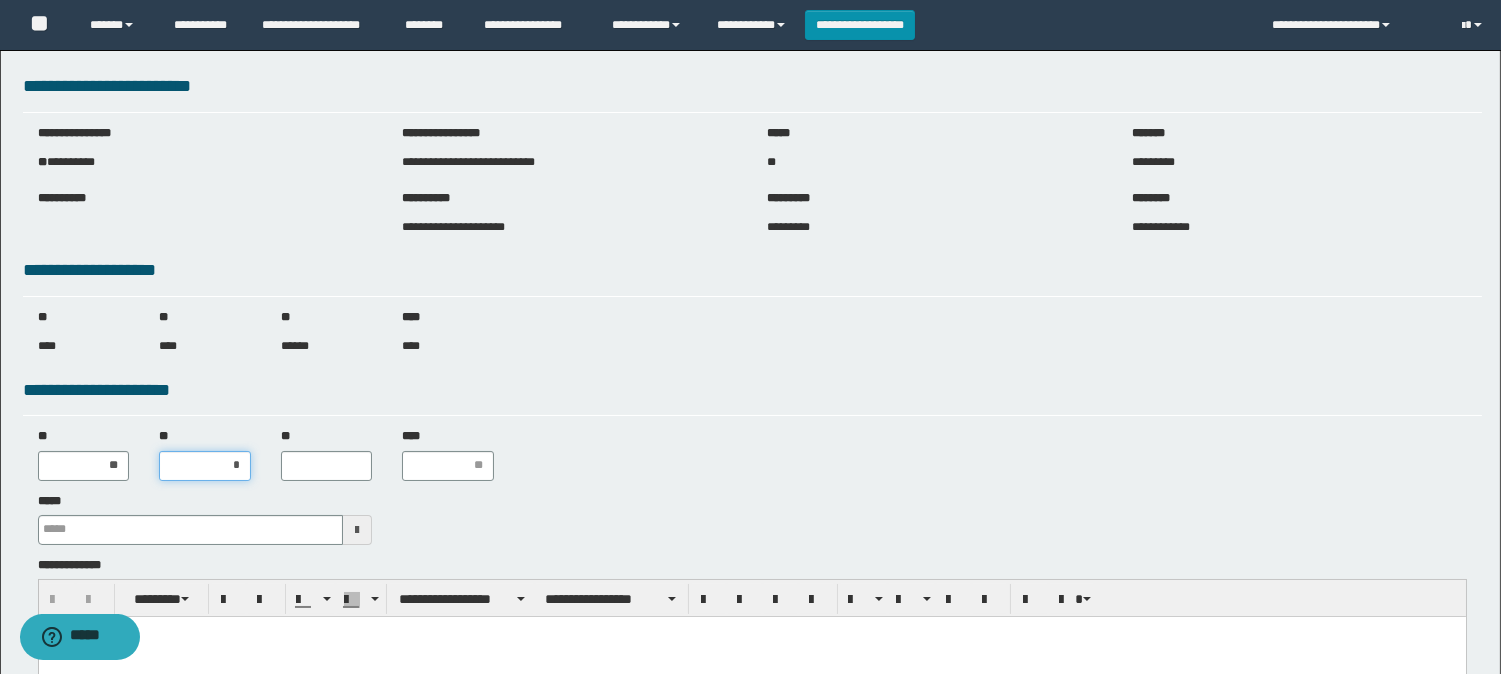 type on "**" 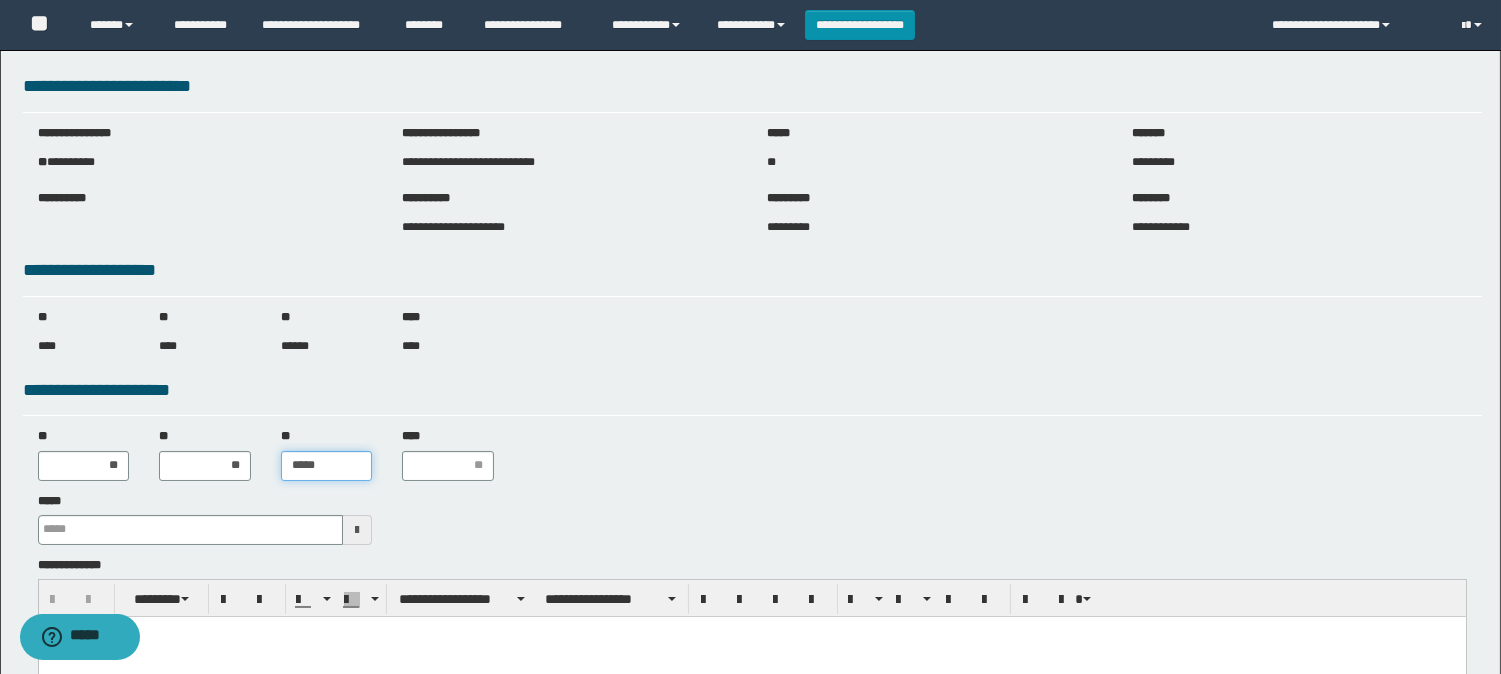 type on "******" 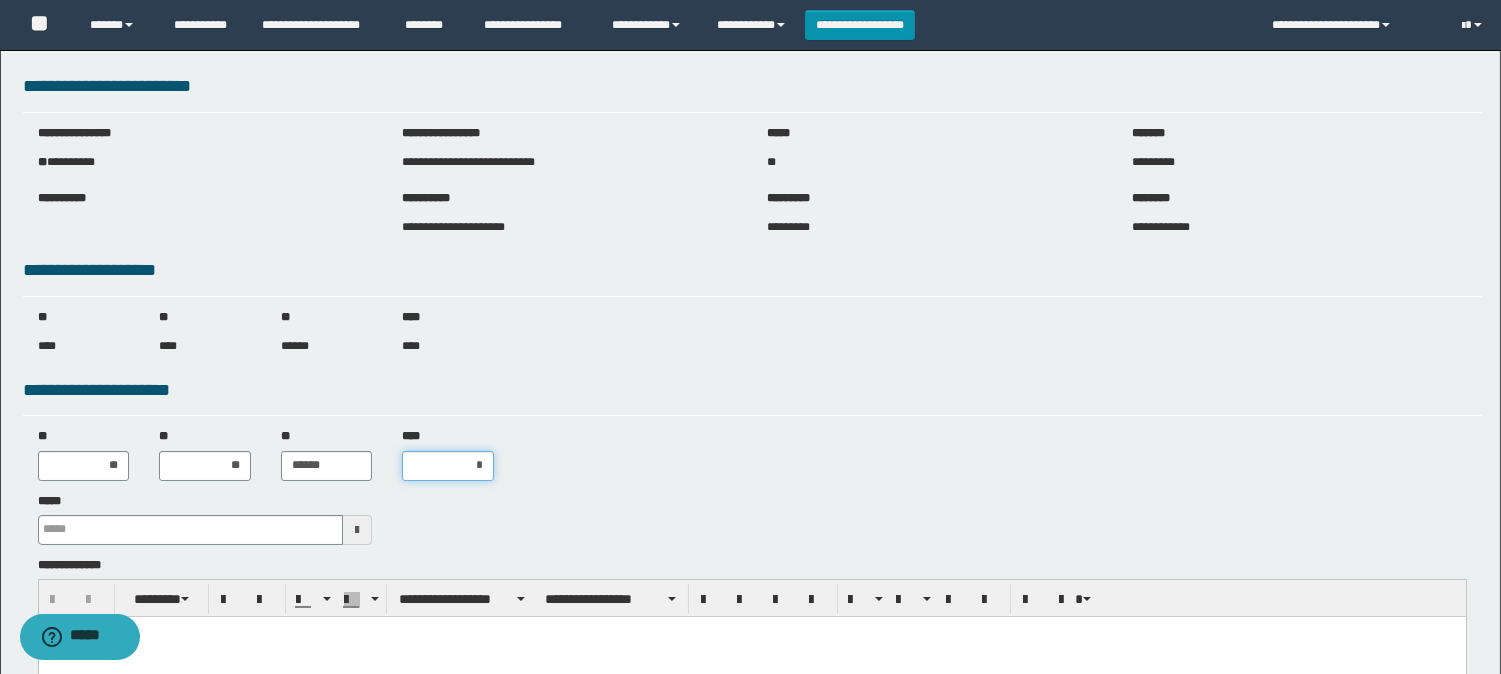 type on "**" 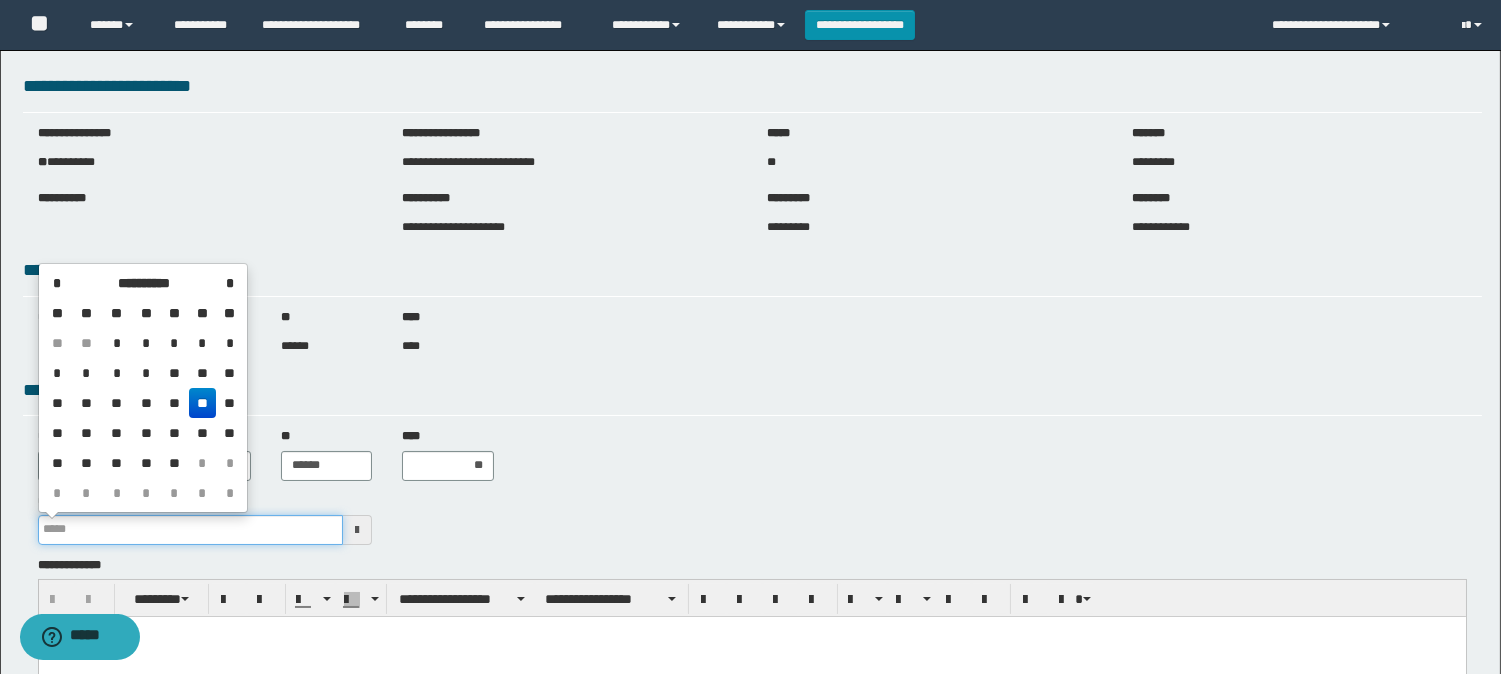 click on "*****" at bounding box center (191, 530) 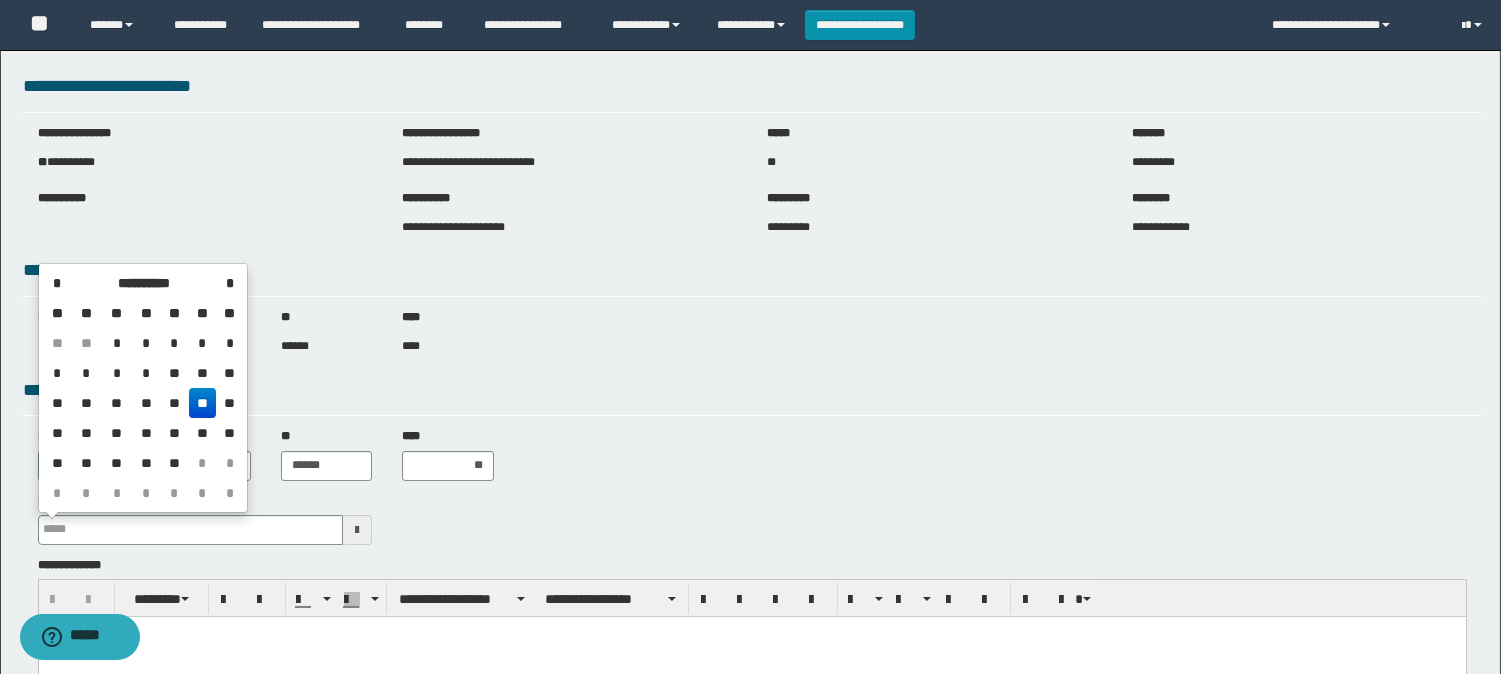 click on "**" at bounding box center [203, 403] 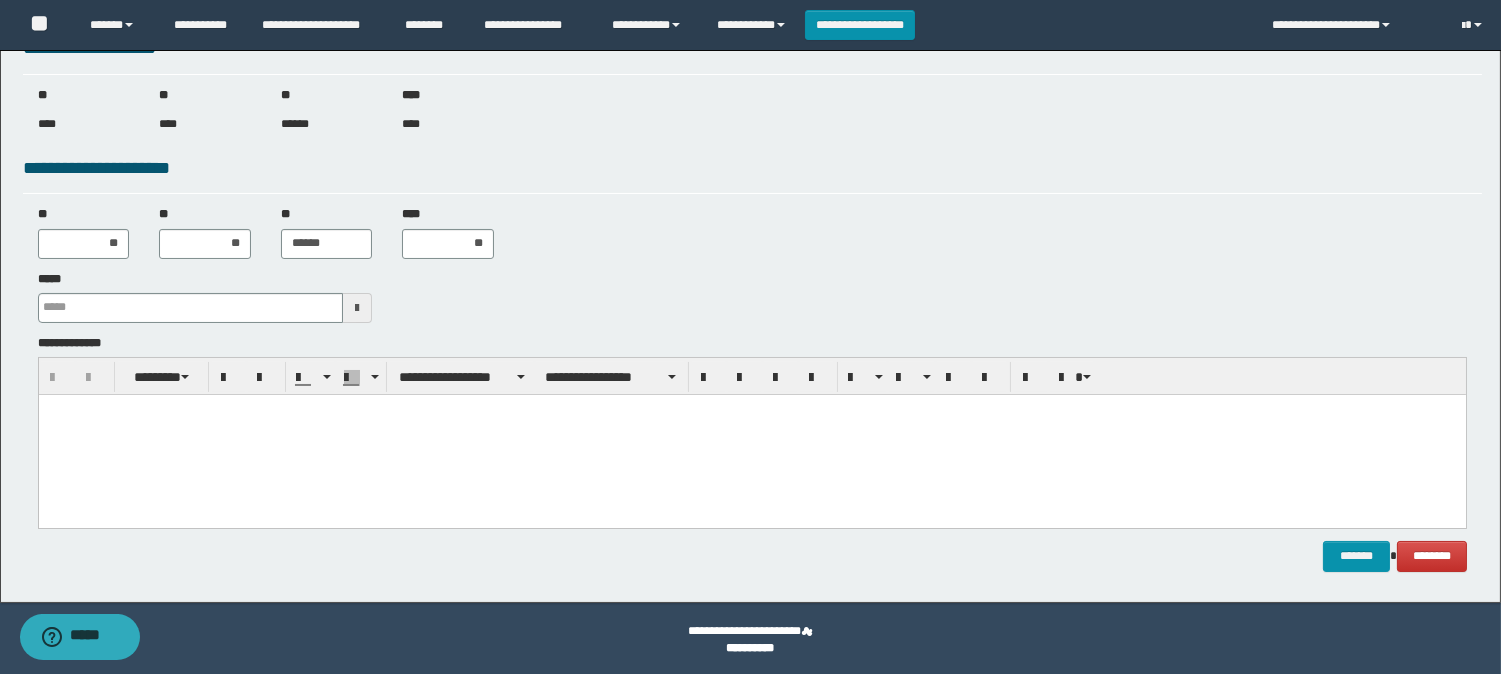 scroll, scrollTop: 224, scrollLeft: 0, axis: vertical 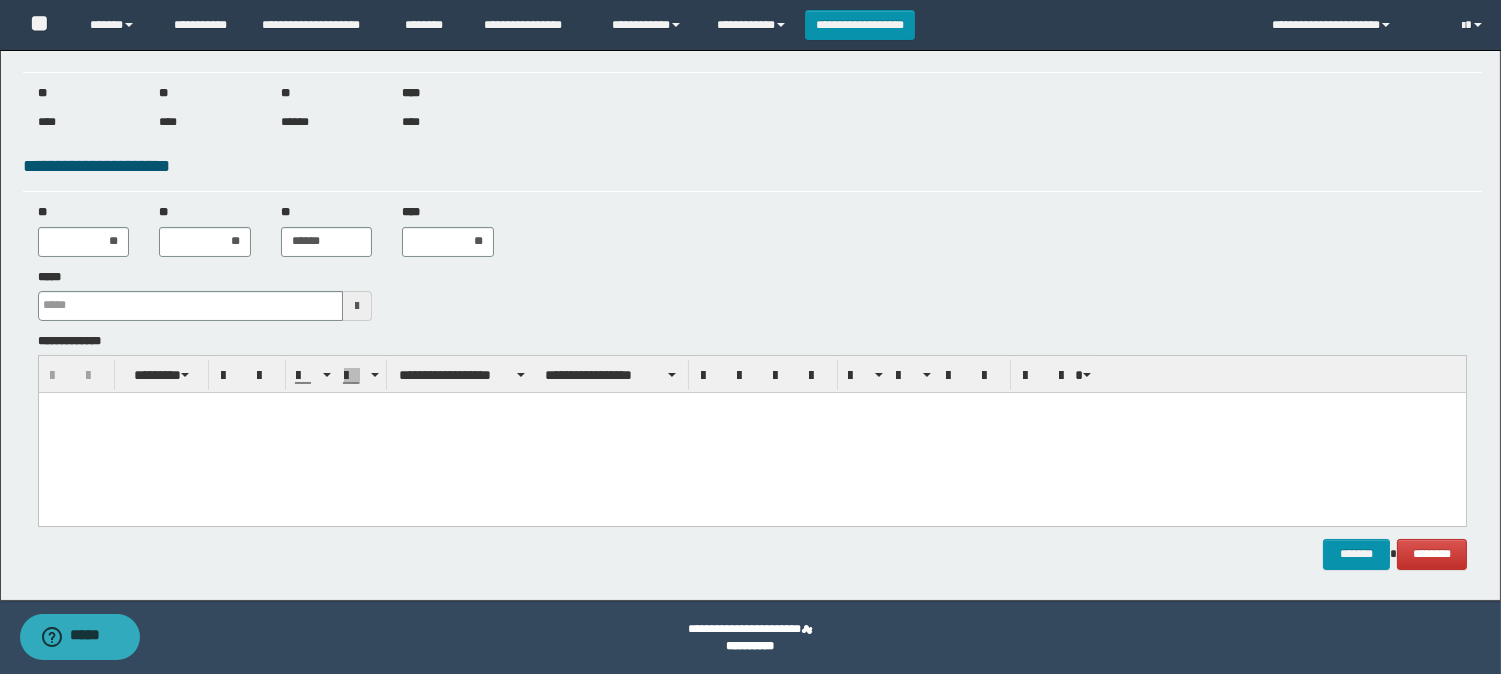 click at bounding box center (751, 432) 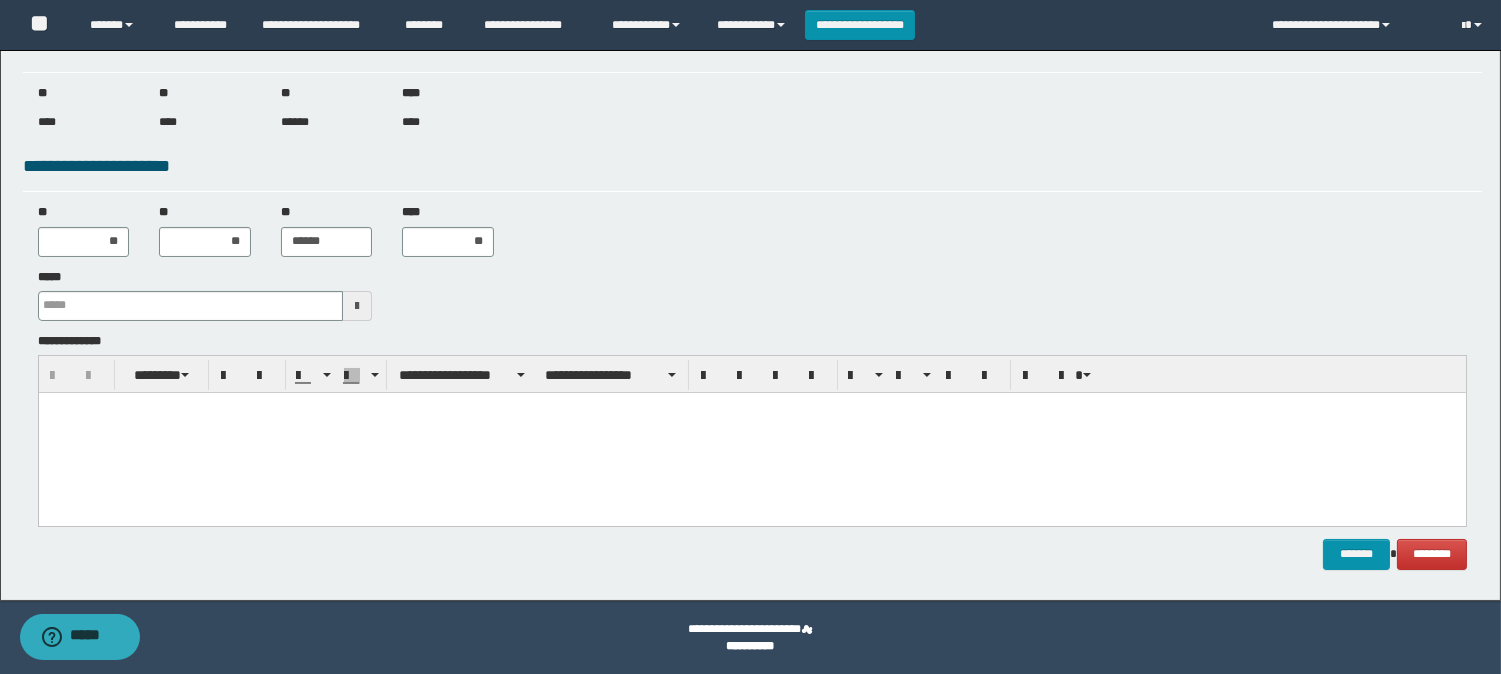 paste 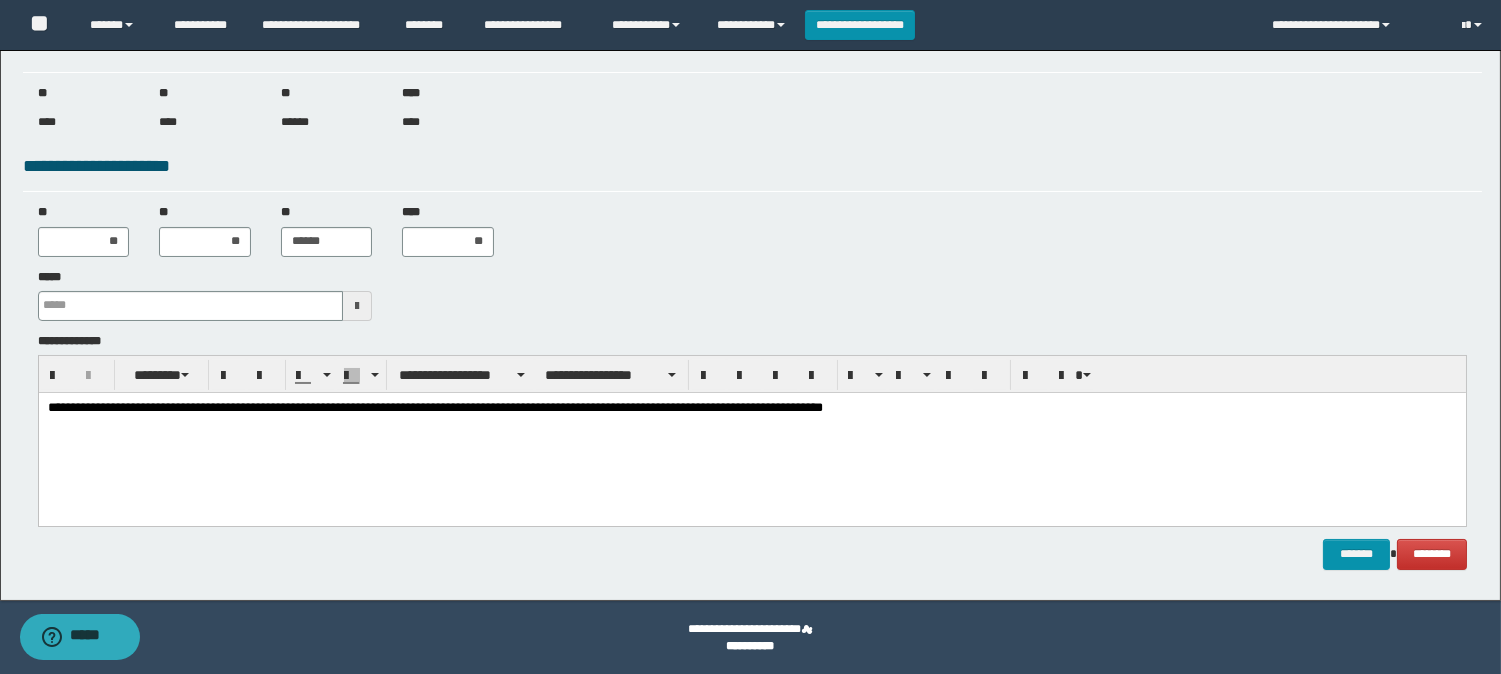 click on "**********" at bounding box center [751, 433] 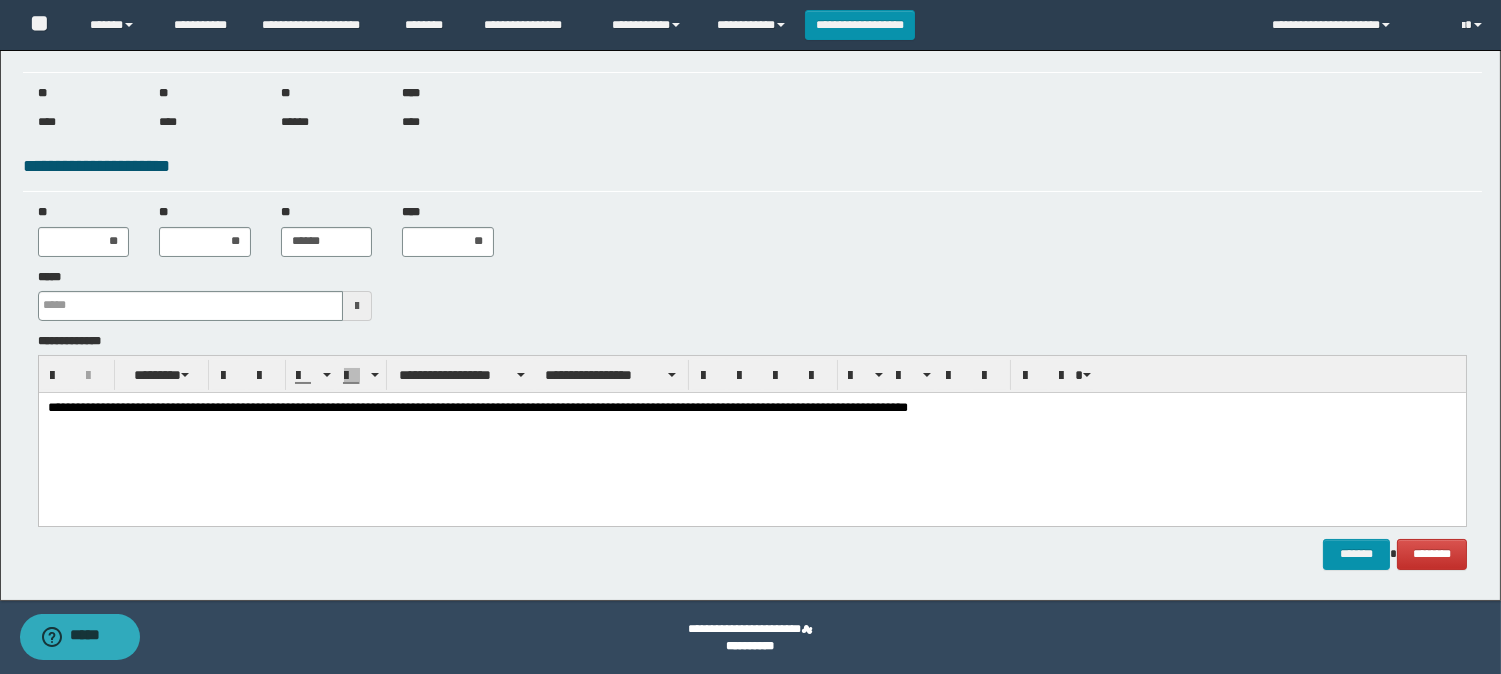 click on "**********" at bounding box center [751, 408] 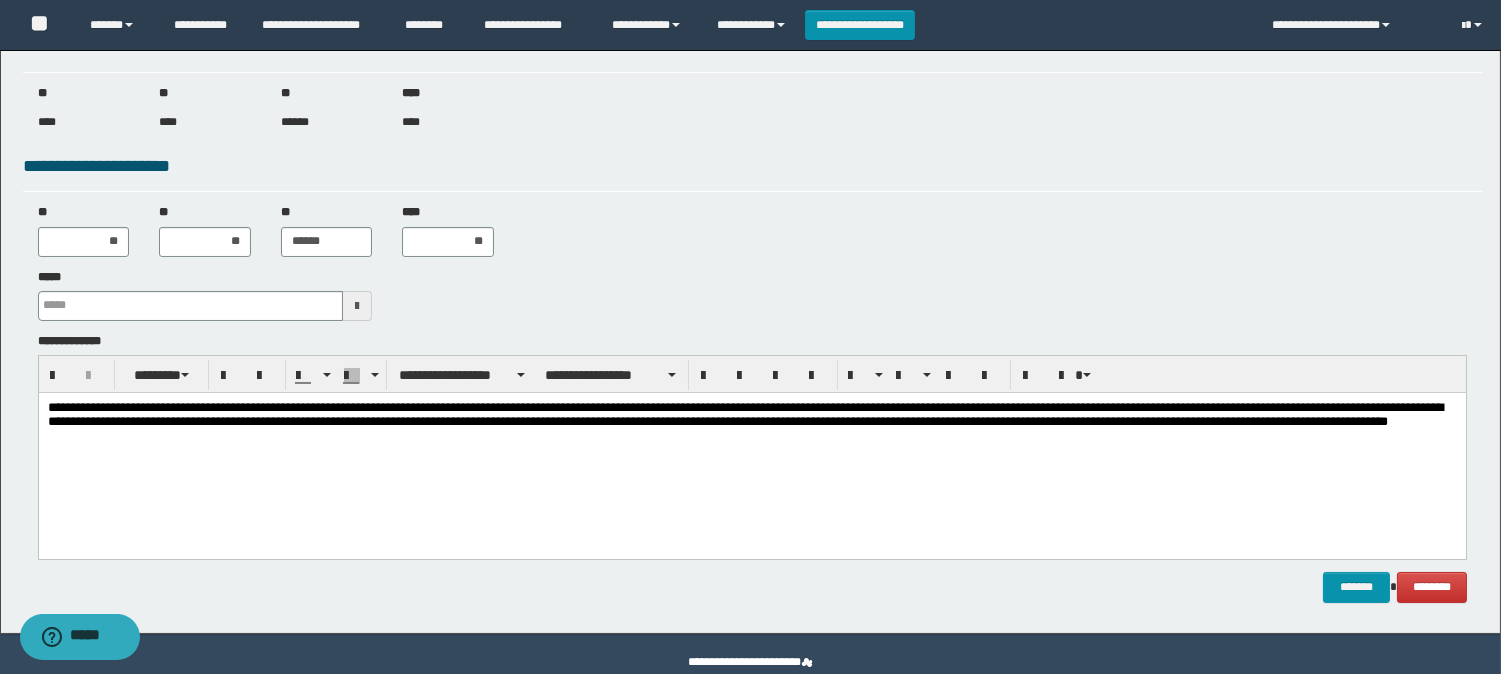 click on "**********" at bounding box center (751, 425) 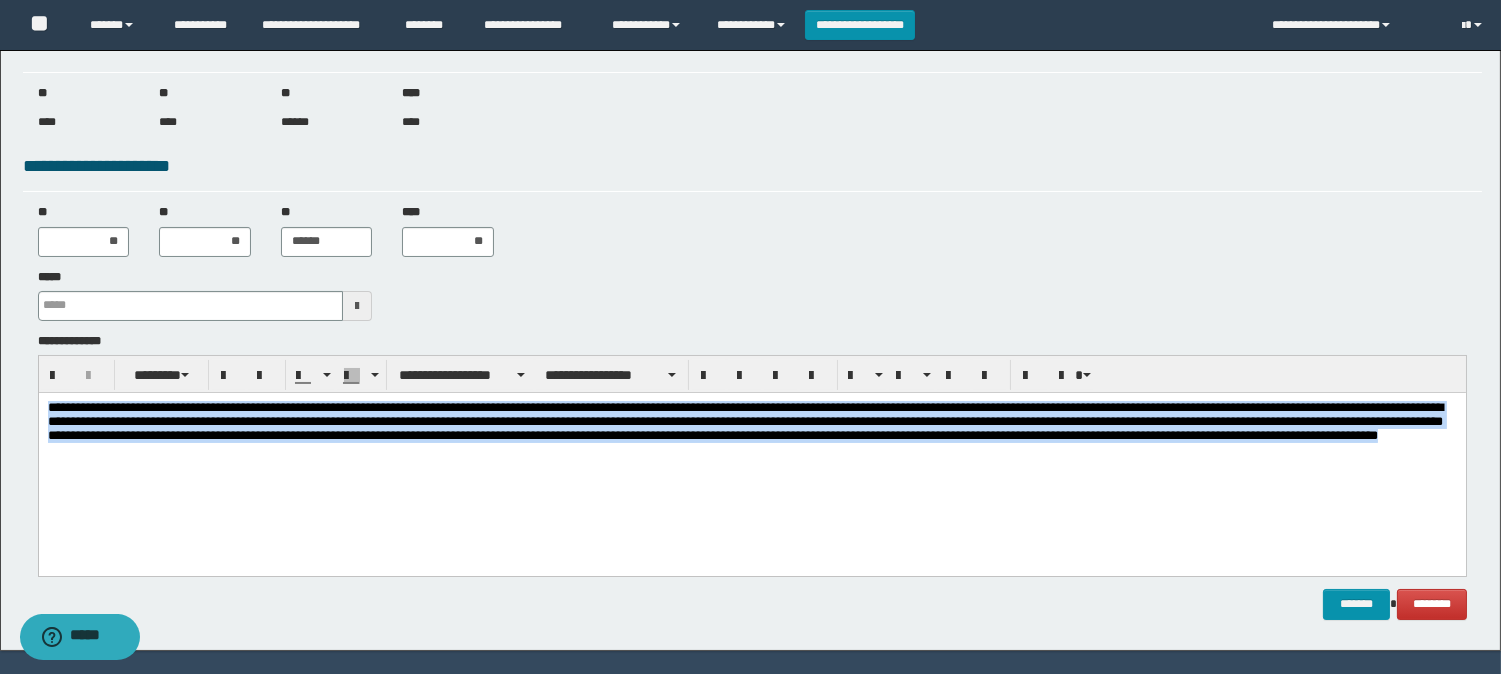 drag, startPoint x: 48, startPoint y: 410, endPoint x: 1180, endPoint y: 519, distance: 1137.2357 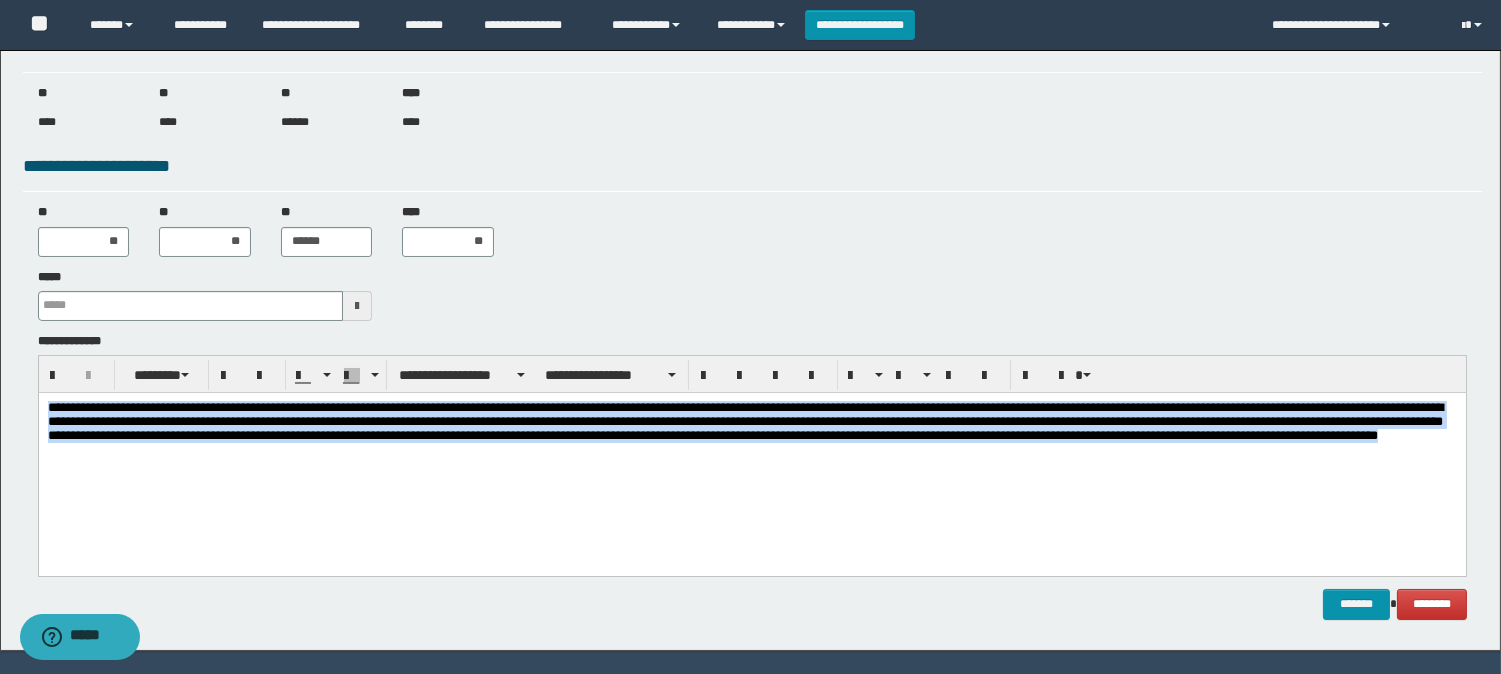 click on "**********" at bounding box center [751, 458] 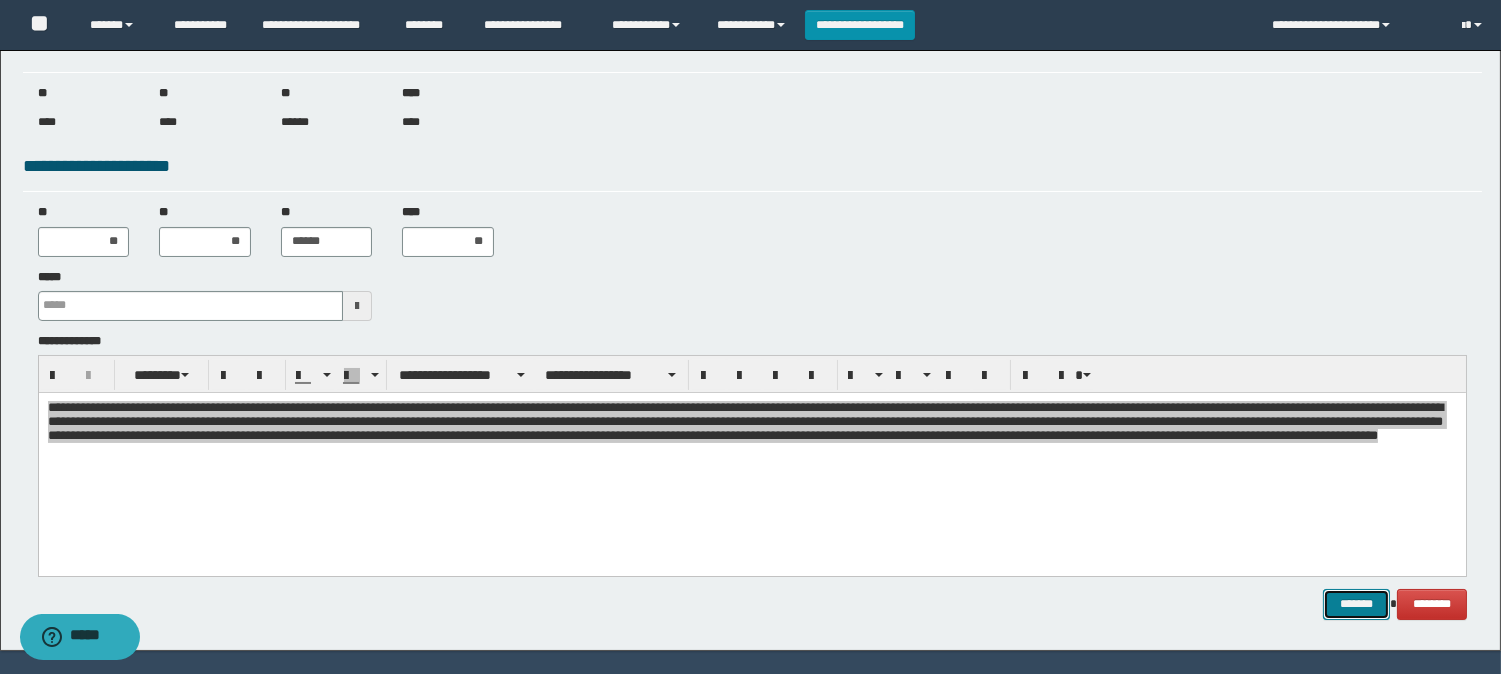 click on "*******" at bounding box center [1356, 604] 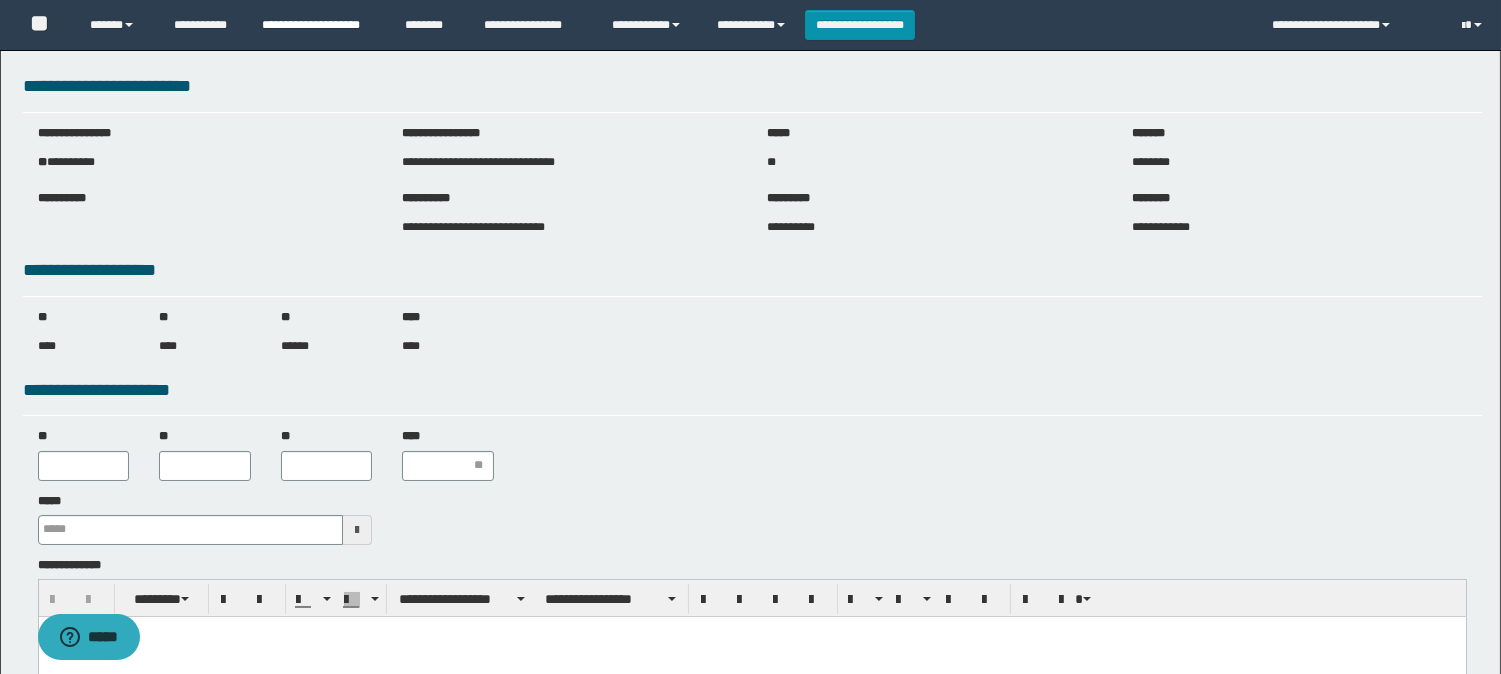 scroll, scrollTop: 0, scrollLeft: 0, axis: both 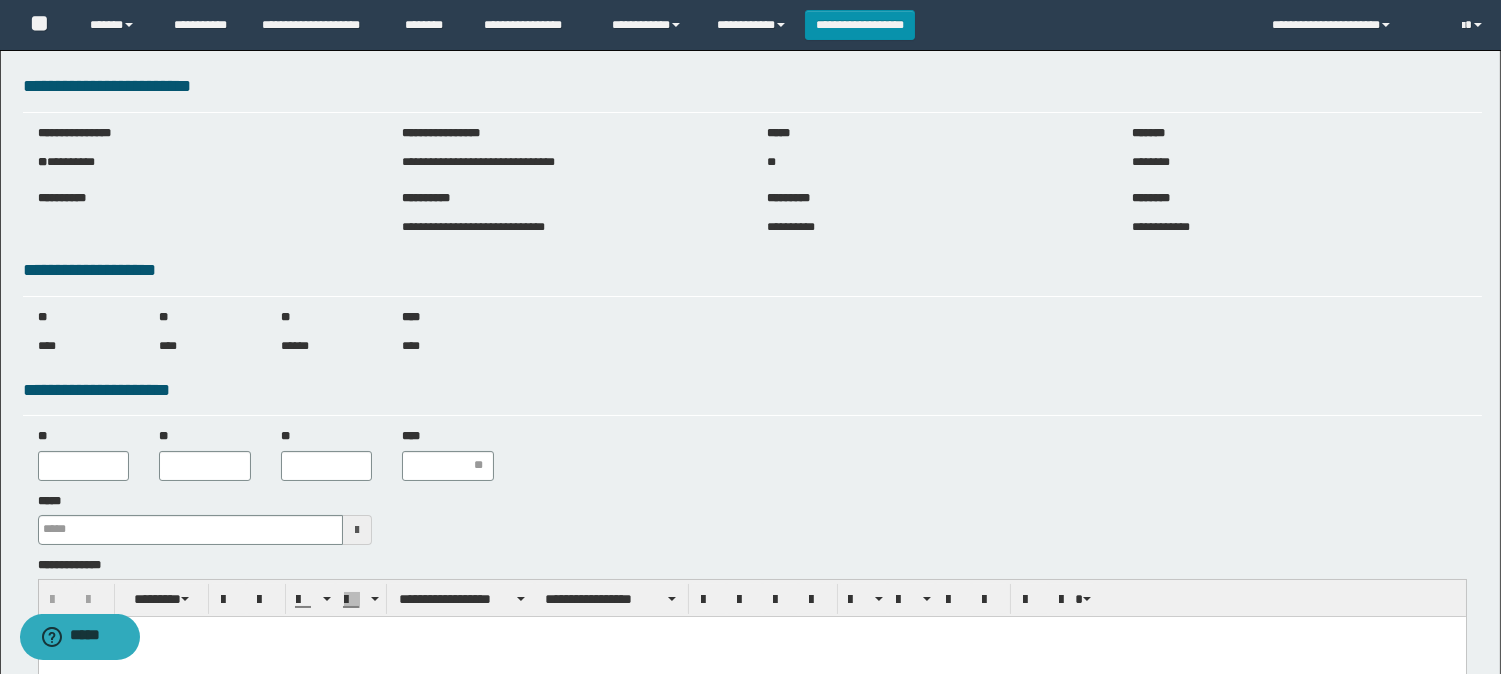 type 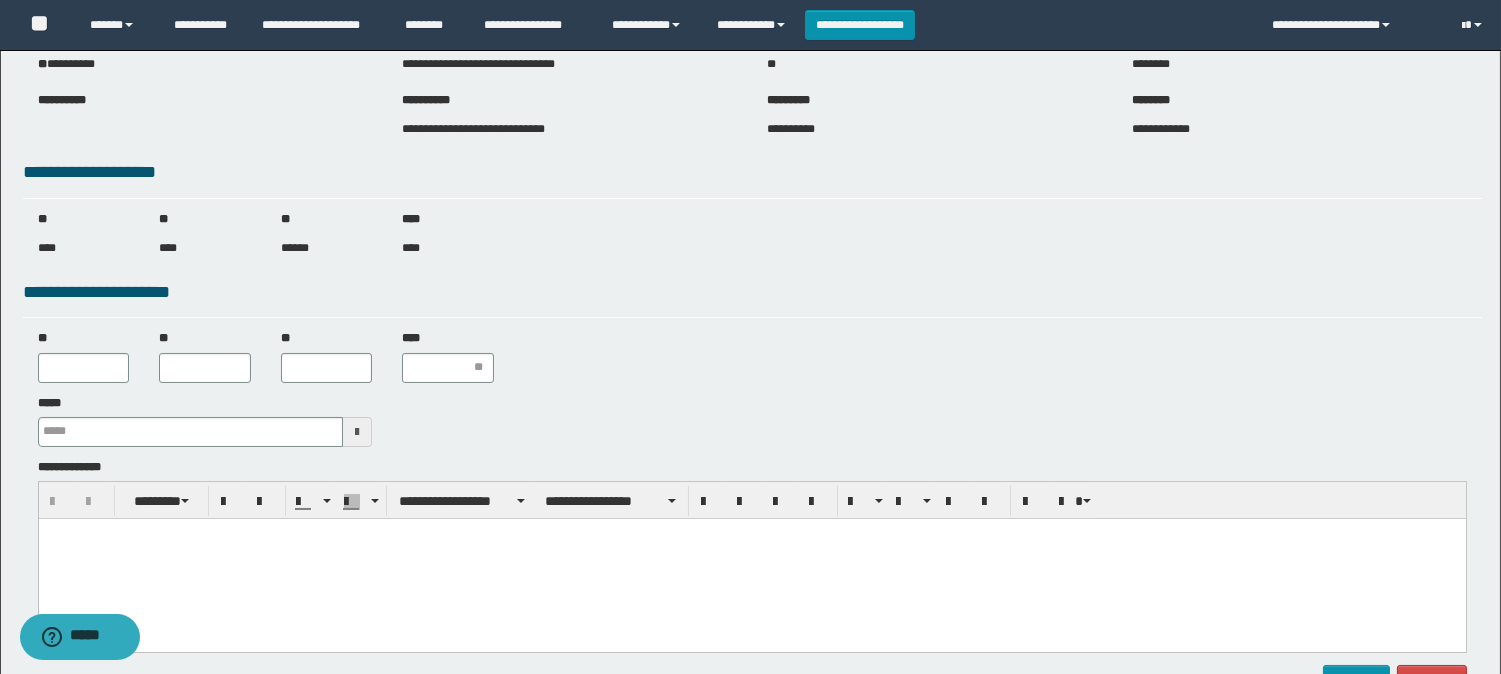 scroll, scrollTop: 224, scrollLeft: 0, axis: vertical 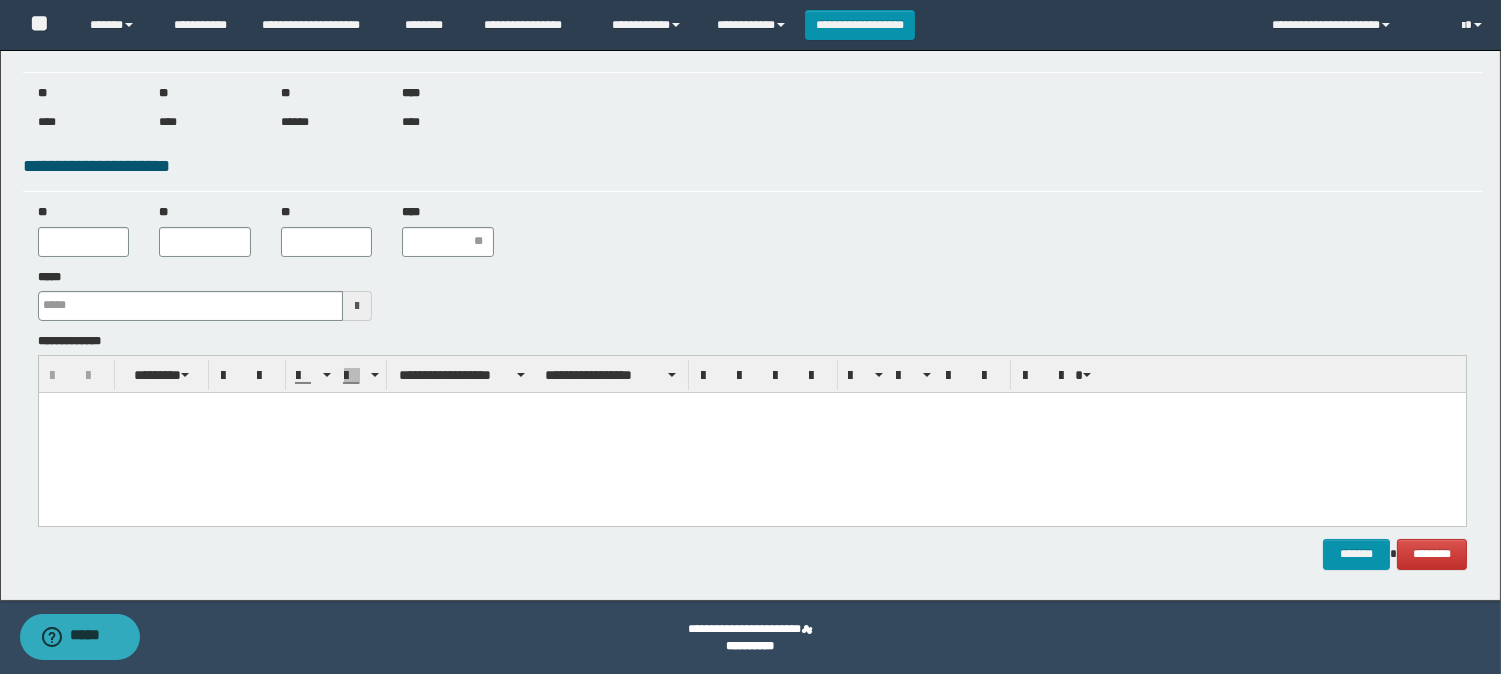 type 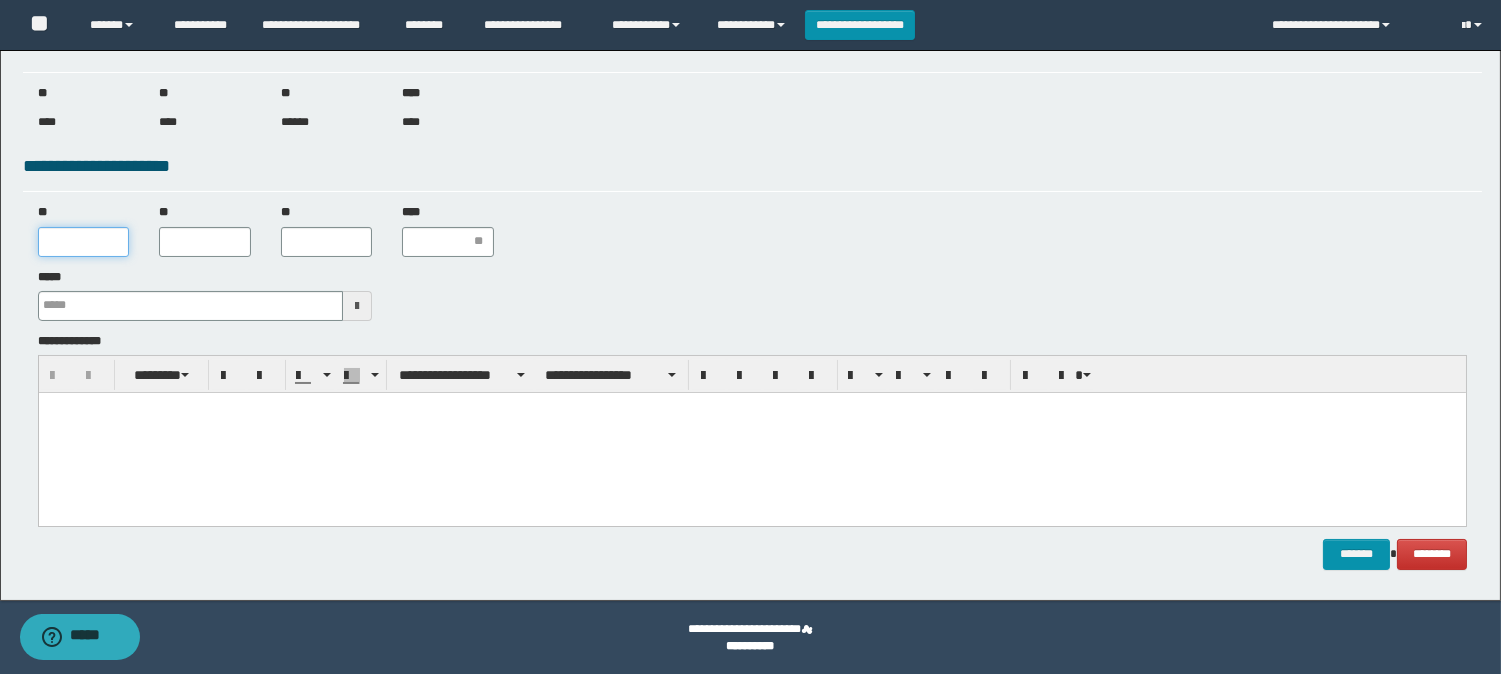 click on "**" at bounding box center [84, 242] 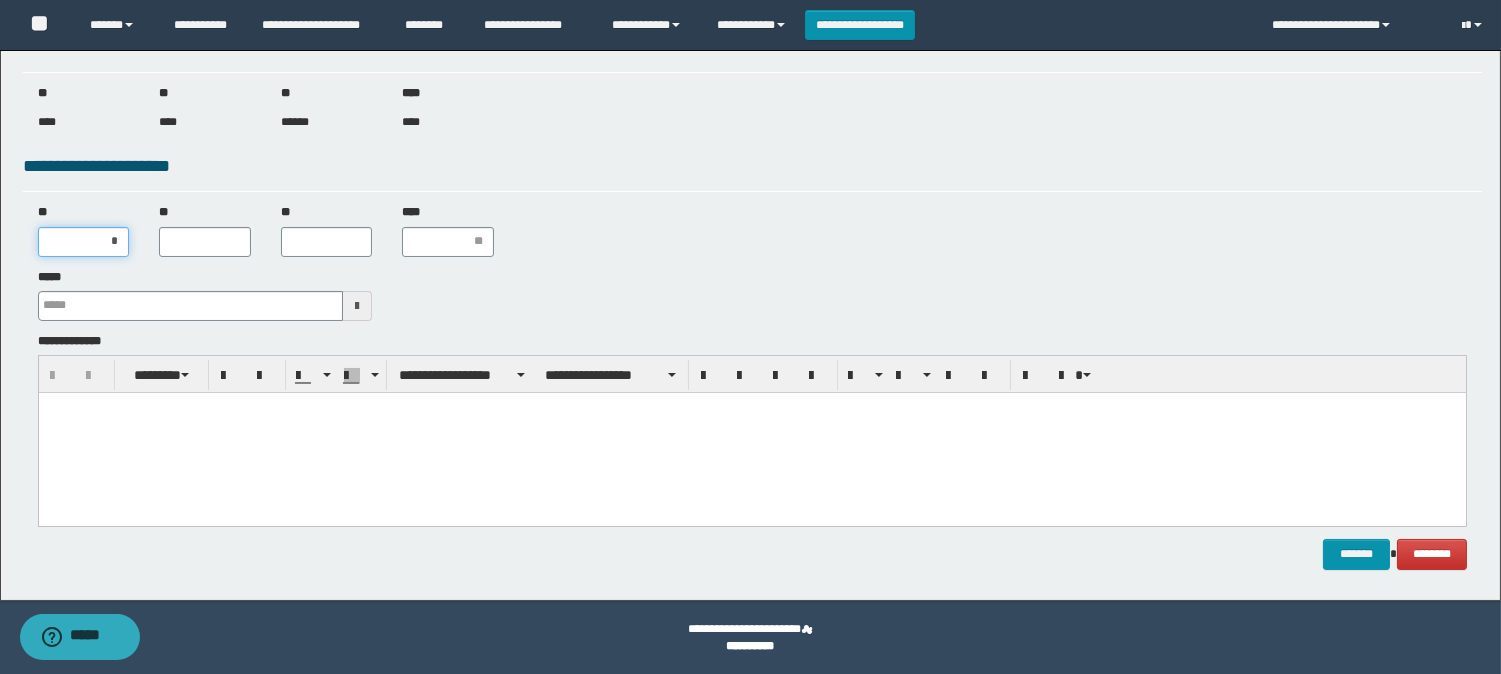 type on "**" 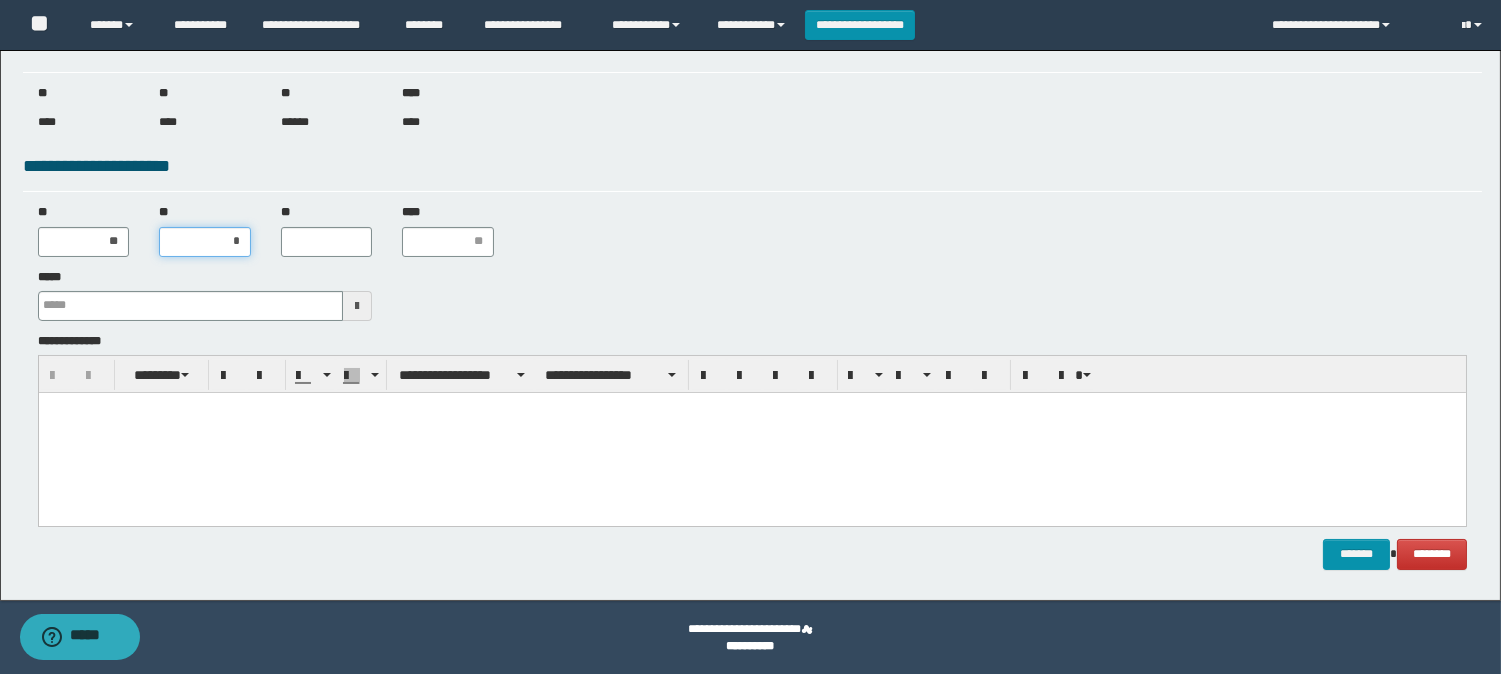 type on "**" 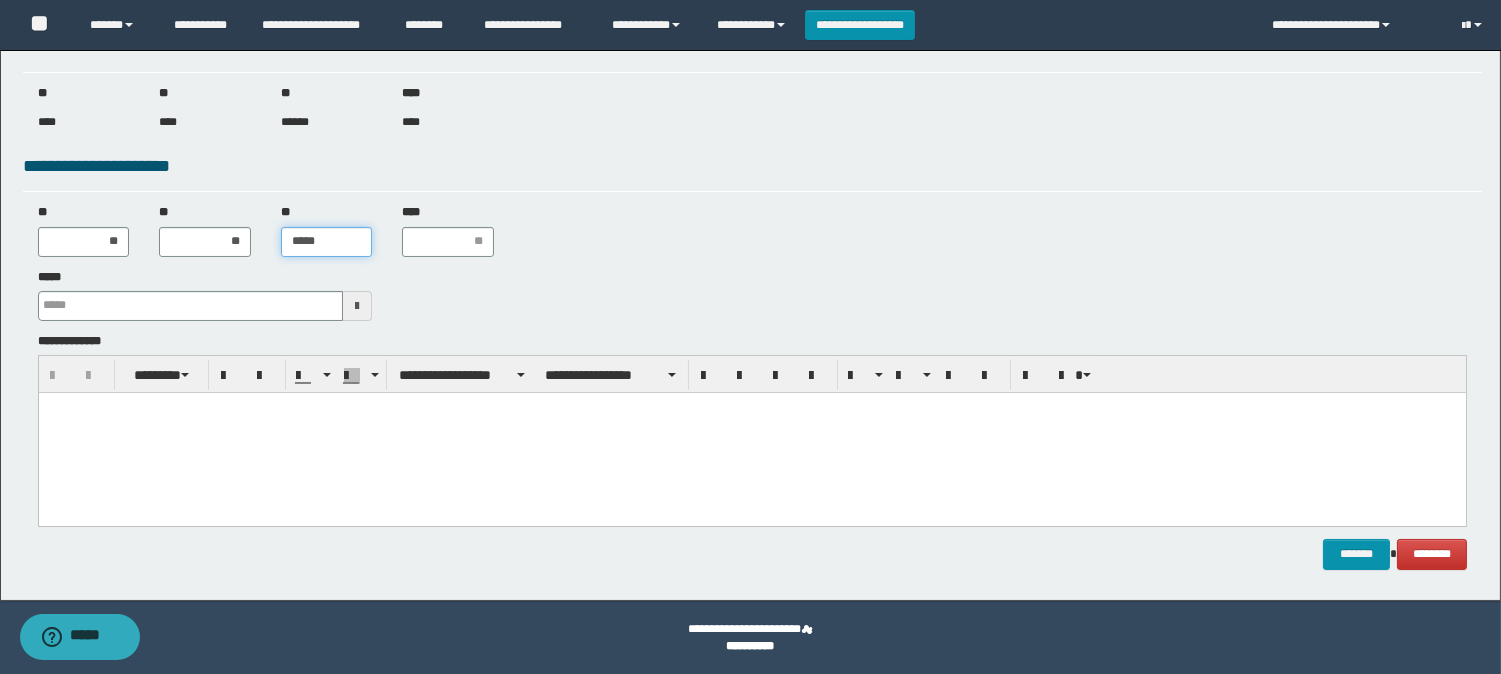 type on "******" 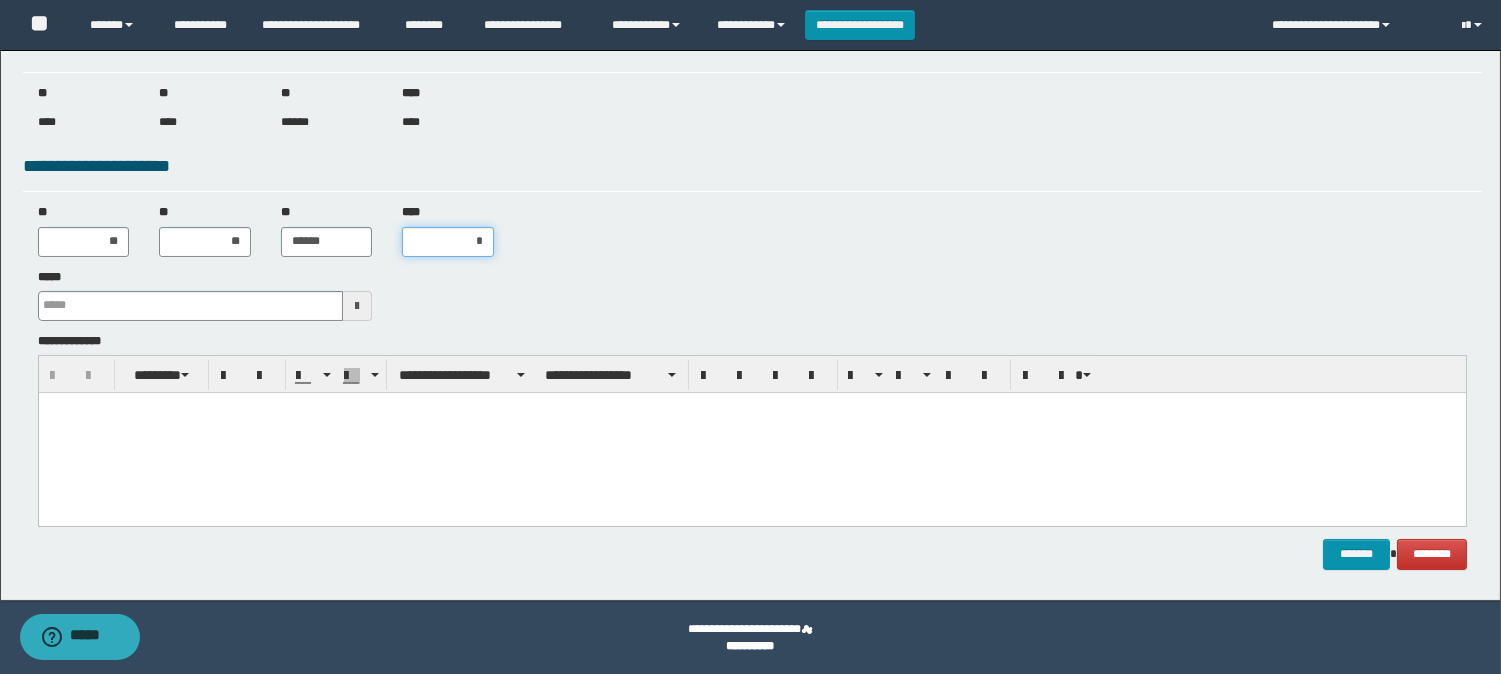 type on "**" 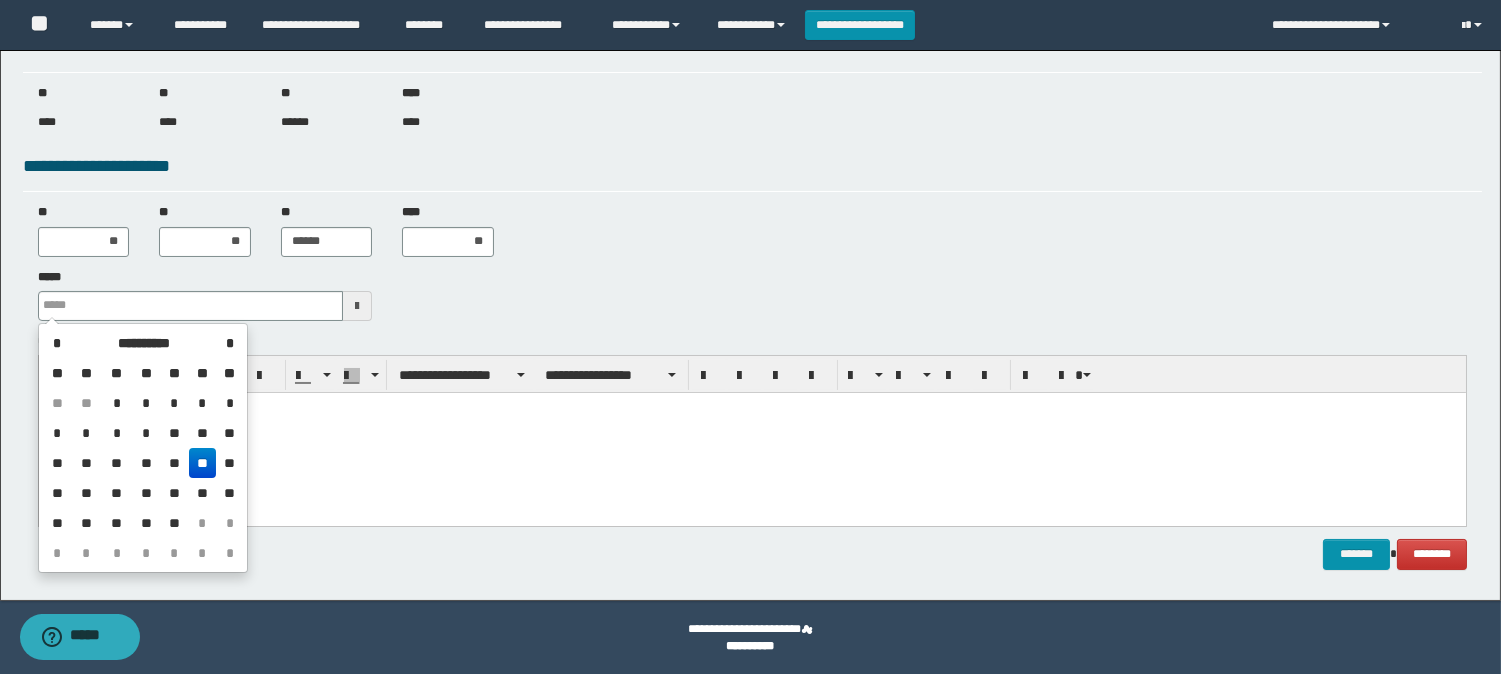 click on "**" at bounding box center [203, 463] 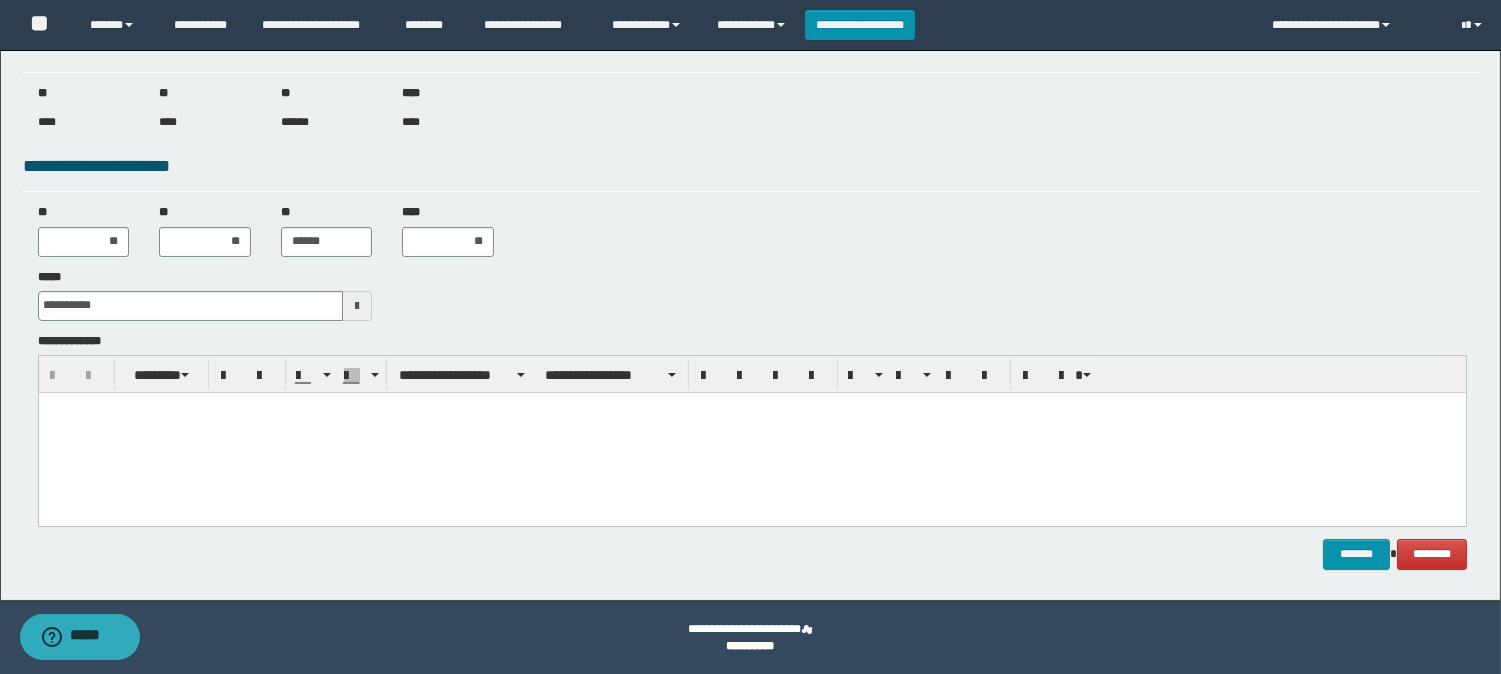 drag, startPoint x: 134, startPoint y: 440, endPoint x: 121, endPoint y: 434, distance: 14.3178215 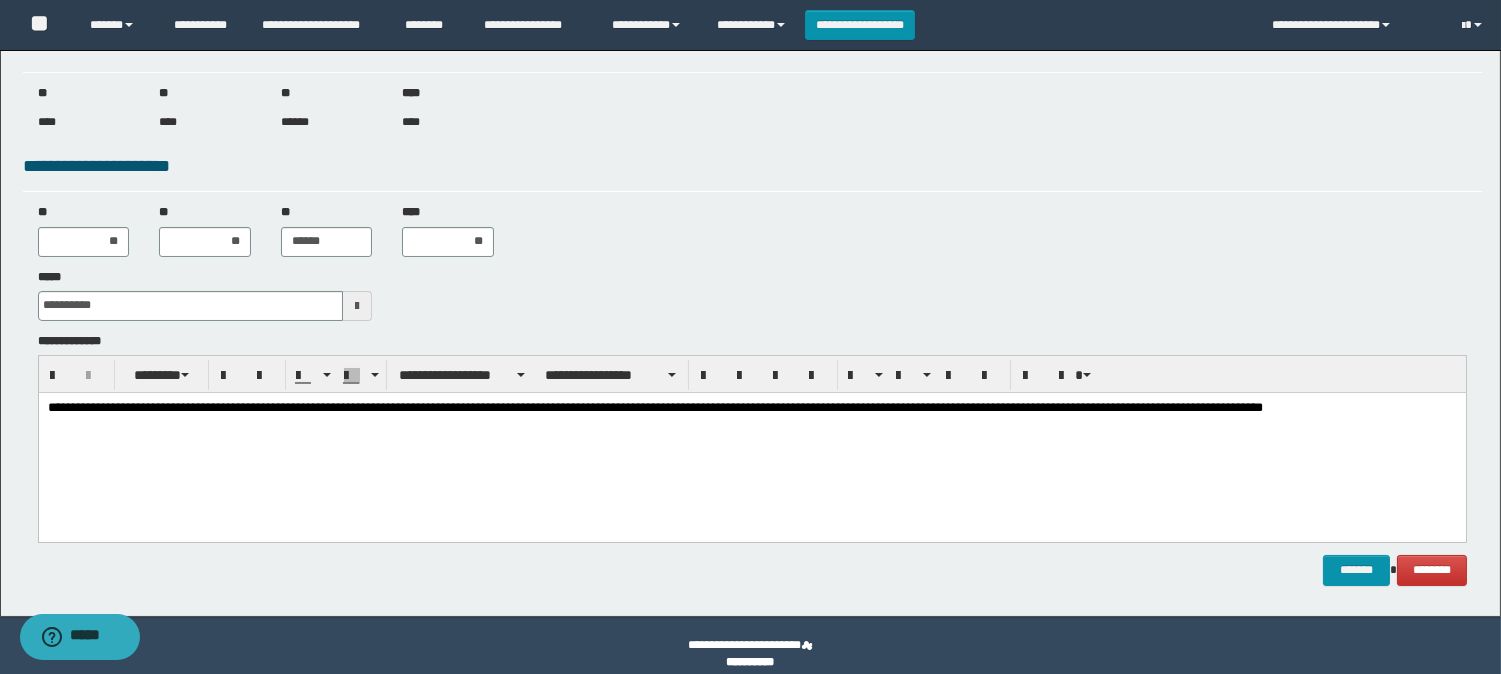 click on "**********" at bounding box center [751, 441] 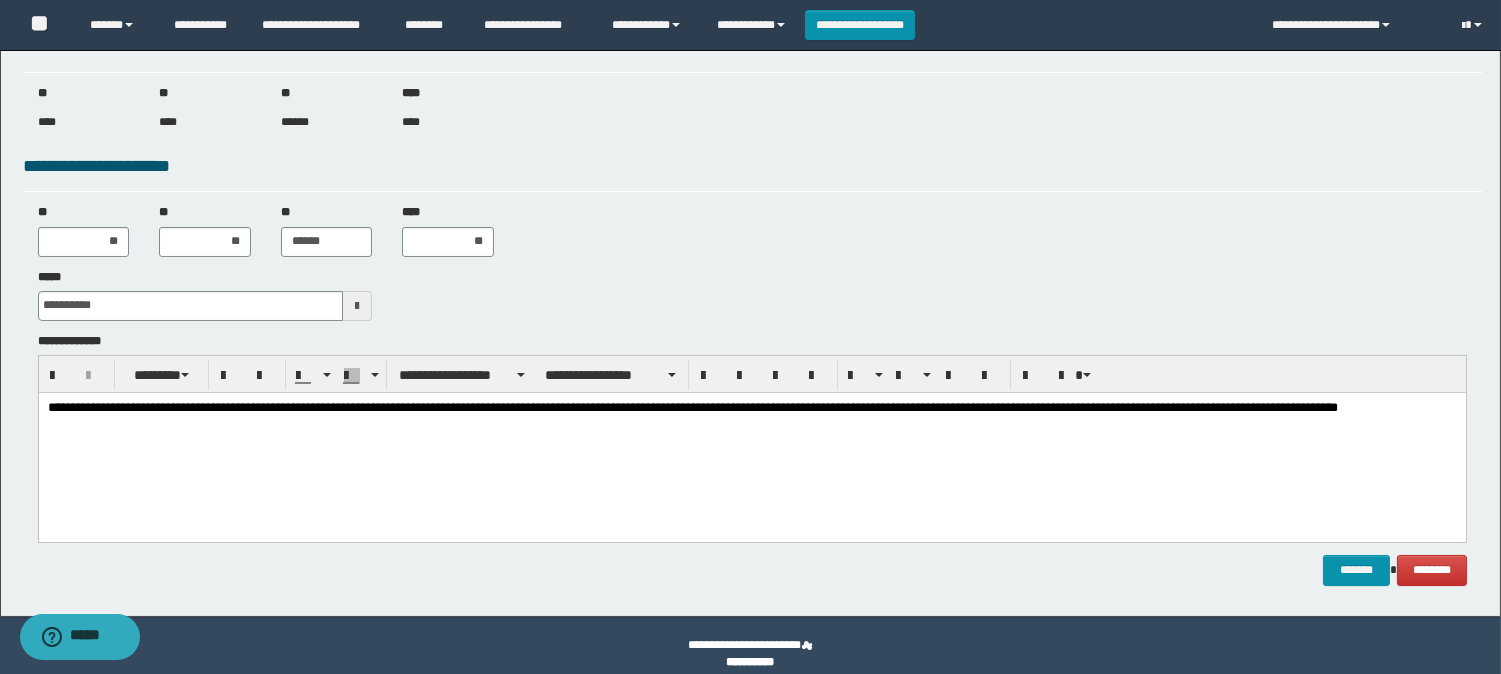 click on "**********" at bounding box center [751, 416] 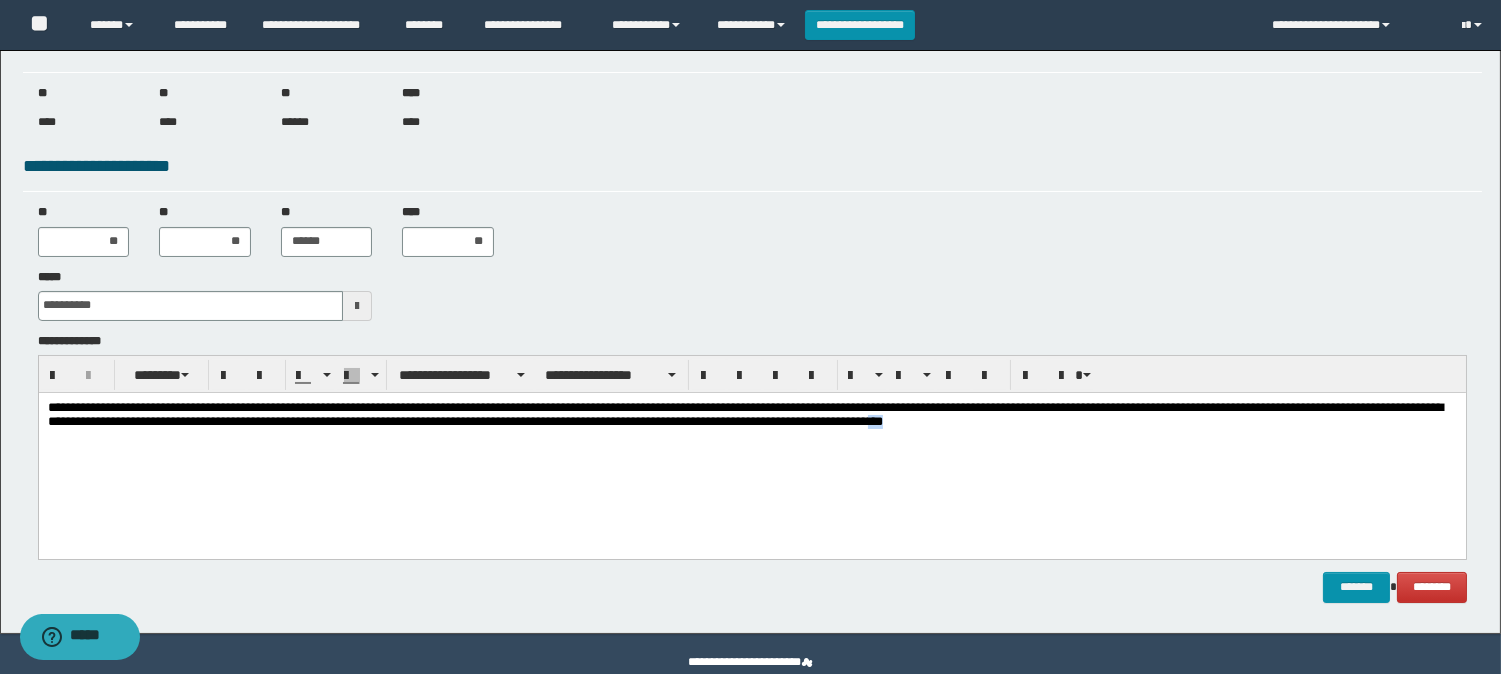 drag, startPoint x: 668, startPoint y: 436, endPoint x: 814, endPoint y: 476, distance: 151.38031 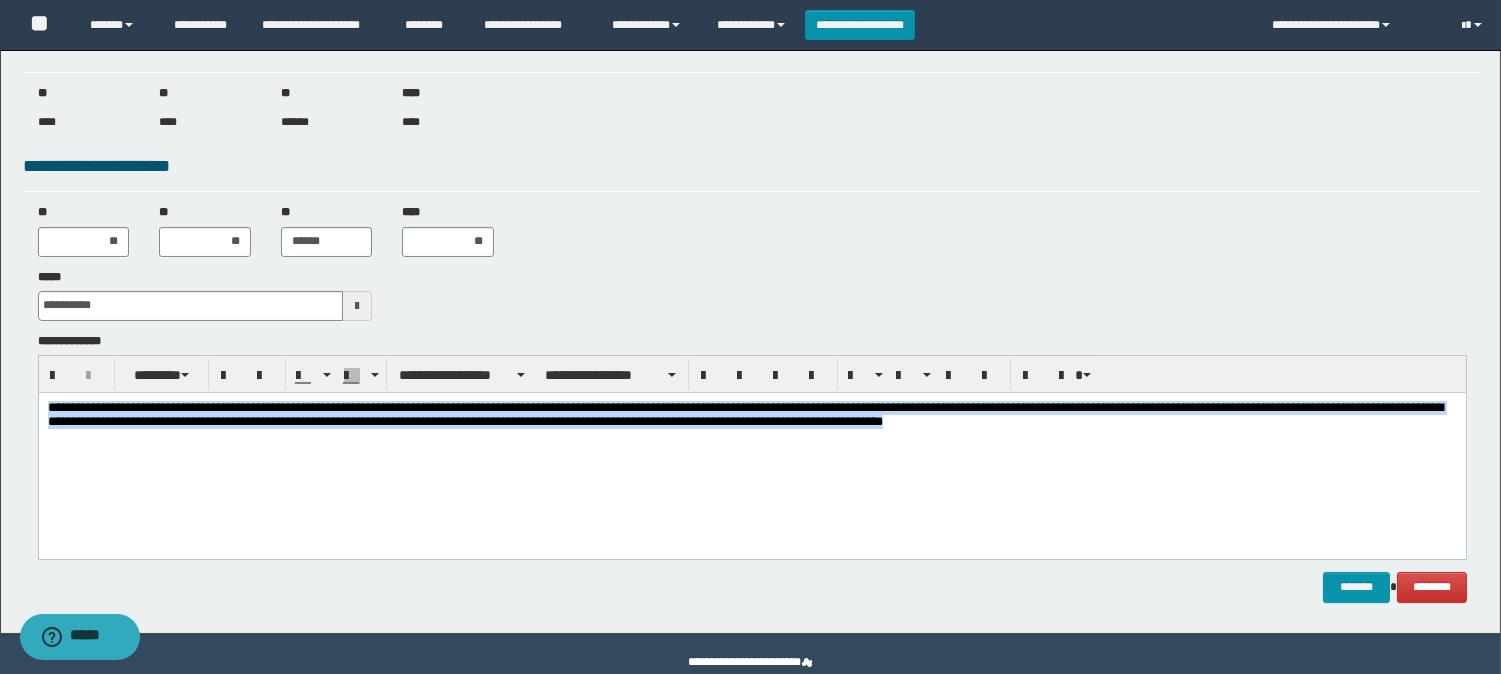 drag, startPoint x: 703, startPoint y: 447, endPoint x: 34, endPoint y: 379, distance: 672.447 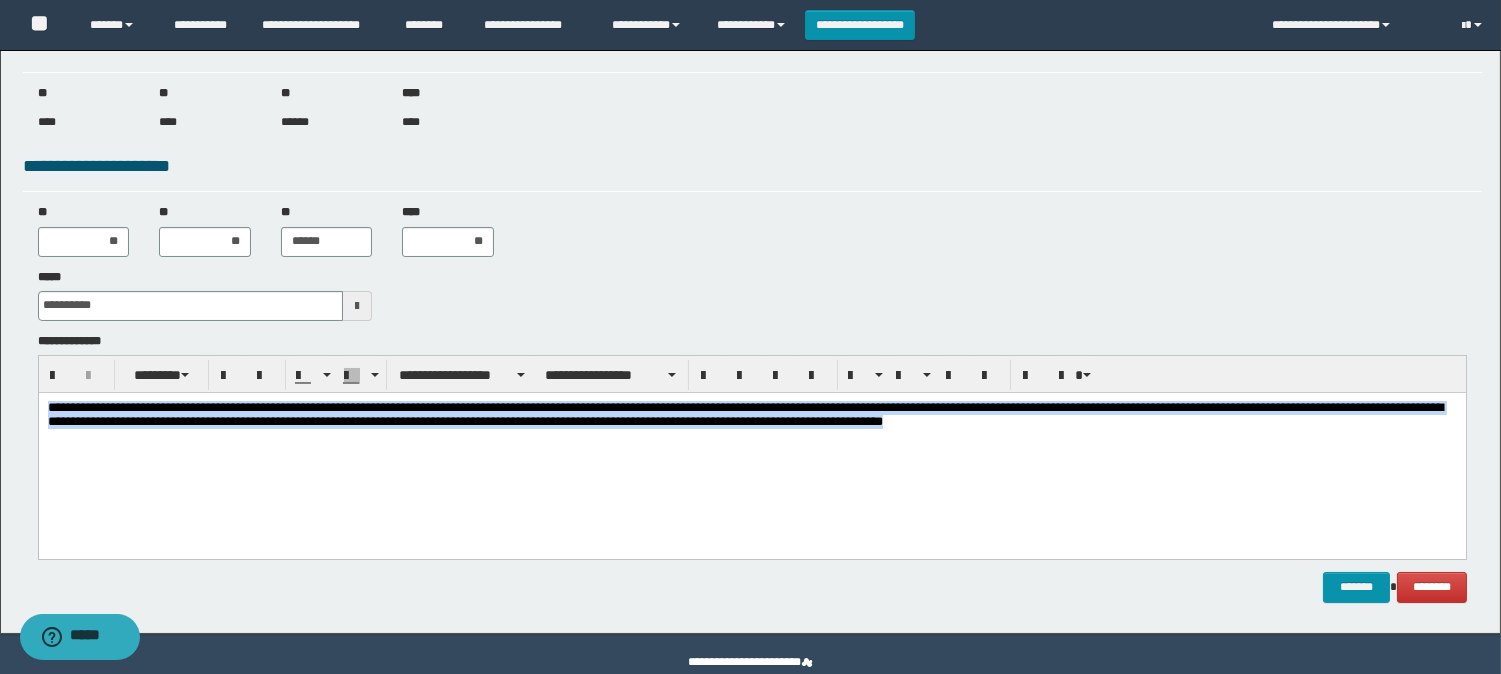 click on "**********" at bounding box center (751, 450) 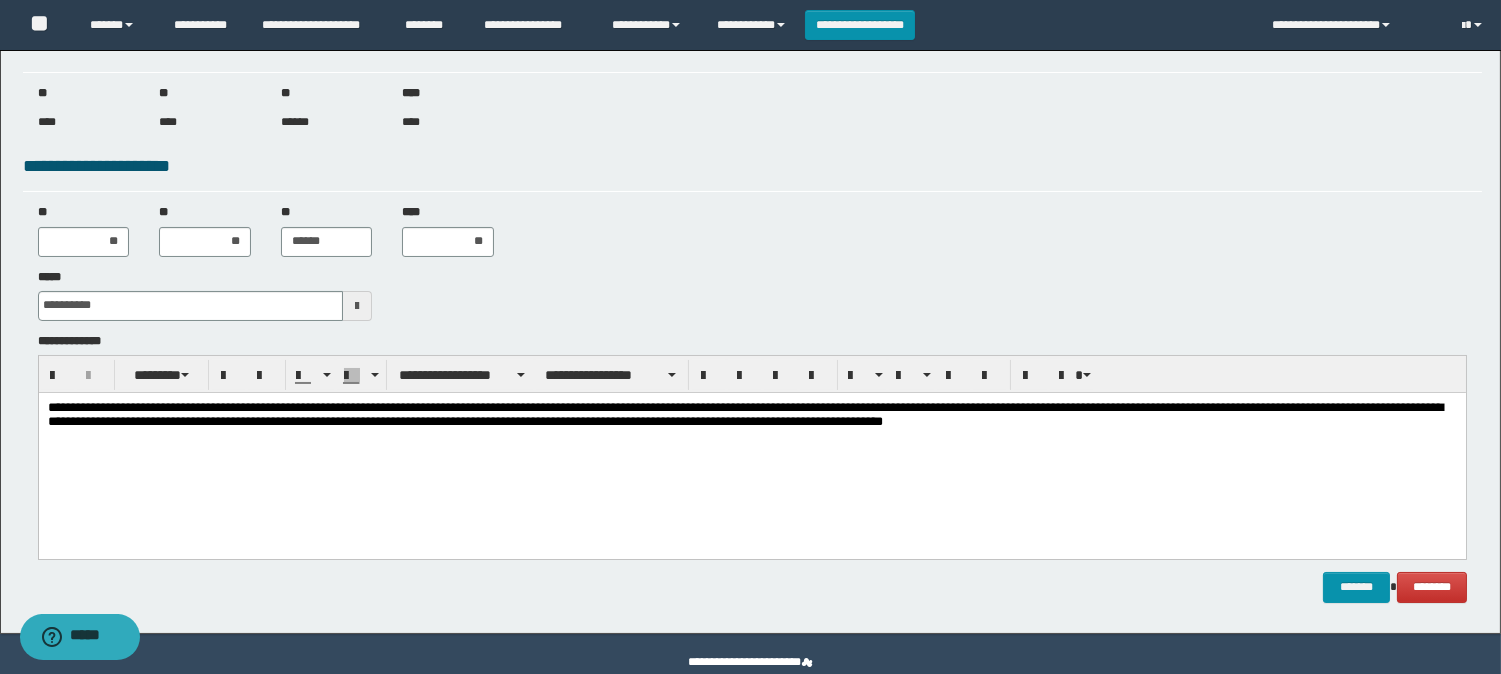 click on "**********" at bounding box center [751, 425] 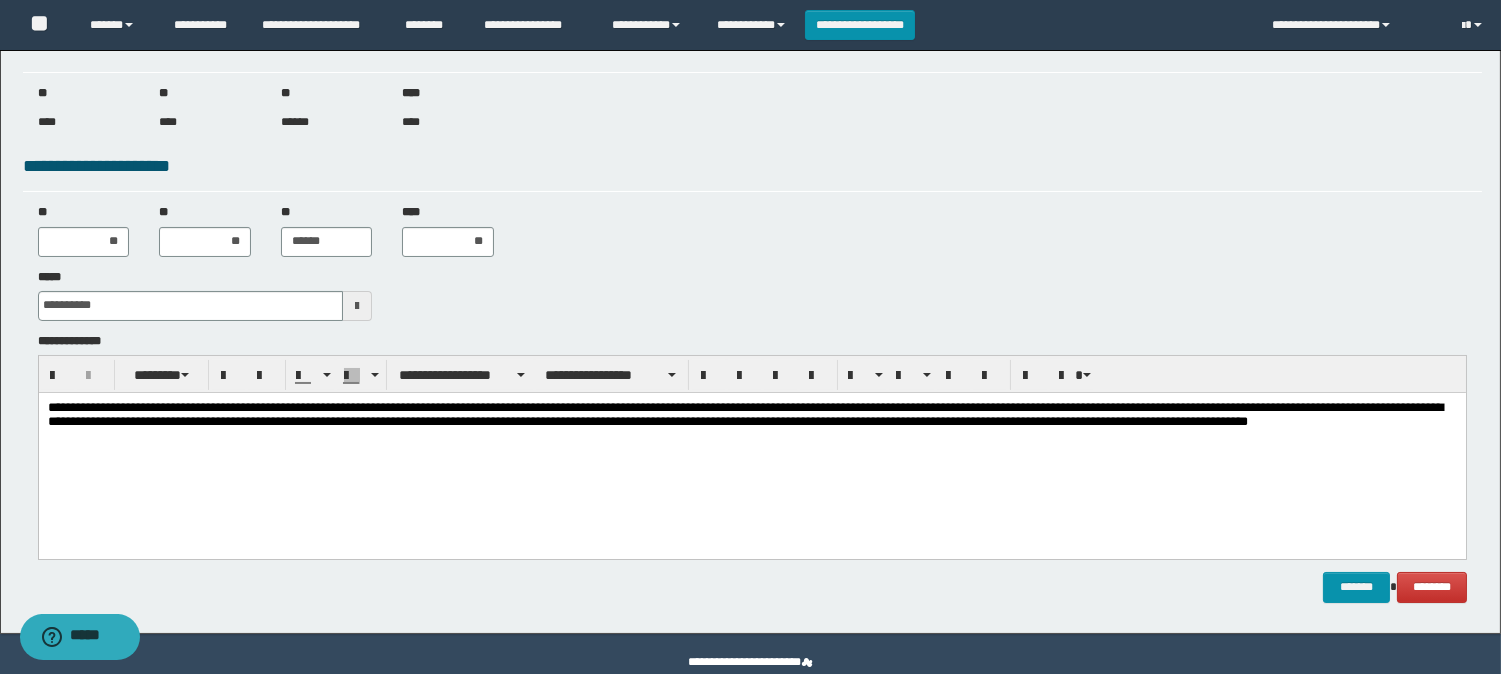 click on "**********" at bounding box center [751, 425] 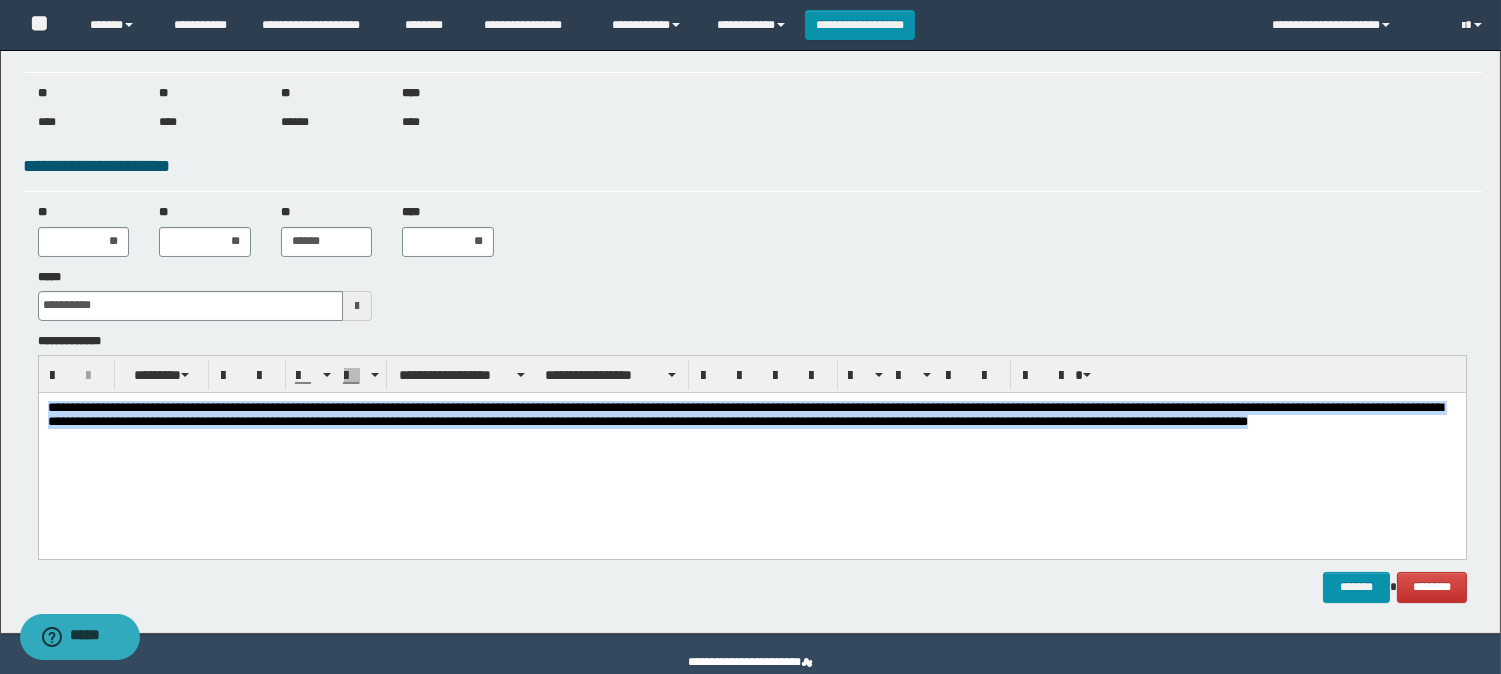 drag, startPoint x: 1246, startPoint y: 440, endPoint x: 39, endPoint y: 401, distance: 1207.6299 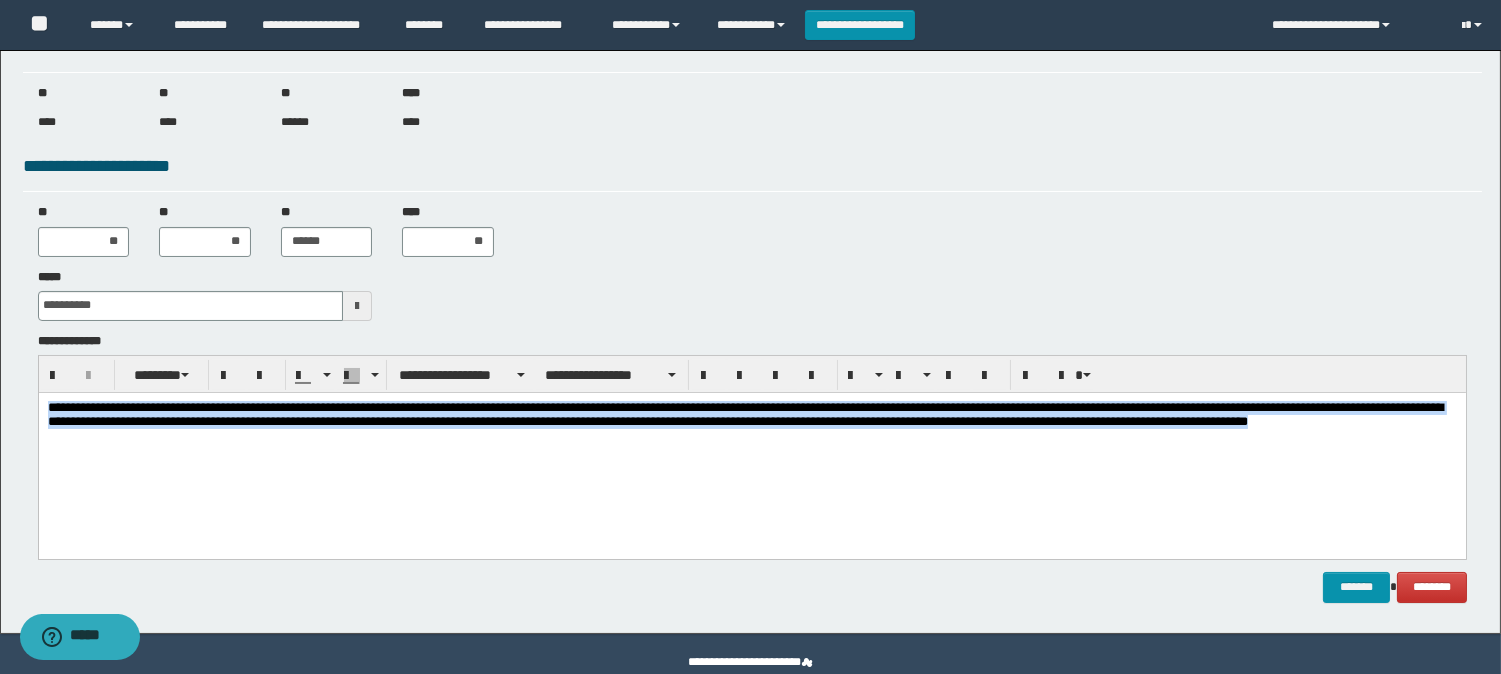 click on "**********" at bounding box center (751, 450) 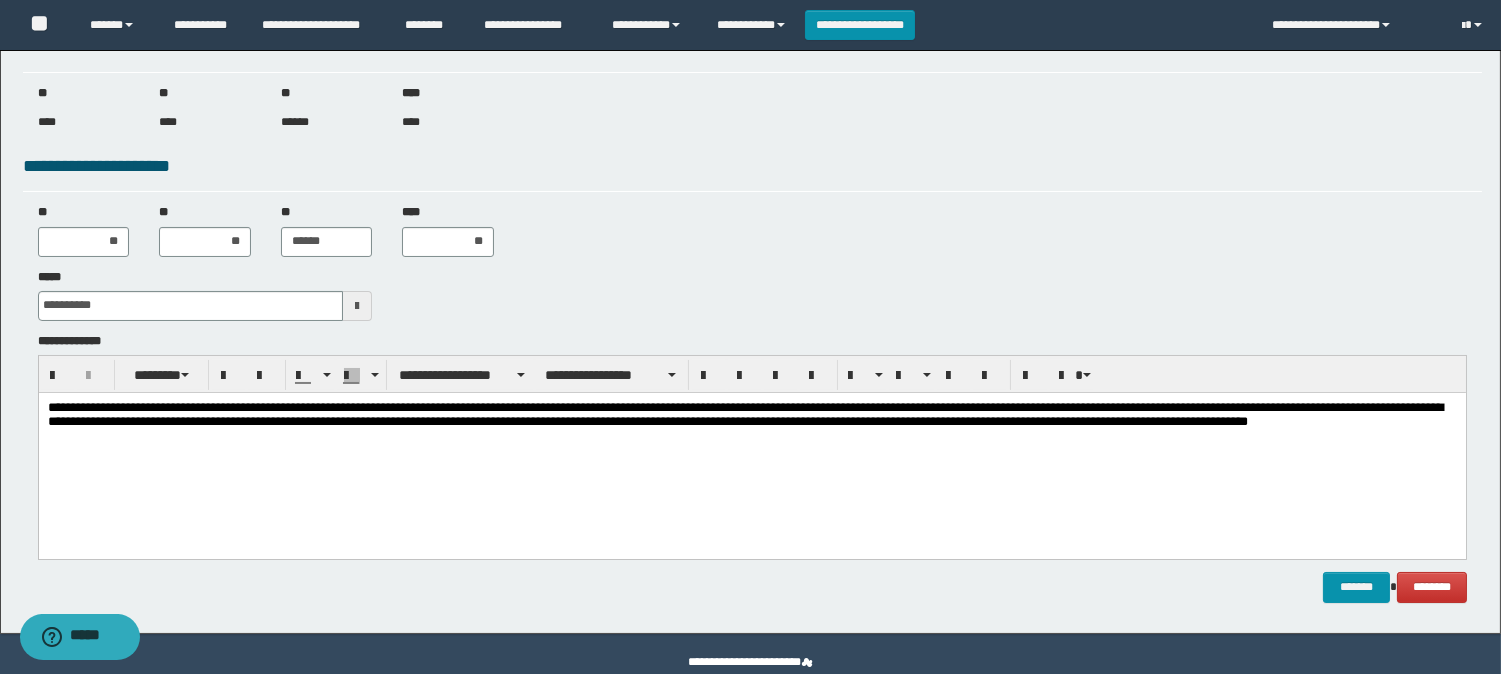click on "**********" at bounding box center (751, 450) 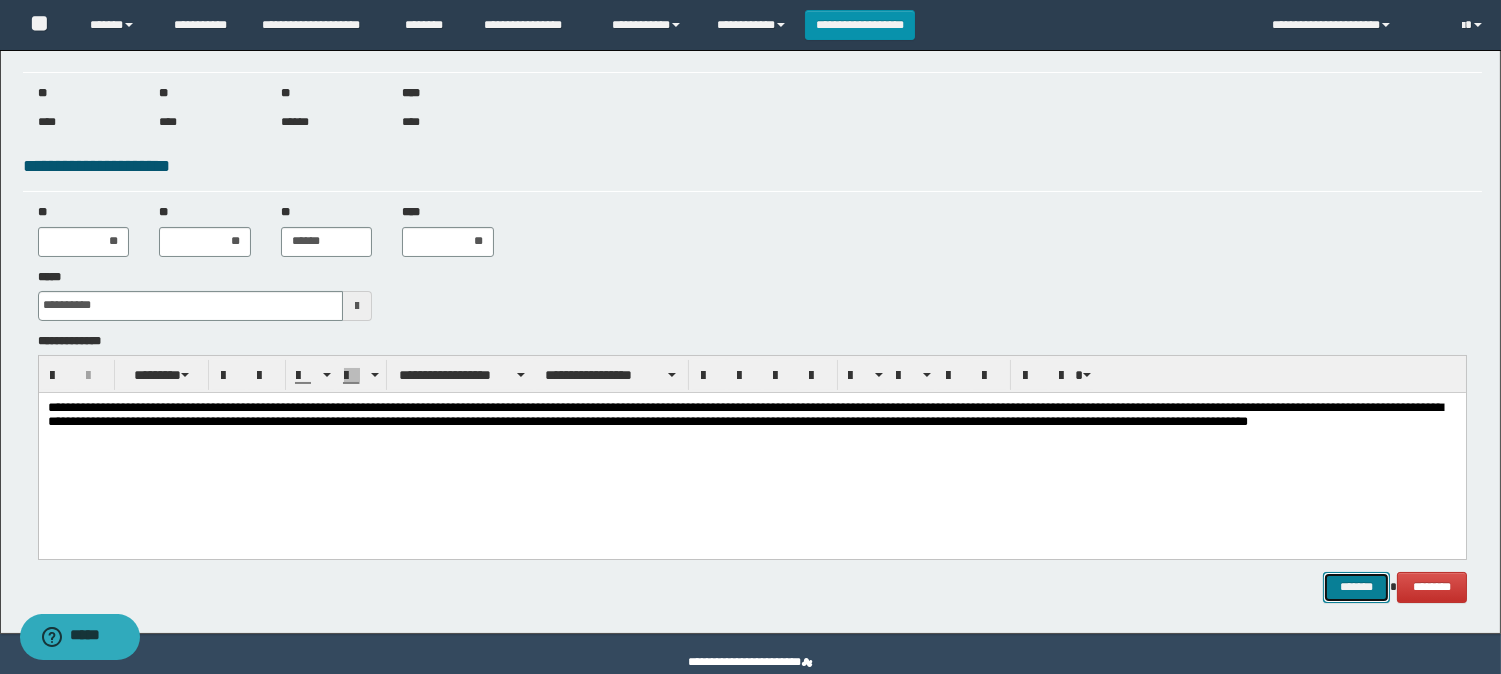 click on "*******" at bounding box center (1356, 587) 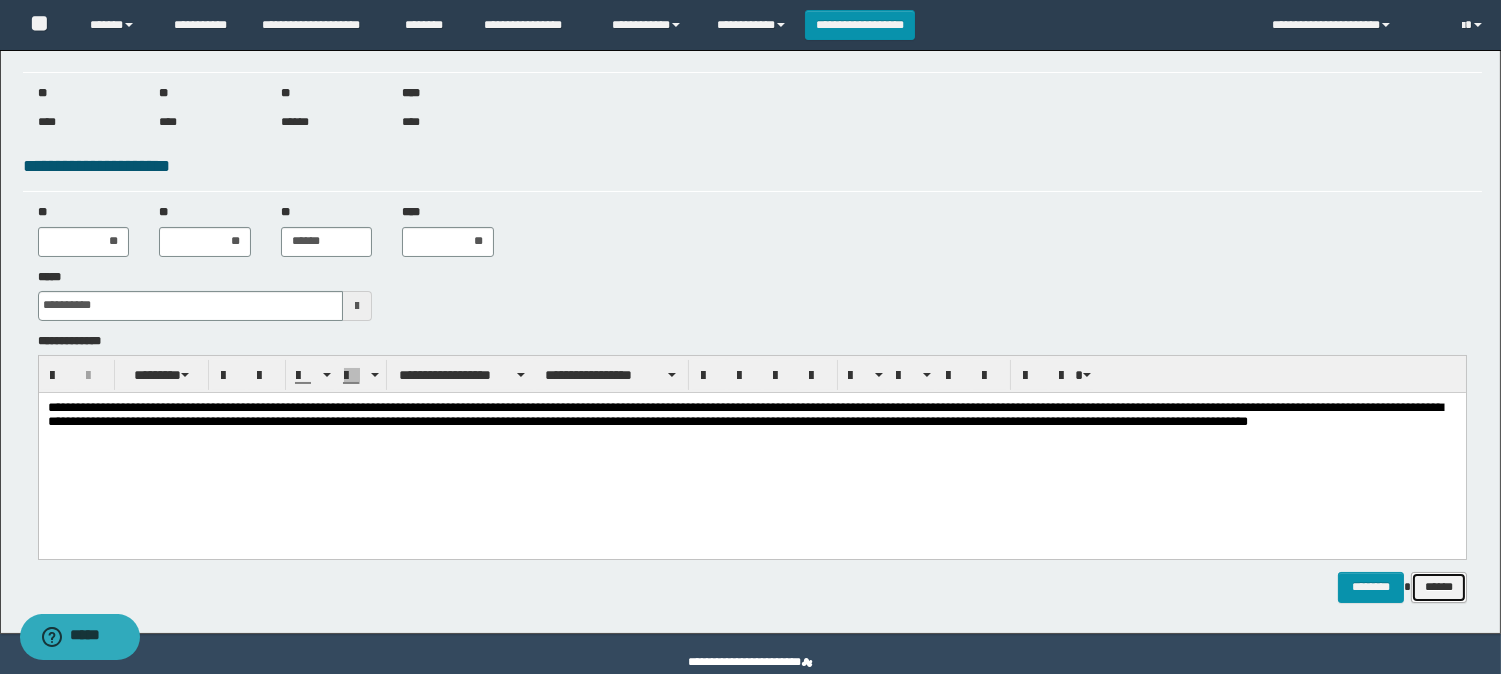click on "******" at bounding box center [1439, 587] 